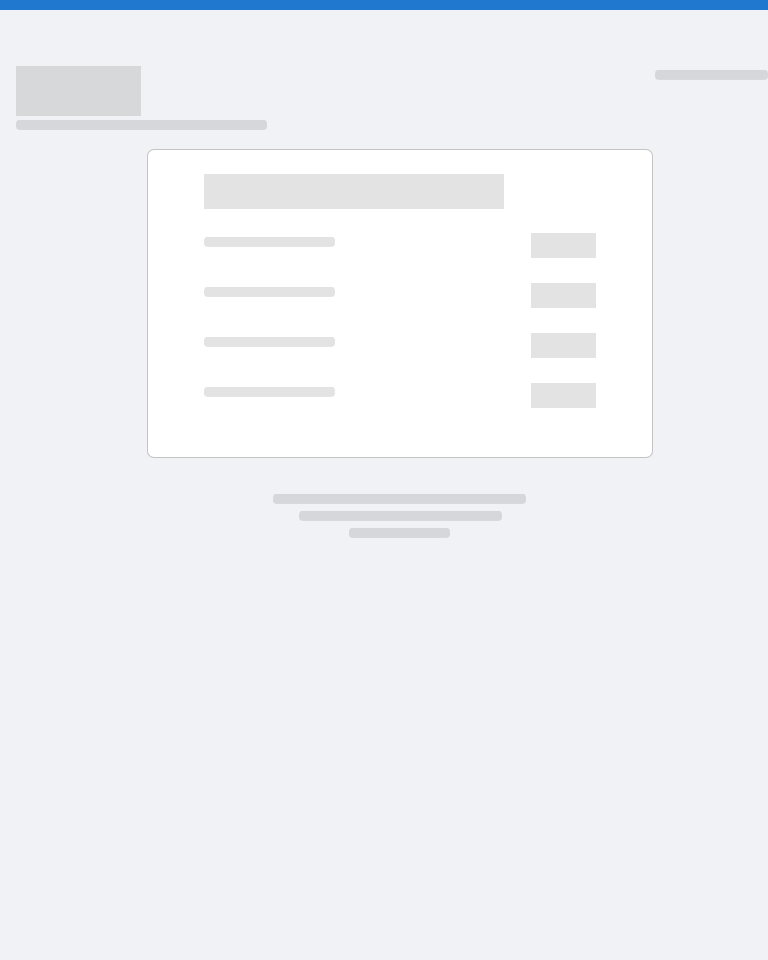 scroll, scrollTop: 0, scrollLeft: 0, axis: both 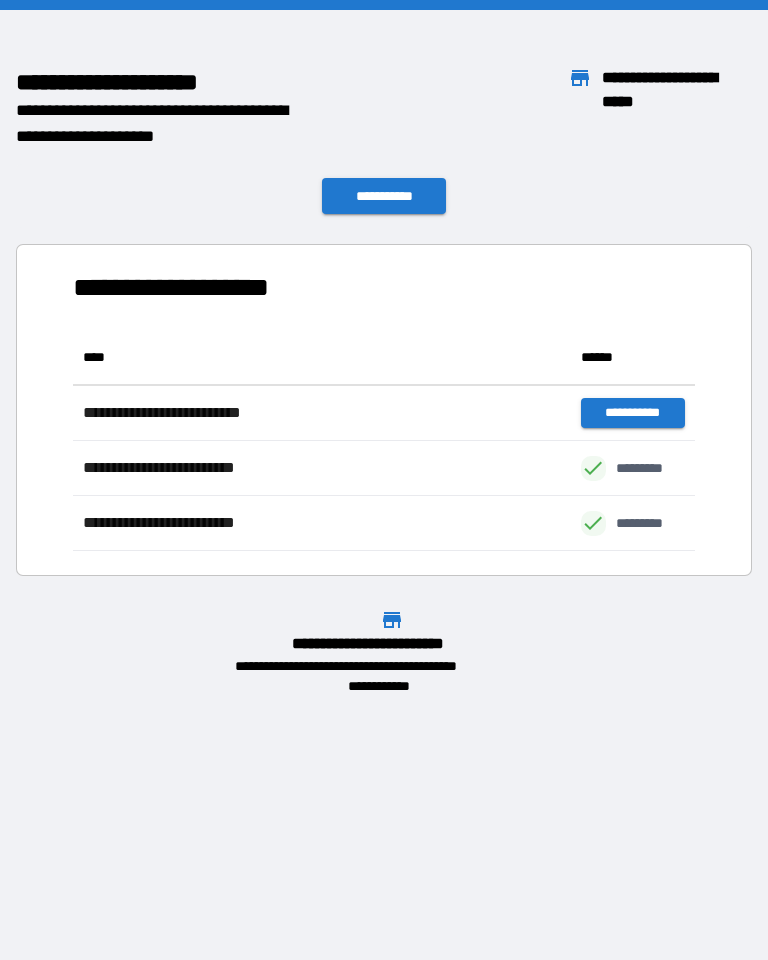 click on "**********" at bounding box center [384, 196] 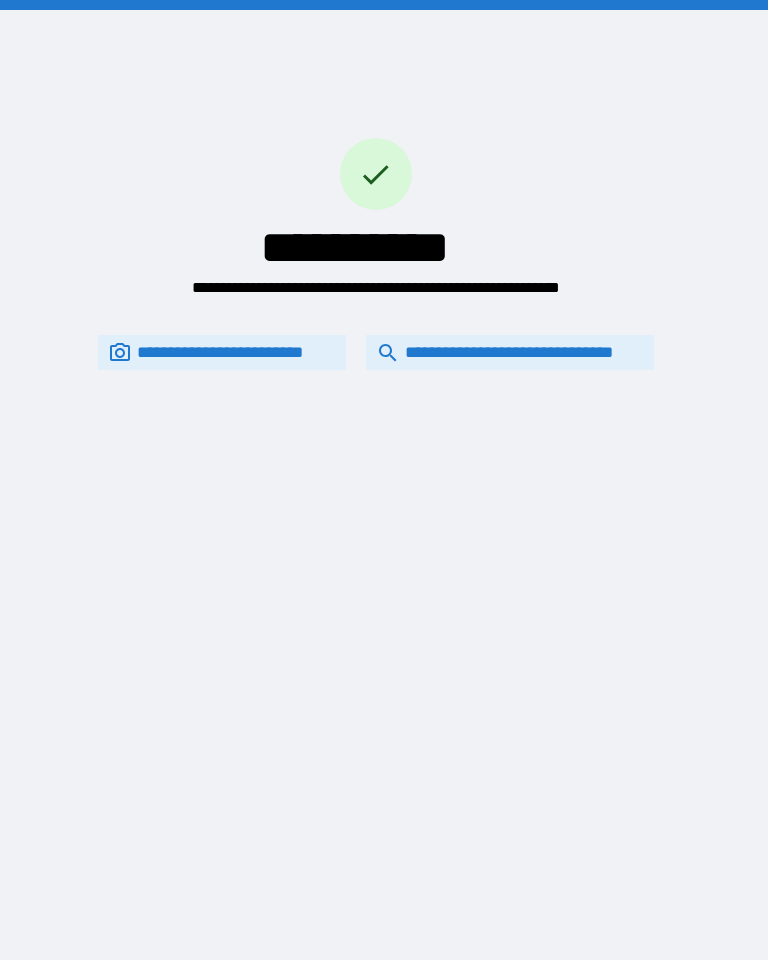 click on "**********" at bounding box center [510, 352] 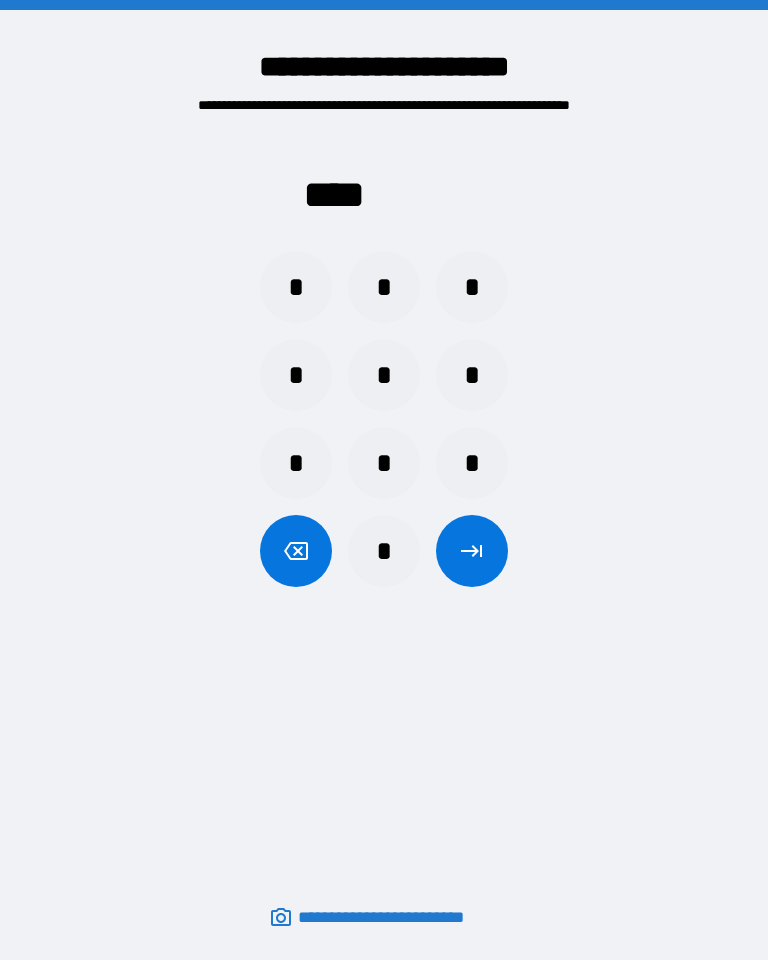click on "*" at bounding box center [296, 287] 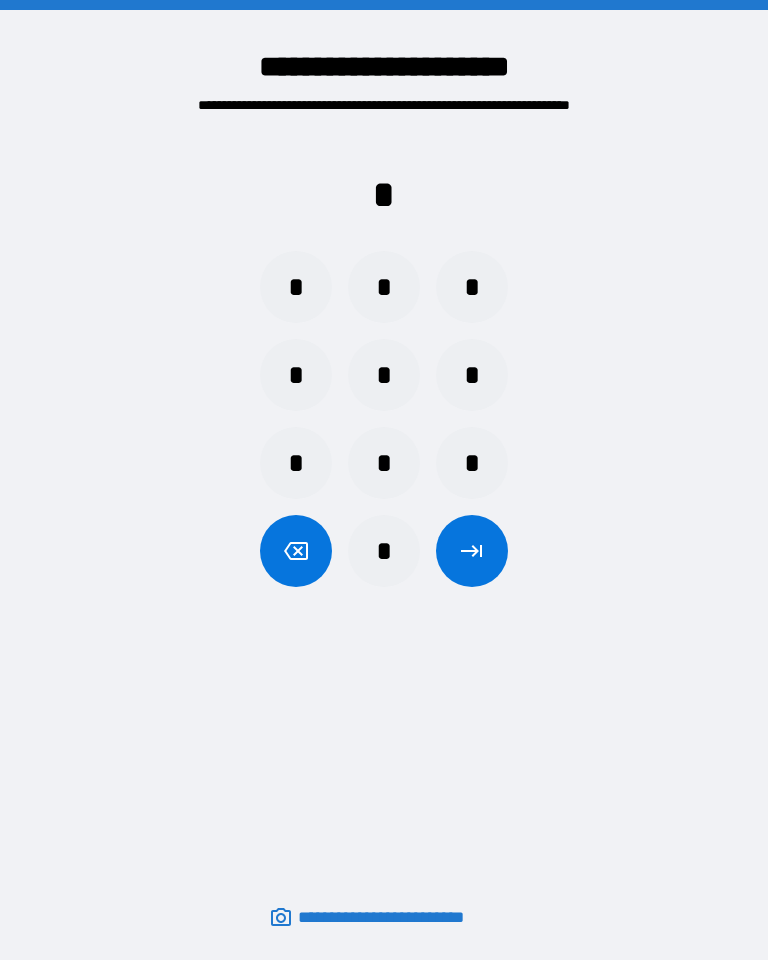 click on "*" at bounding box center (384, 287) 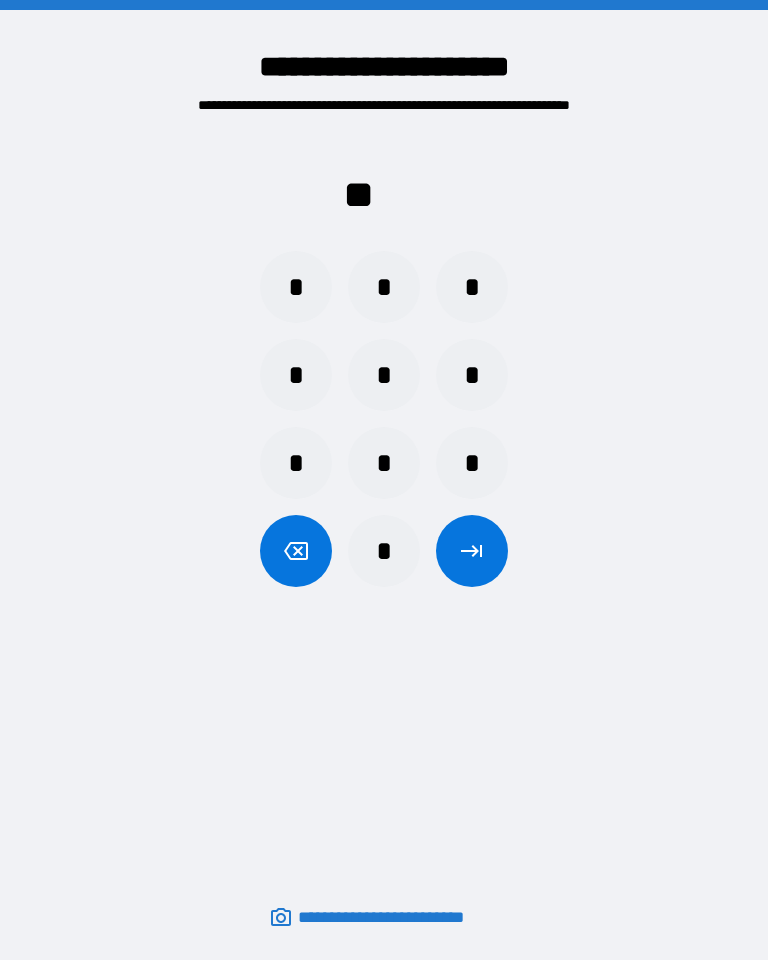 click on "*" at bounding box center (472, 287) 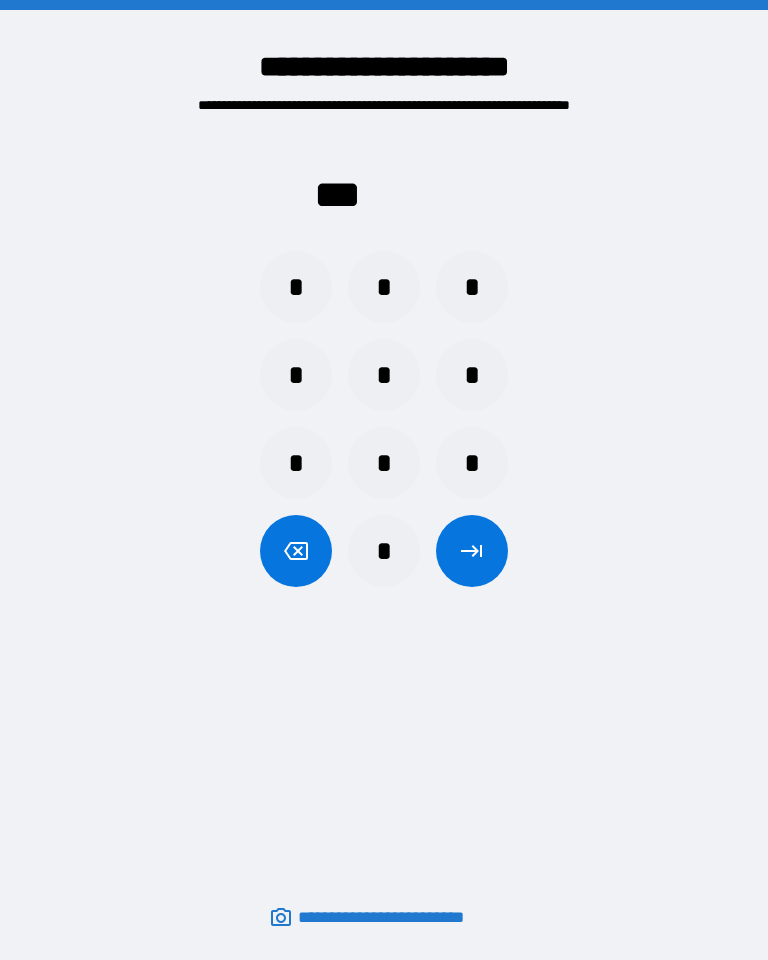 click on "*" at bounding box center [296, 375] 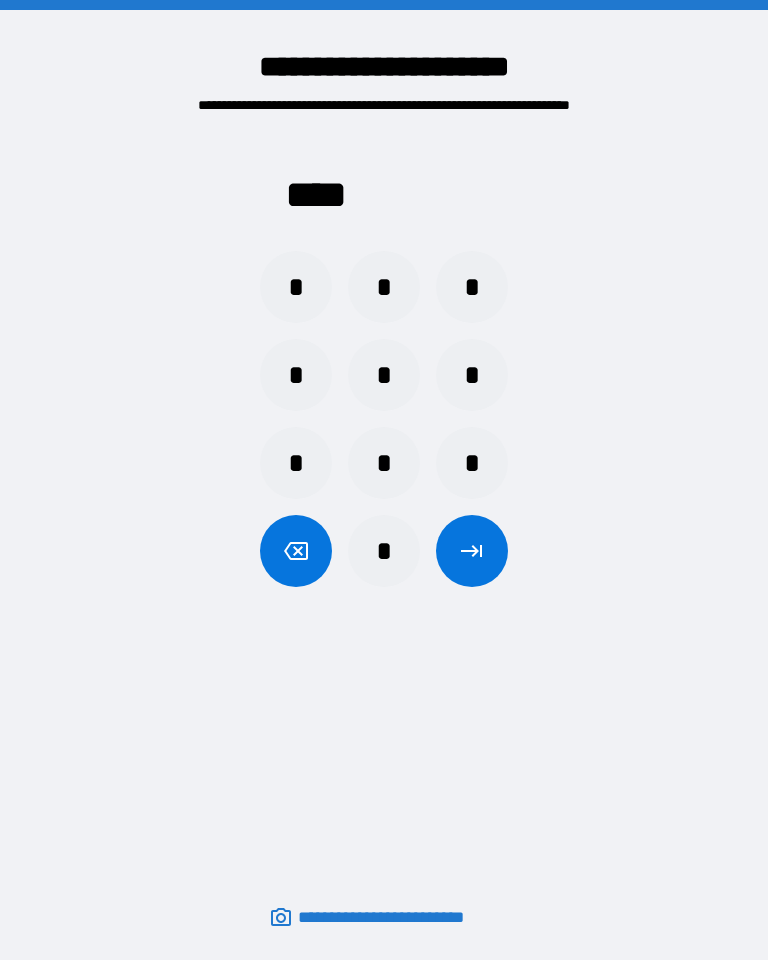 click 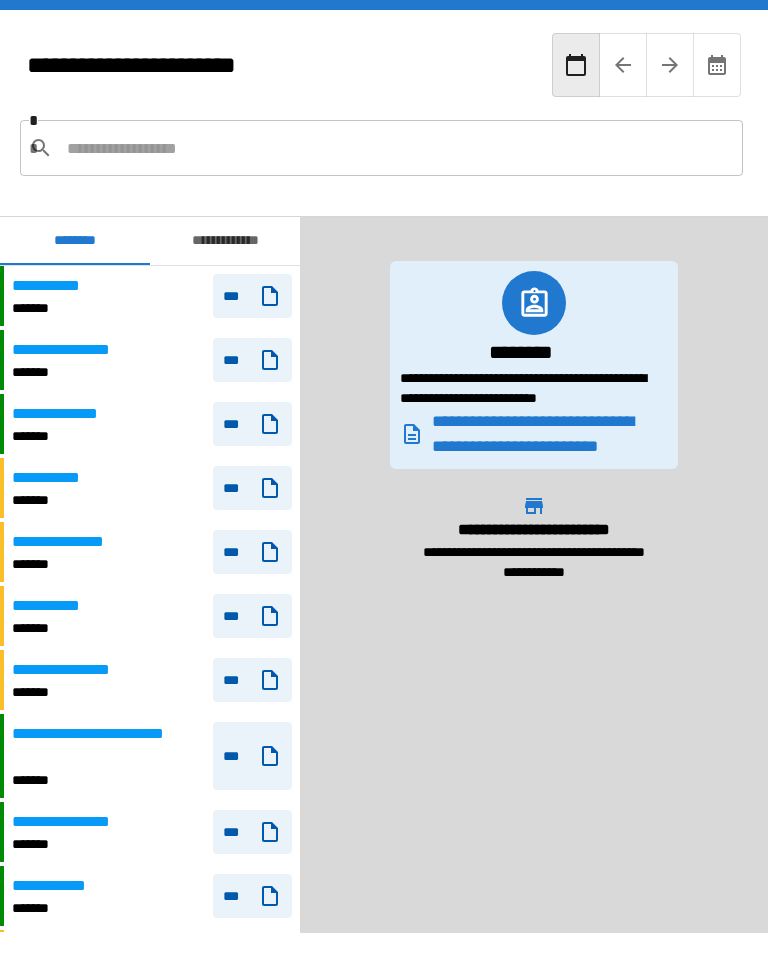 scroll, scrollTop: 360, scrollLeft: 0, axis: vertical 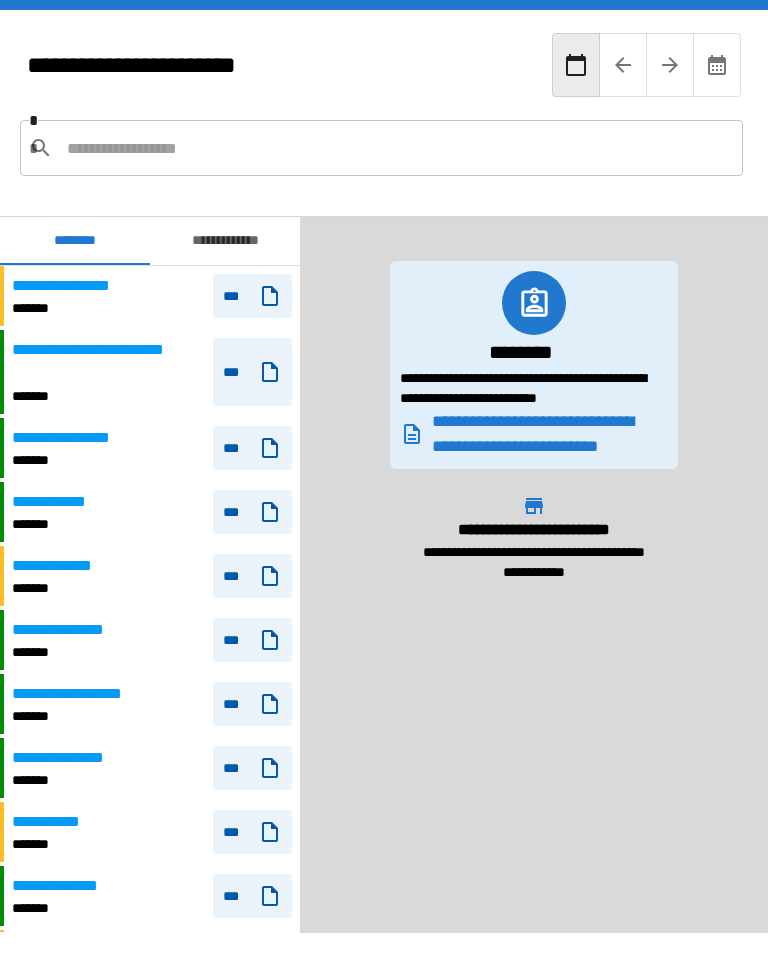 click at bounding box center [397, 148] 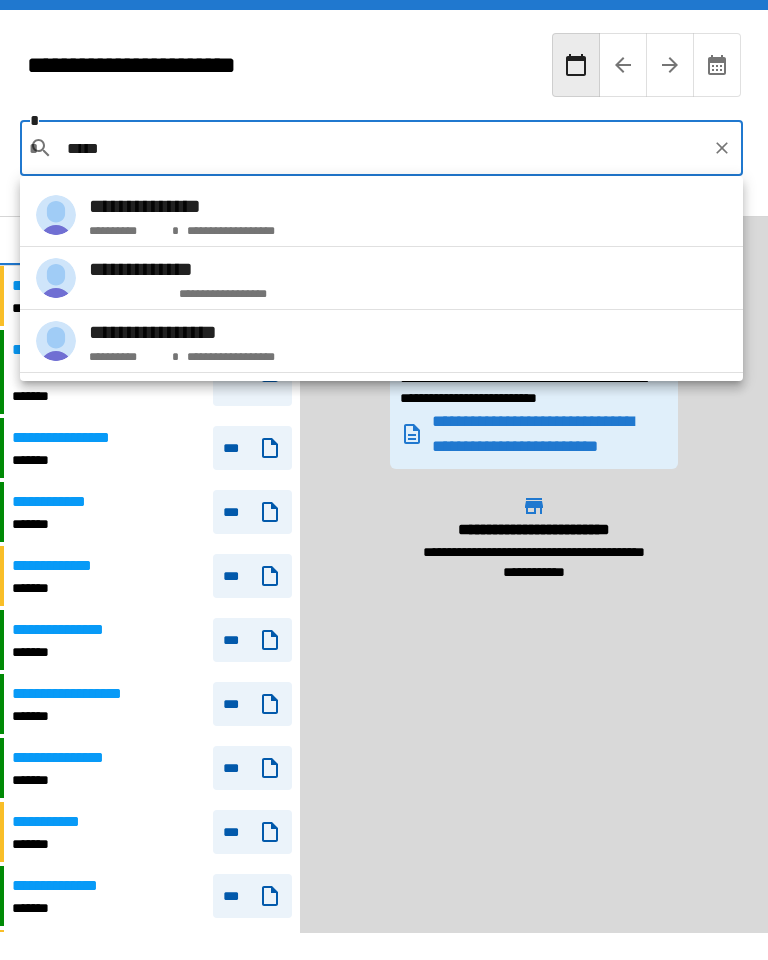 click on "**********" at bounding box center [182, 206] 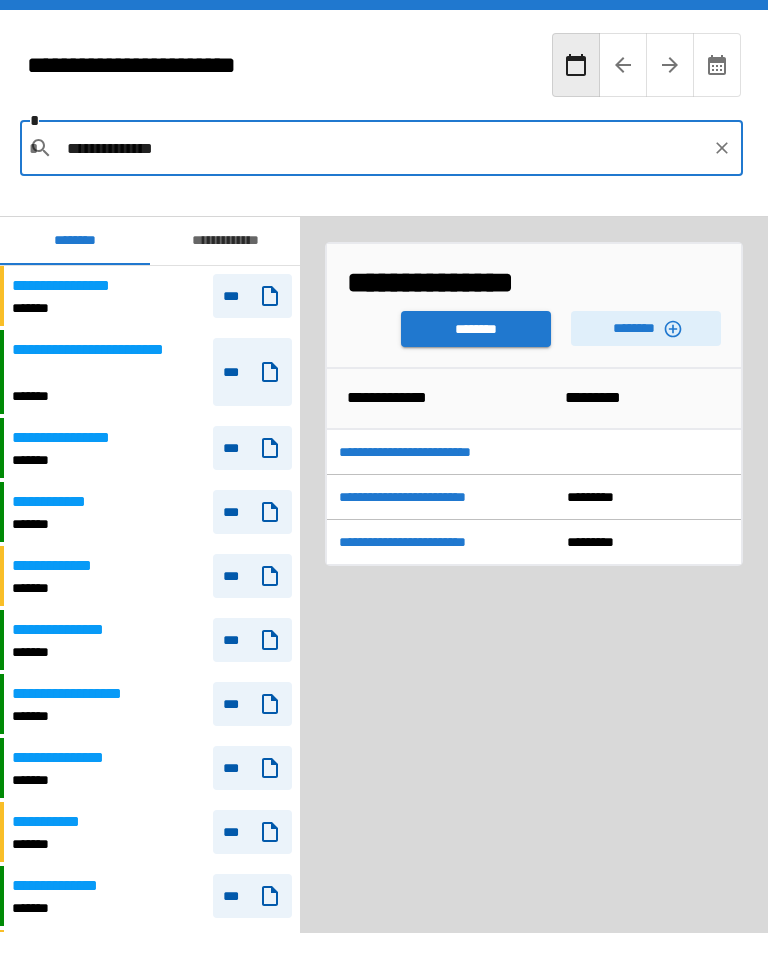 click on "********" at bounding box center [646, 328] 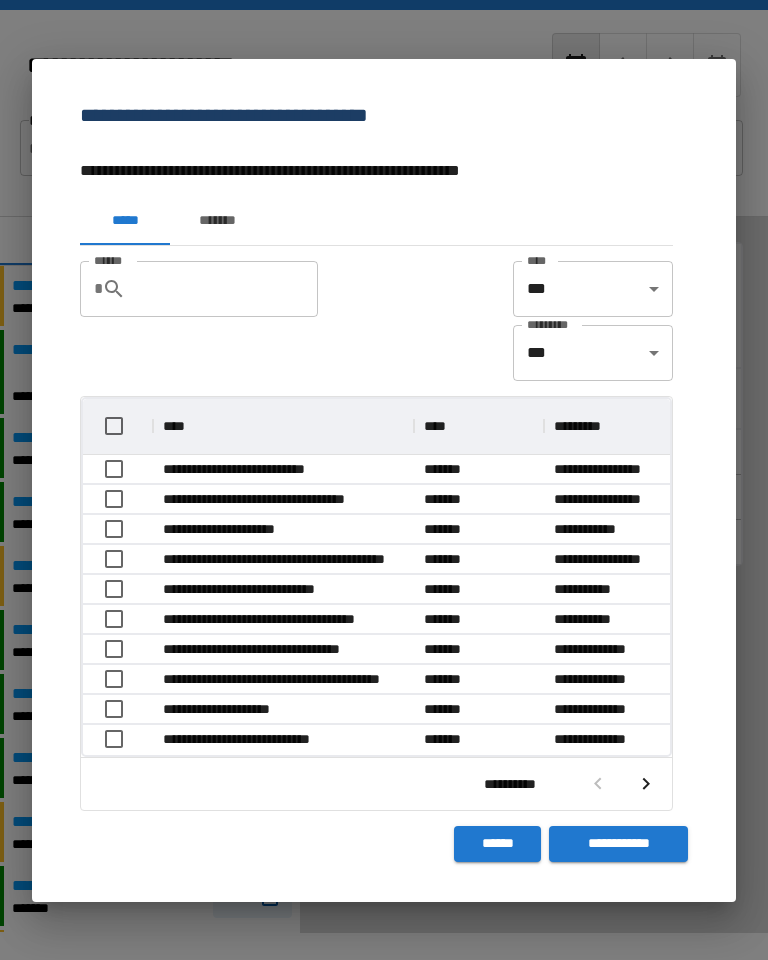 scroll, scrollTop: 356, scrollLeft: 587, axis: both 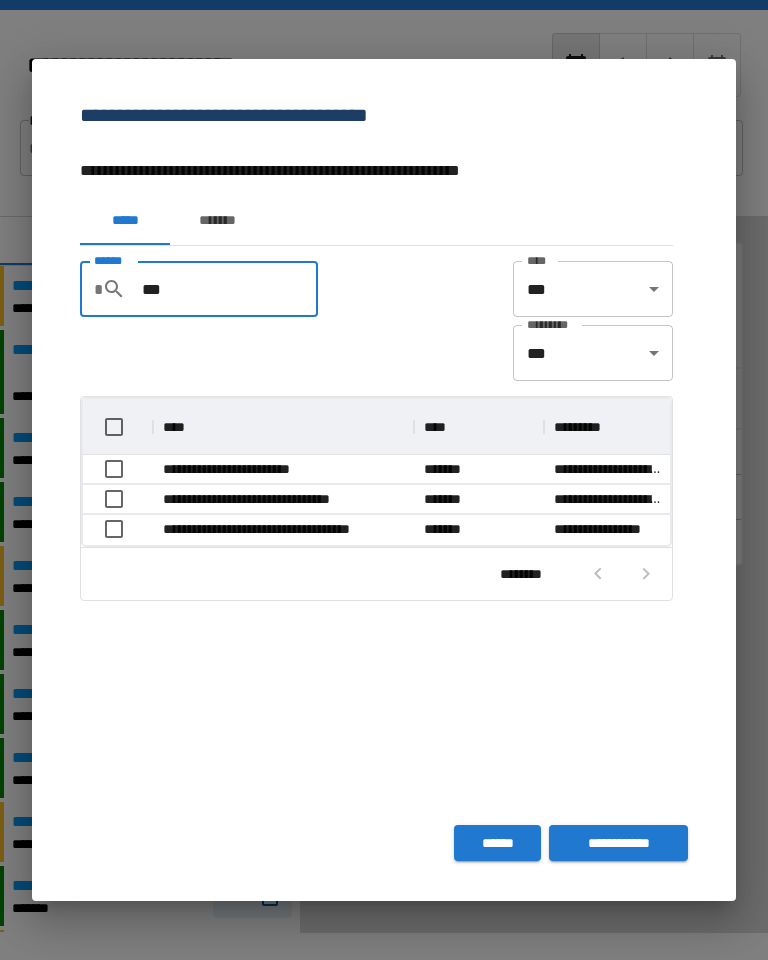 type on "***" 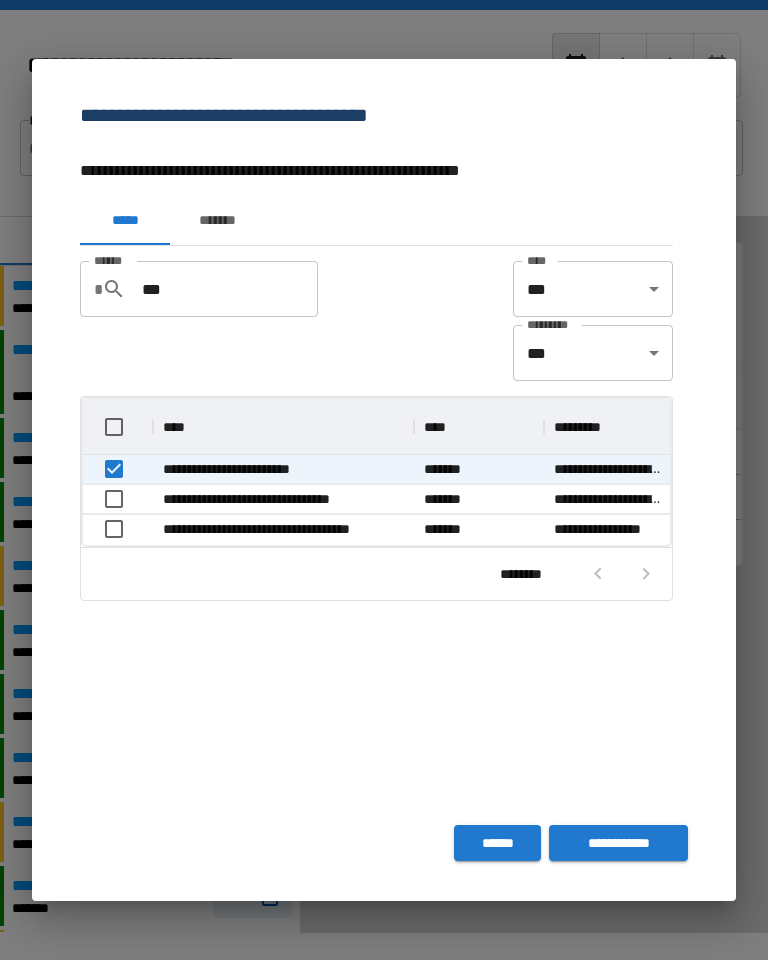 click on "**********" at bounding box center (618, 843) 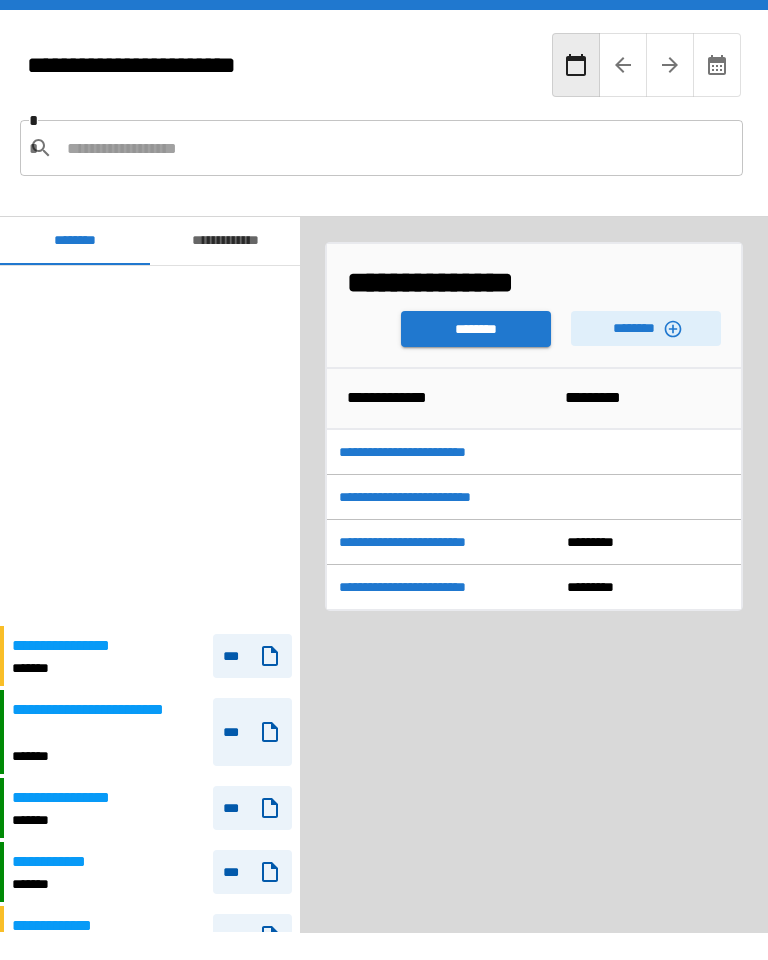 scroll, scrollTop: 360, scrollLeft: 0, axis: vertical 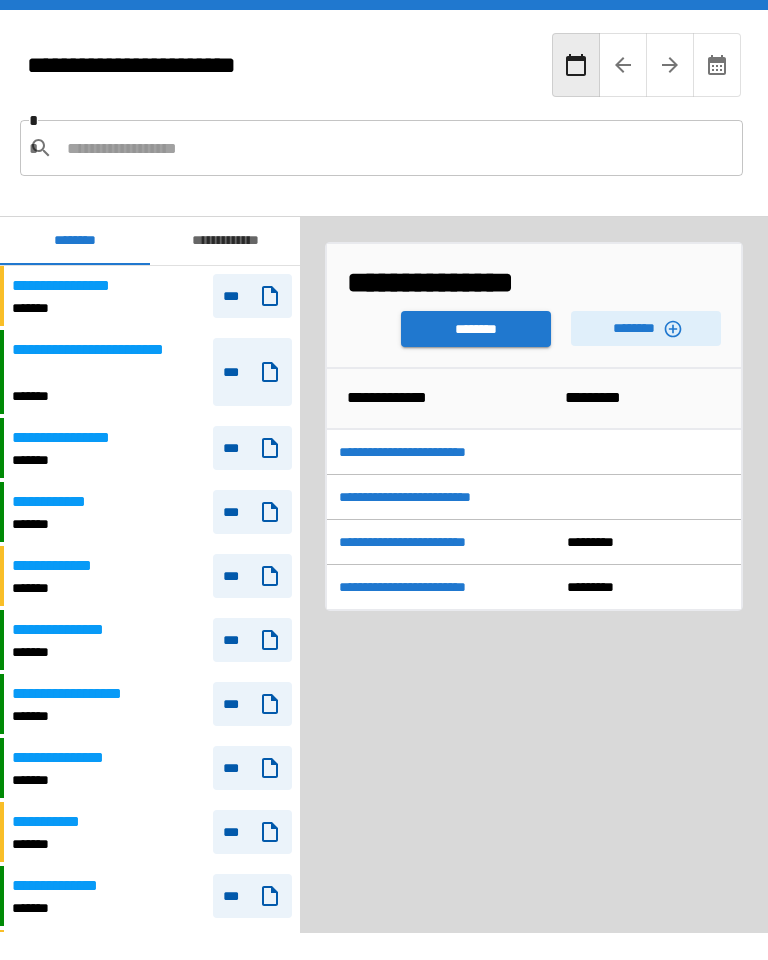 click on "********" at bounding box center (476, 329) 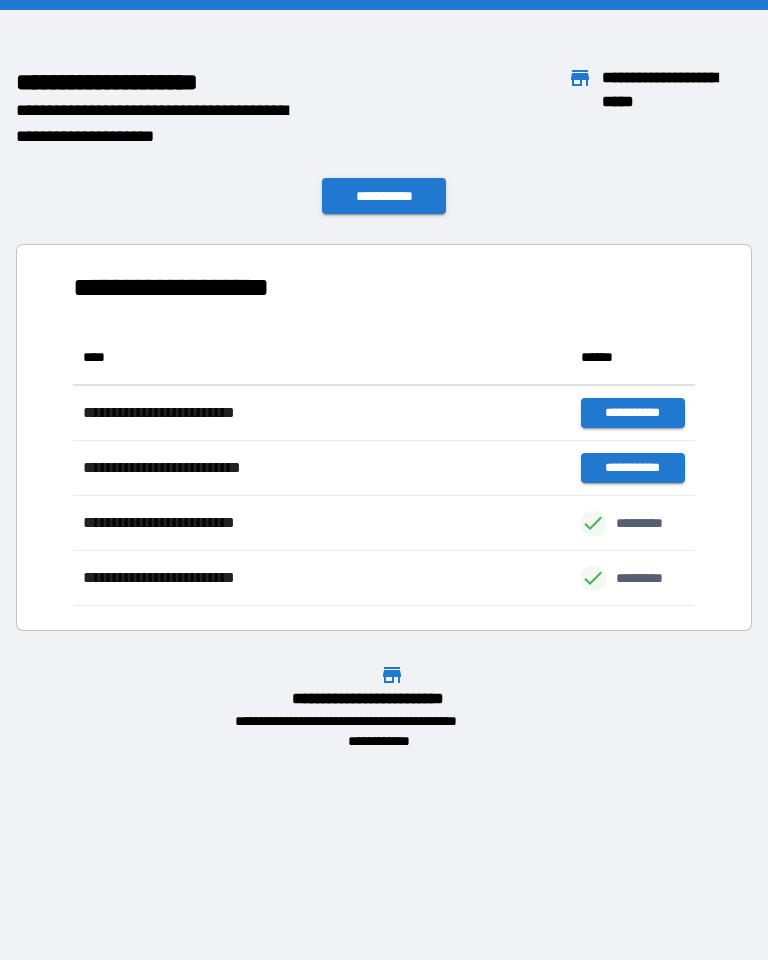 scroll, scrollTop: 276, scrollLeft: 622, axis: both 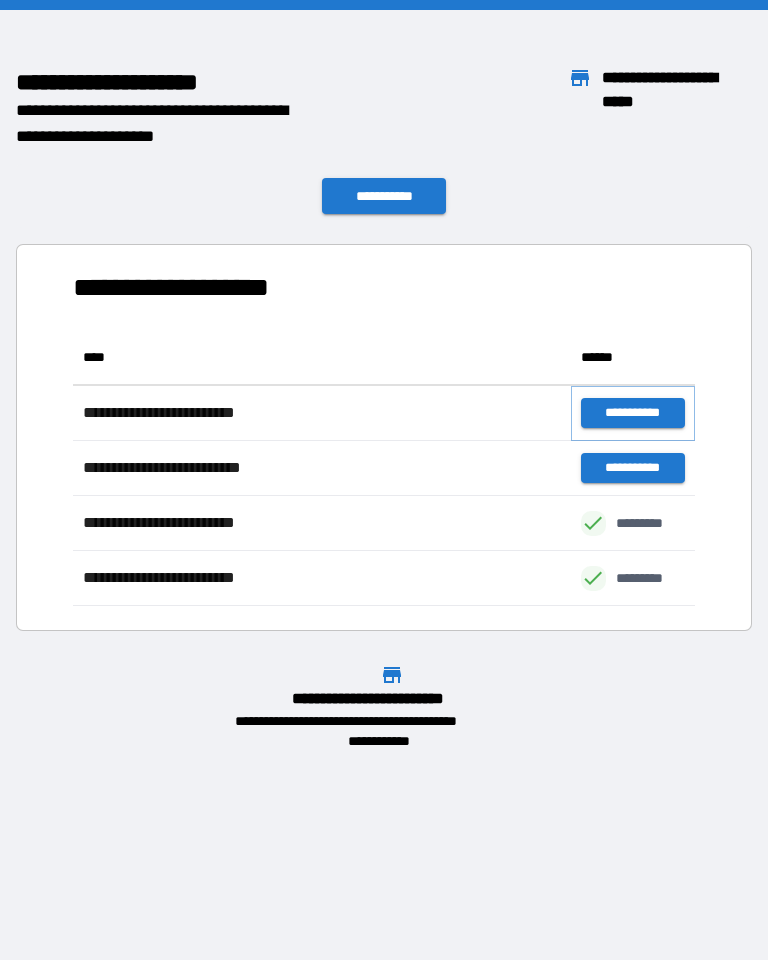 click on "**********" at bounding box center [633, 413] 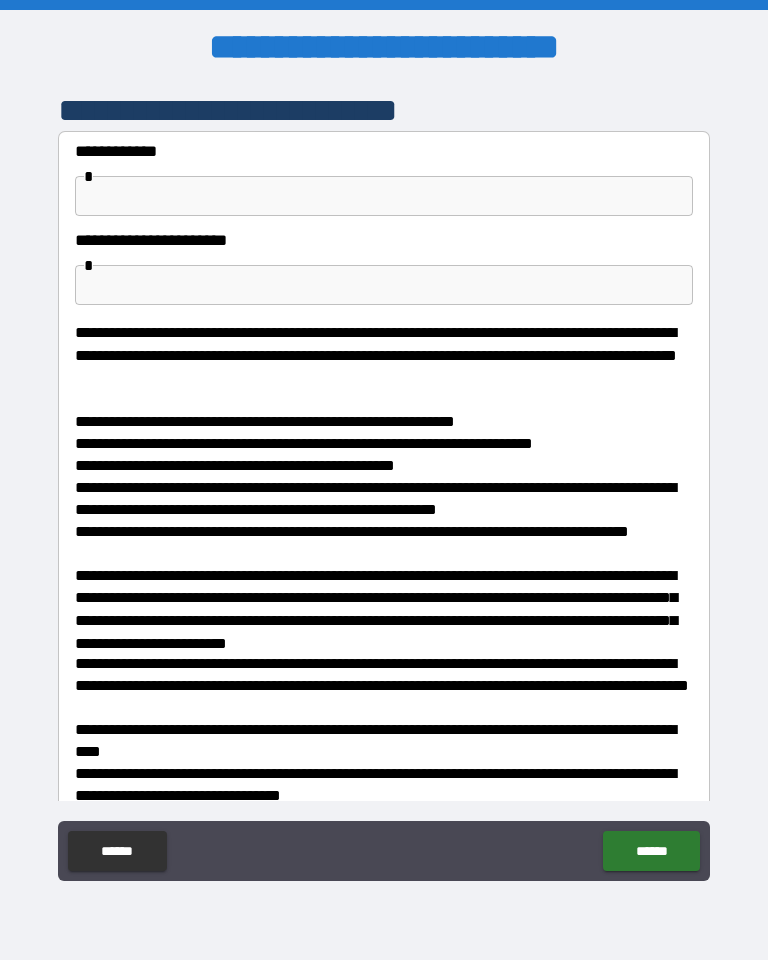 click at bounding box center (384, 196) 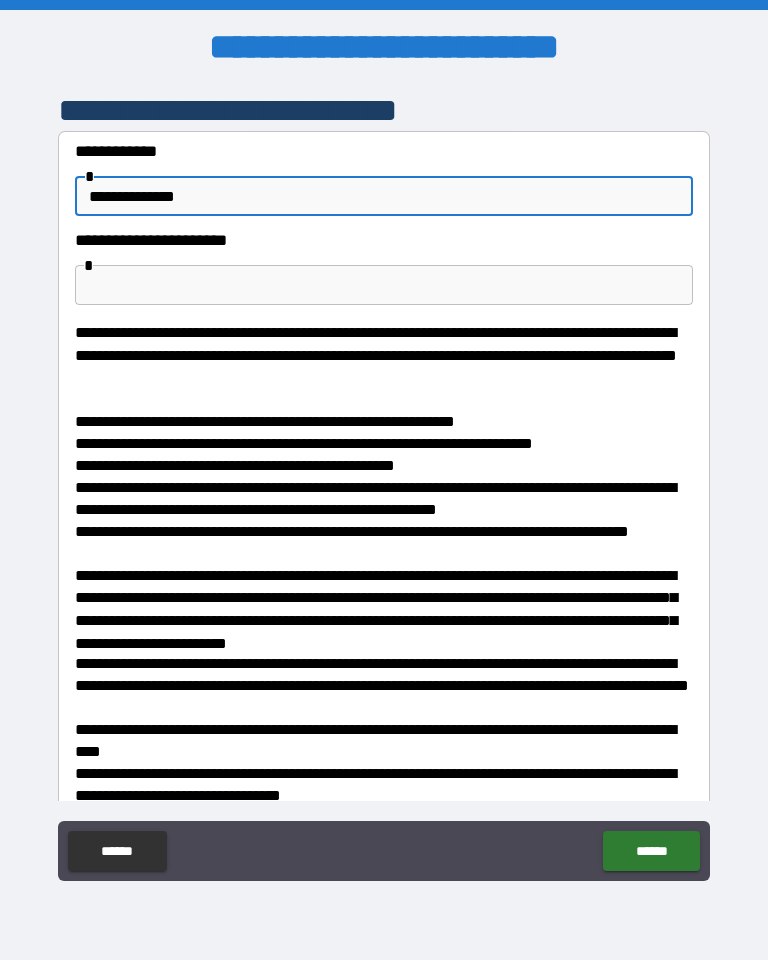 type on "**********" 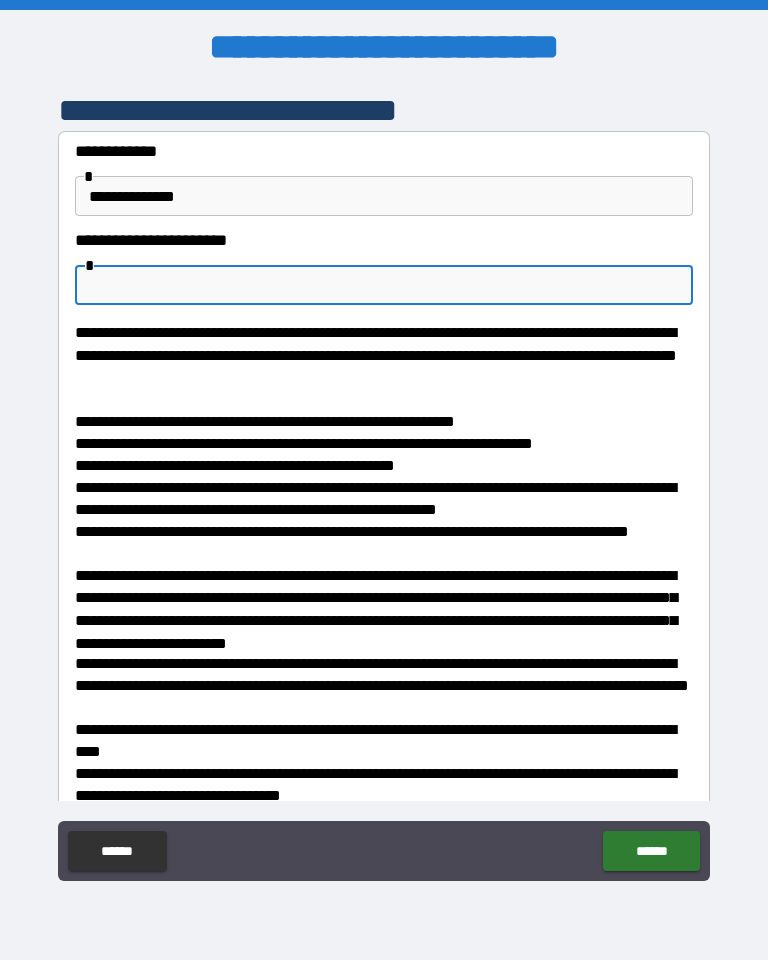 type on "*" 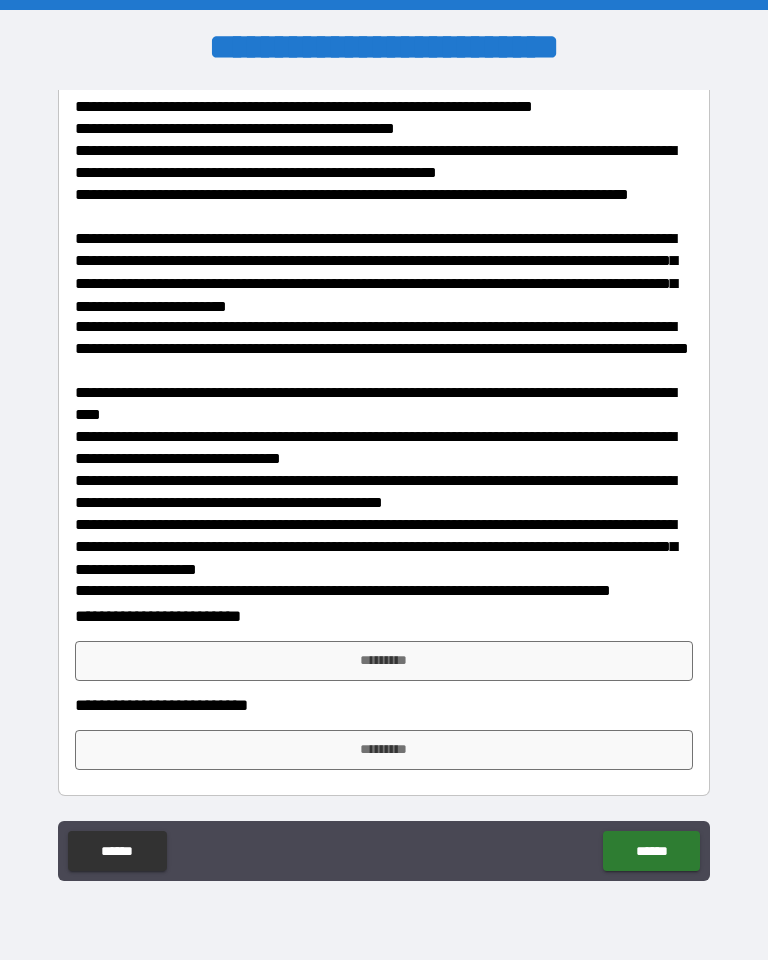 click on "[FIRST] [LAST] [STREET] [CITY], [STATE] [ZIP] [COUNTRY] [PHONE] [EMAIL]" at bounding box center (384, 482) 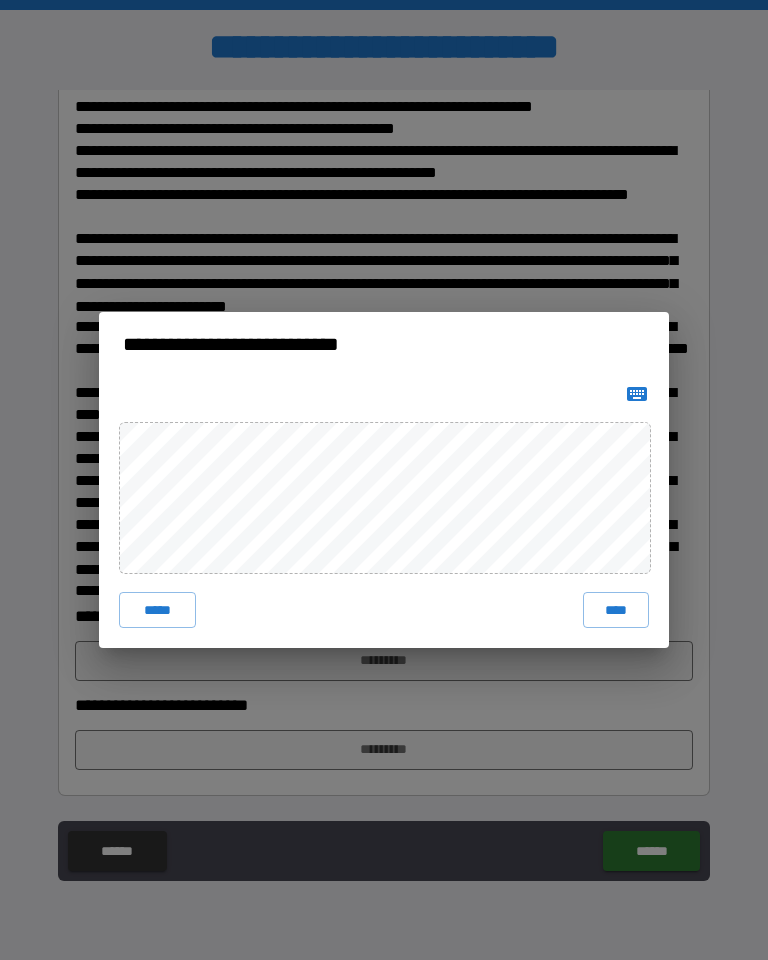 click on "****" at bounding box center [616, 610] 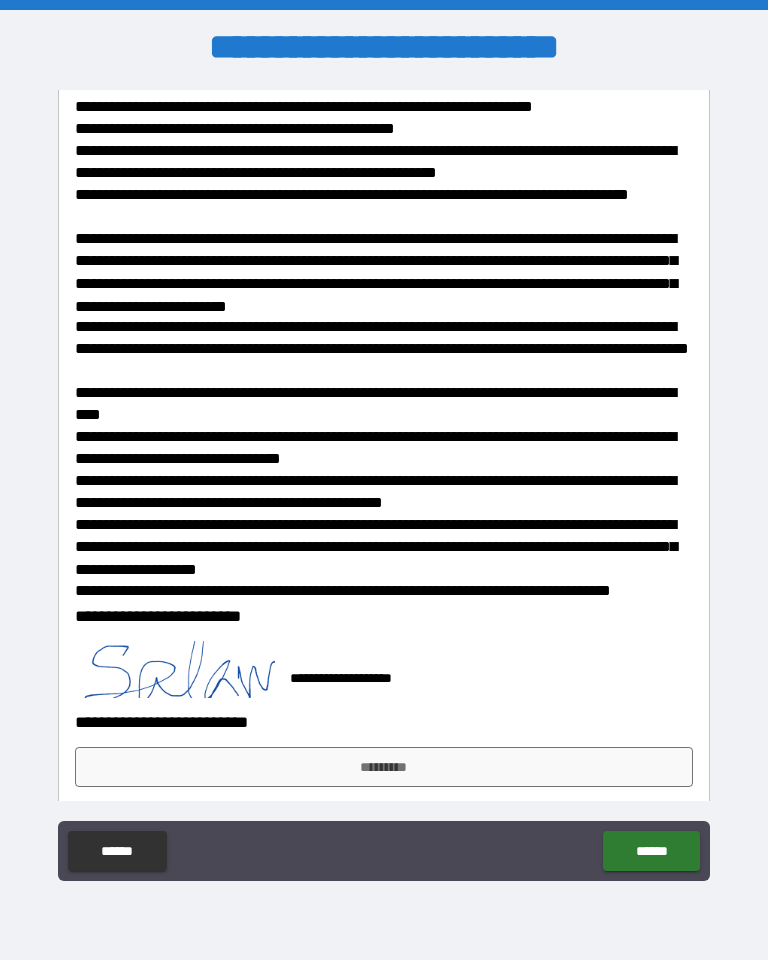 click on "*********" at bounding box center [384, 767] 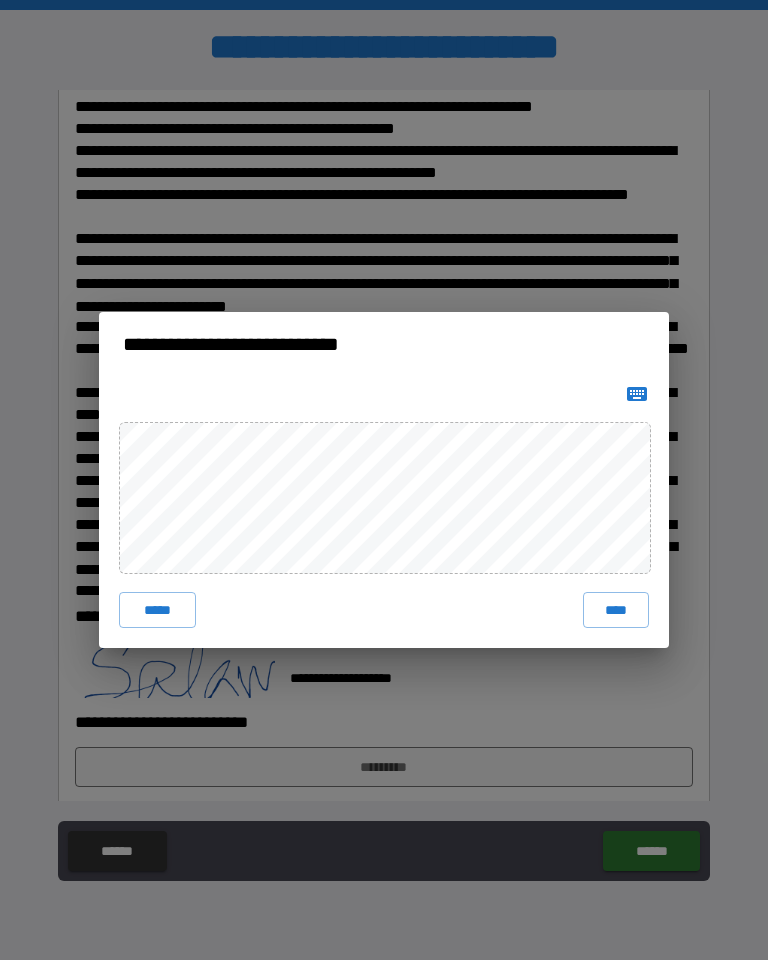 click on "****" at bounding box center [616, 610] 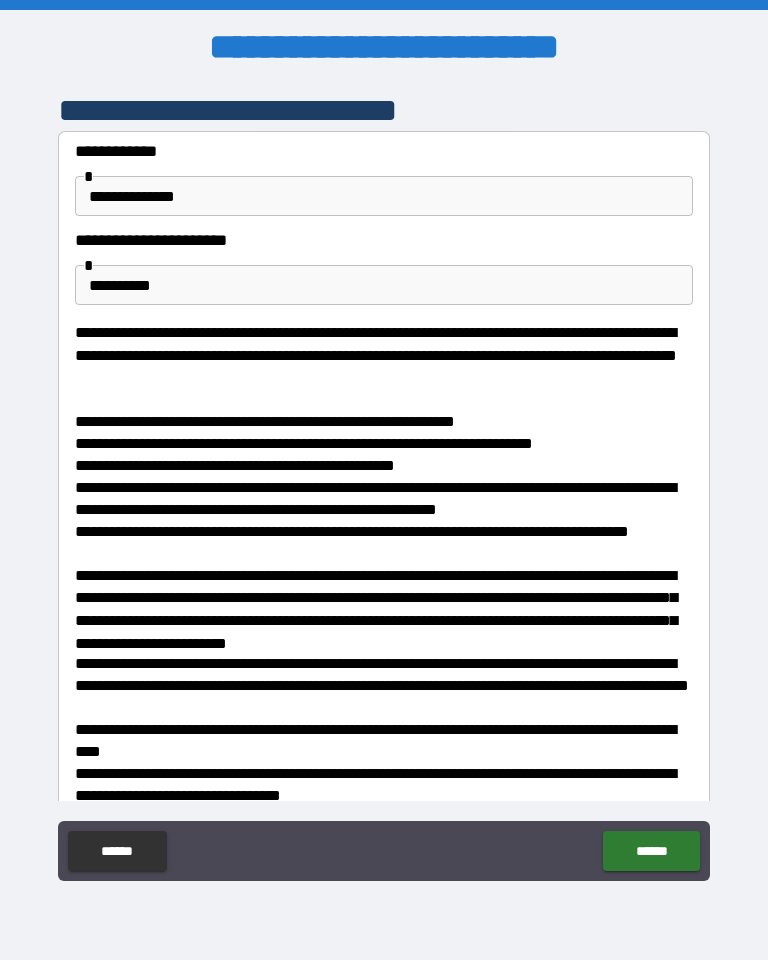 scroll, scrollTop: 0, scrollLeft: 0, axis: both 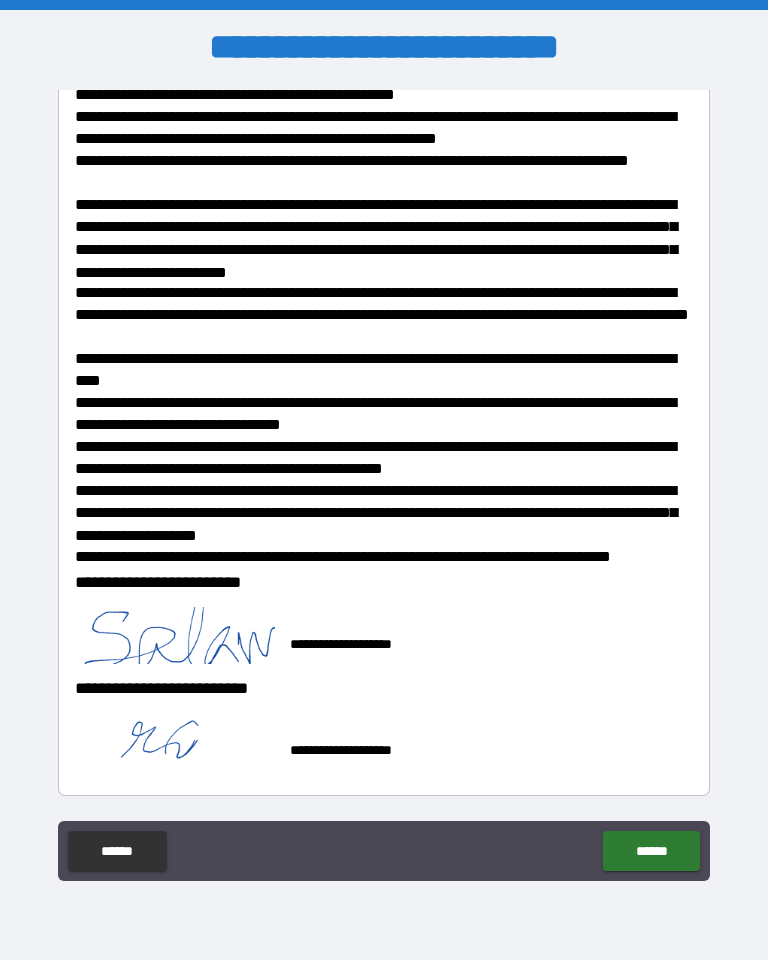 type on "*******" 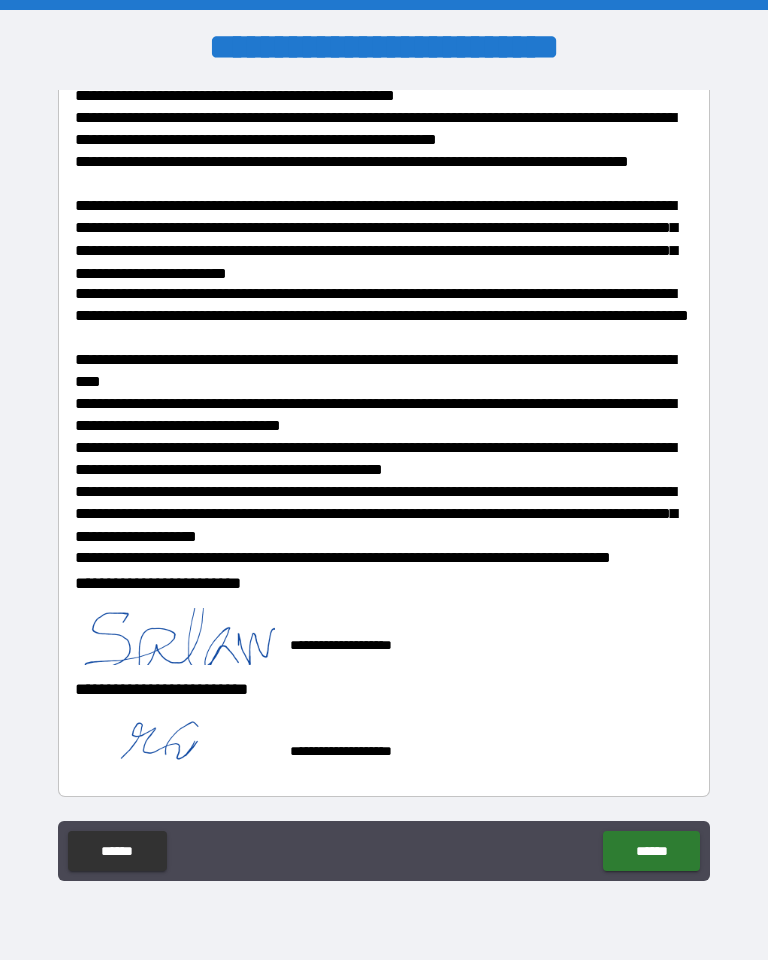 click on "******" at bounding box center [651, 851] 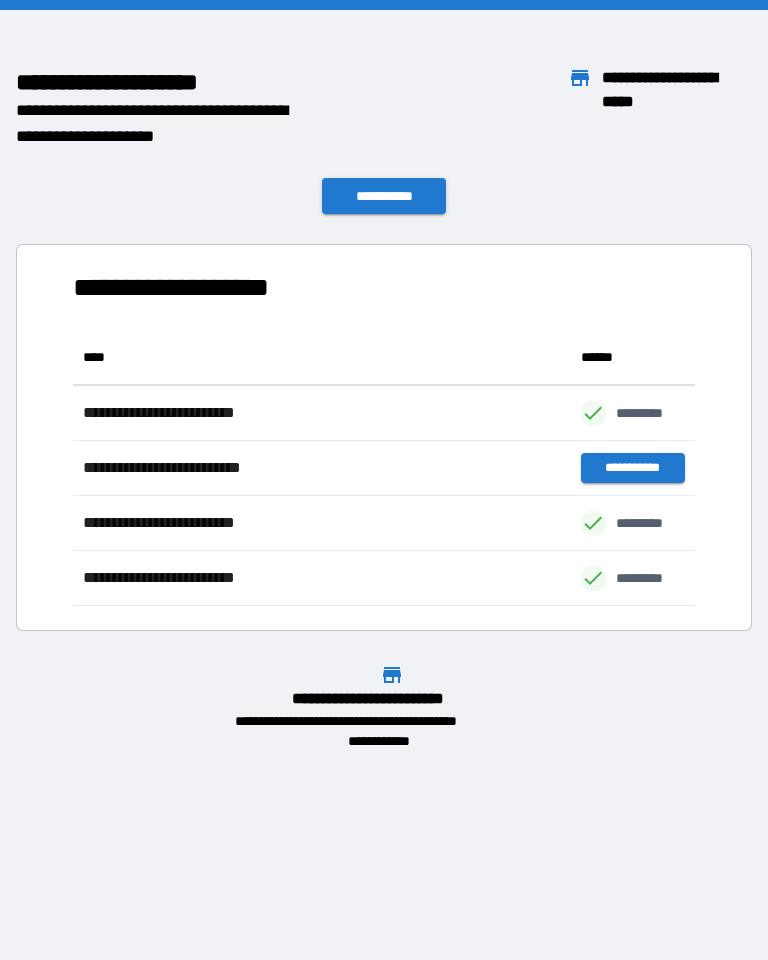 scroll, scrollTop: 1, scrollLeft: 1, axis: both 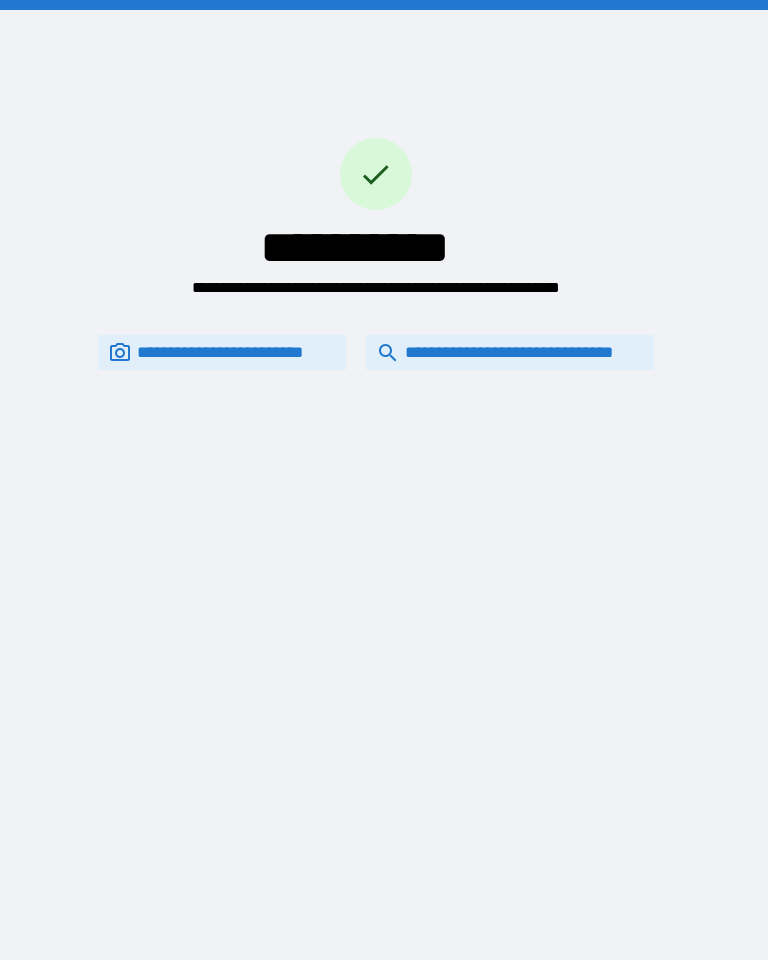 click on "**********" at bounding box center [510, 352] 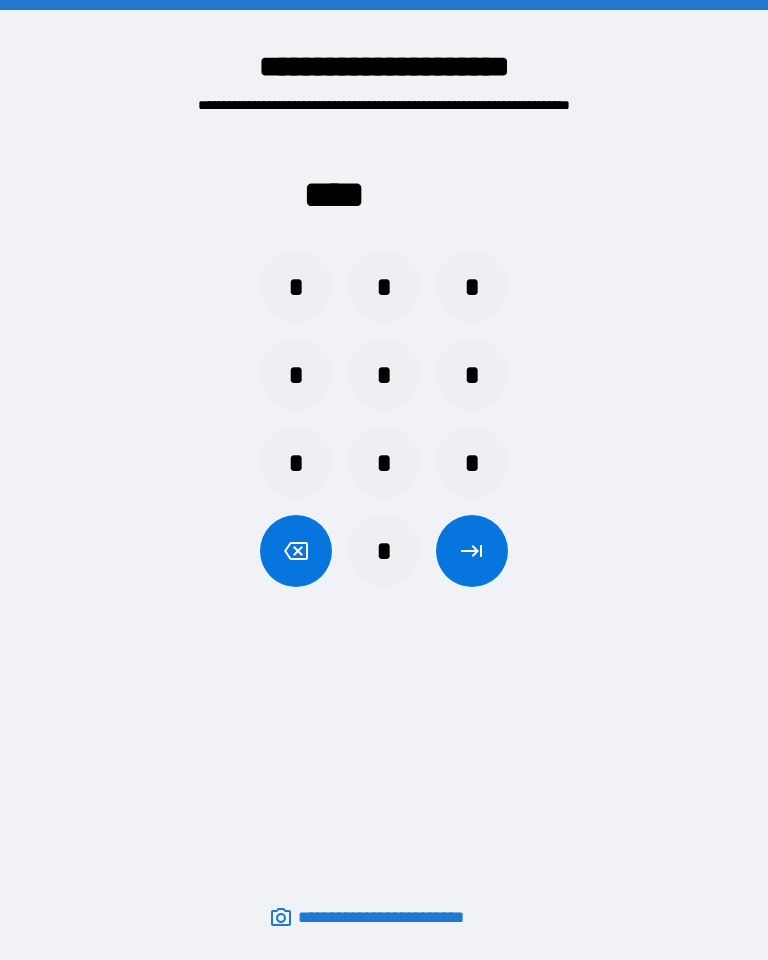 click on "*" at bounding box center [296, 287] 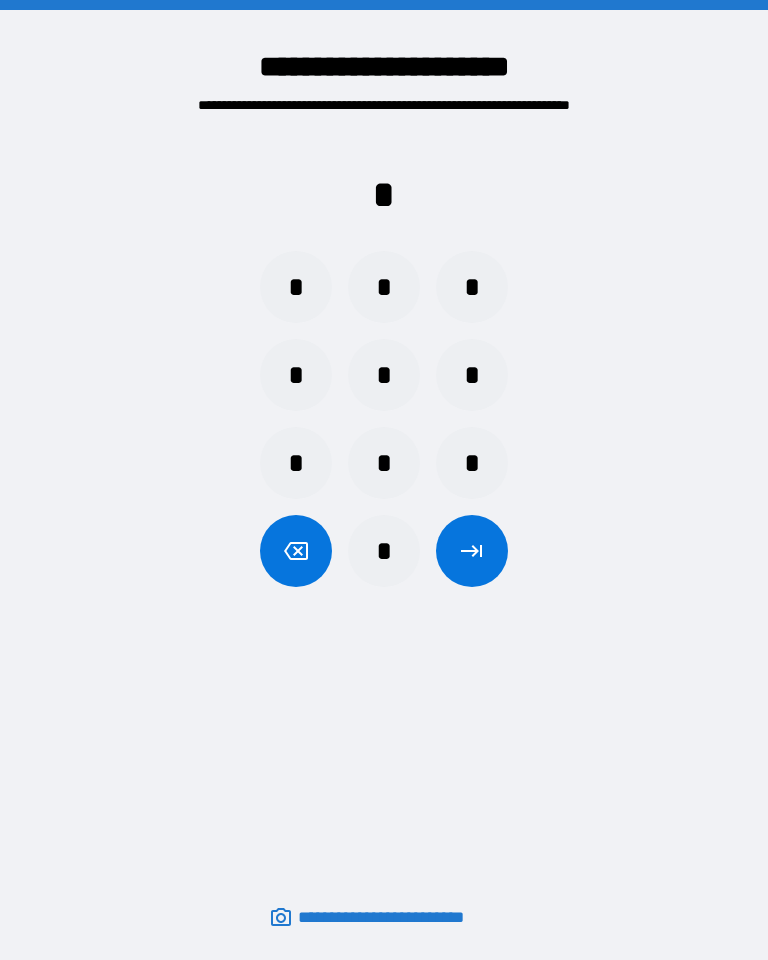 click on "*" at bounding box center (384, 287) 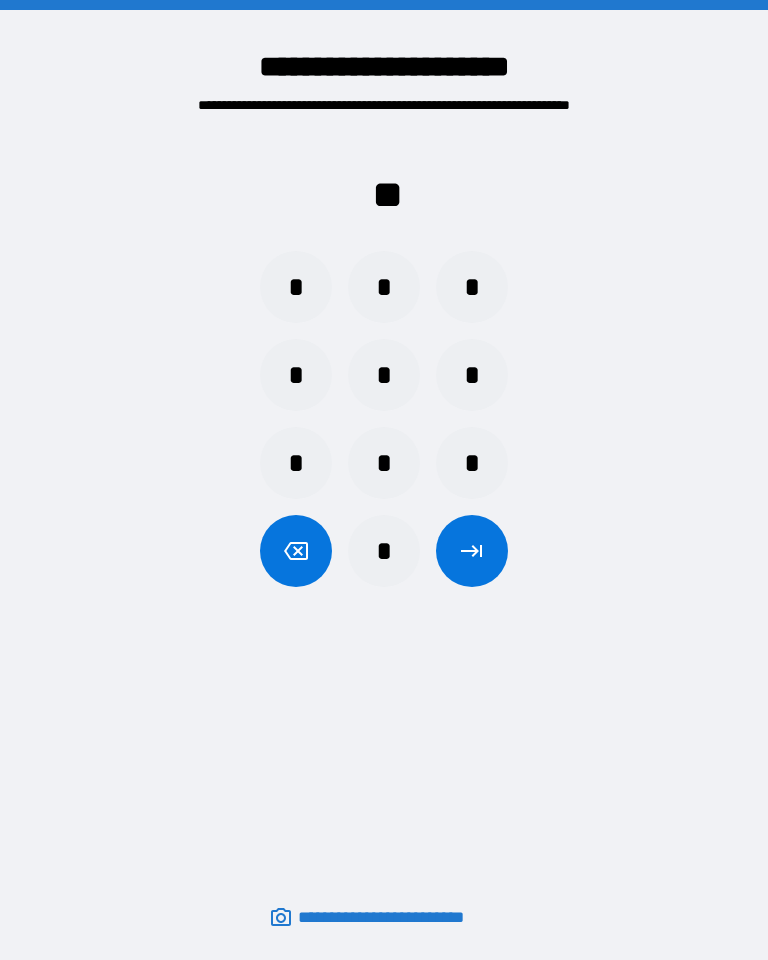 click on "*" at bounding box center [472, 287] 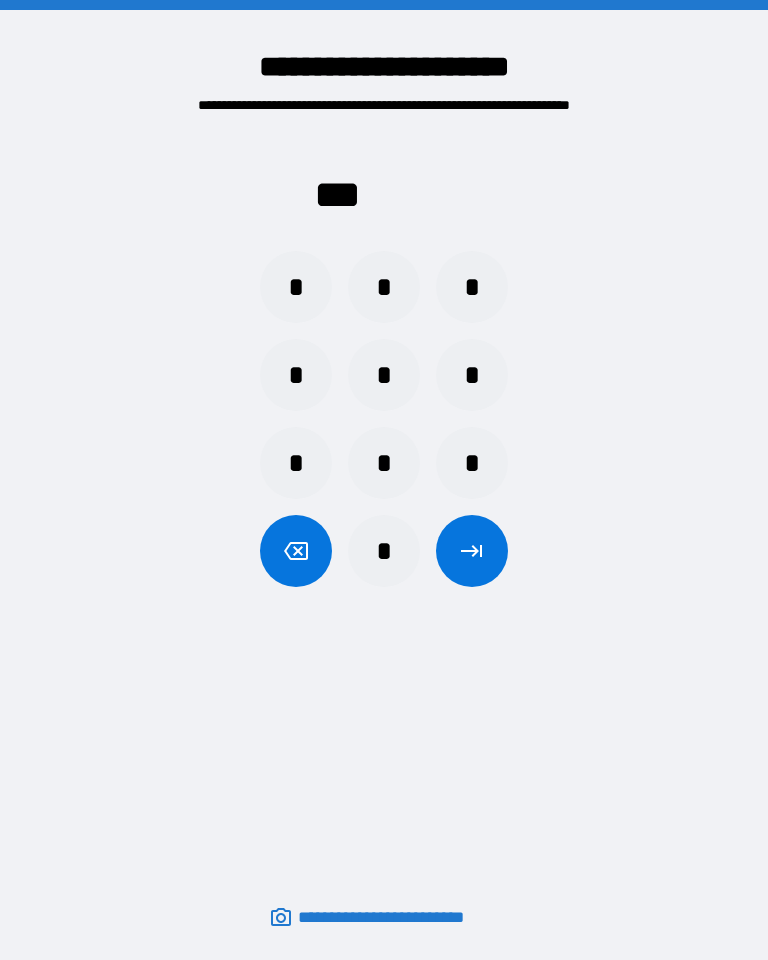 click on "*" at bounding box center [296, 375] 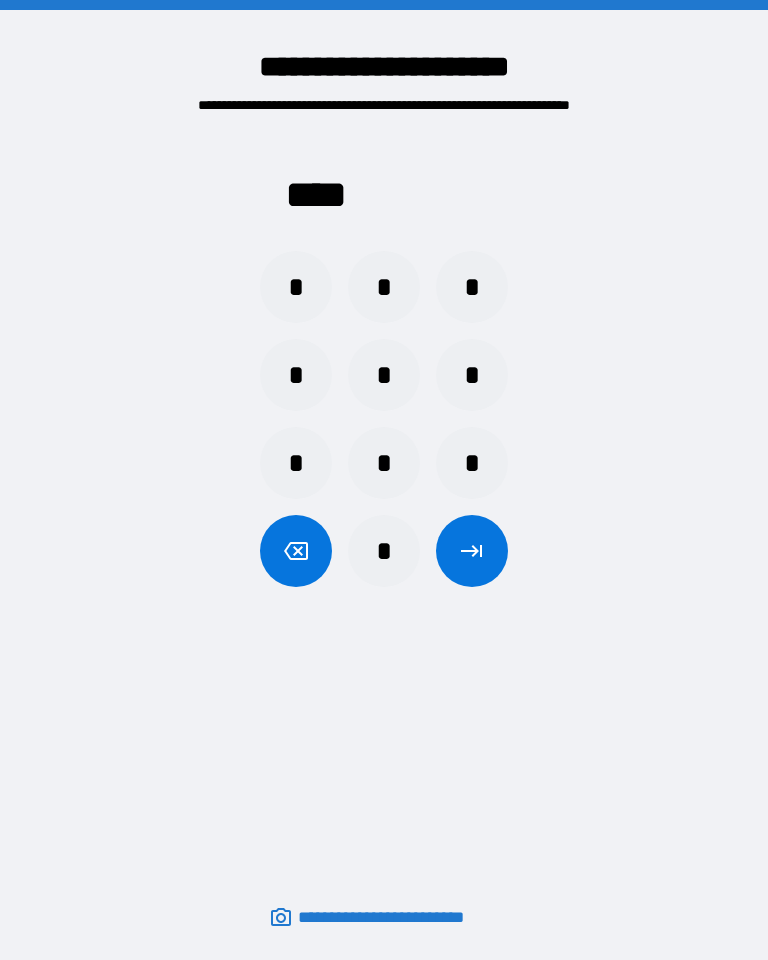 click at bounding box center (472, 551) 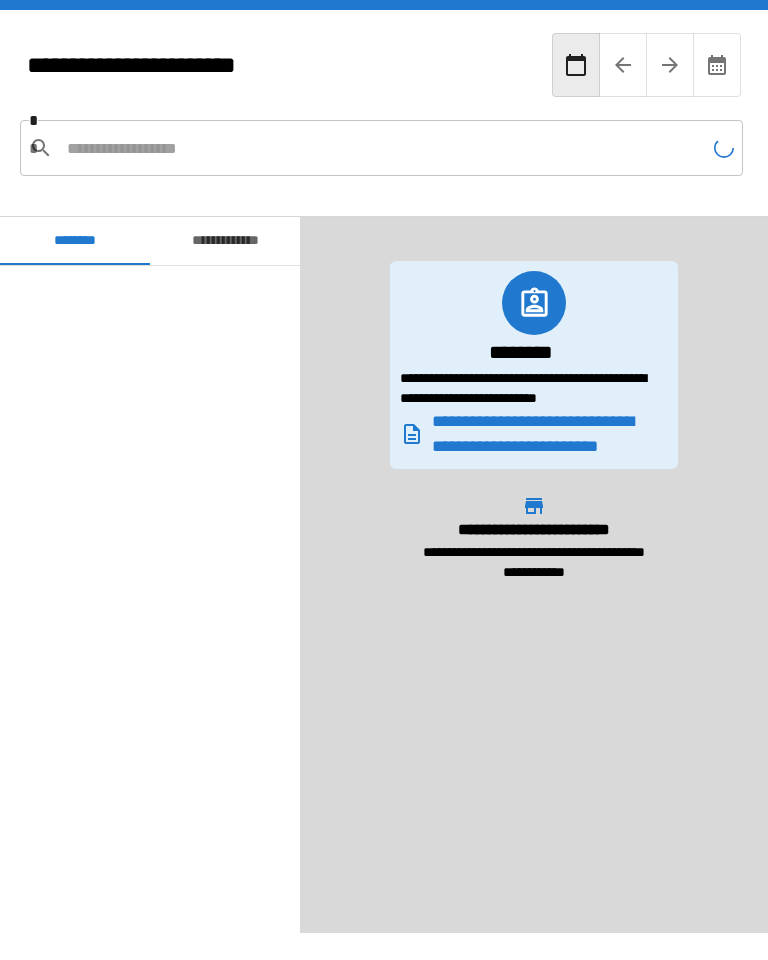 scroll, scrollTop: 780, scrollLeft: 0, axis: vertical 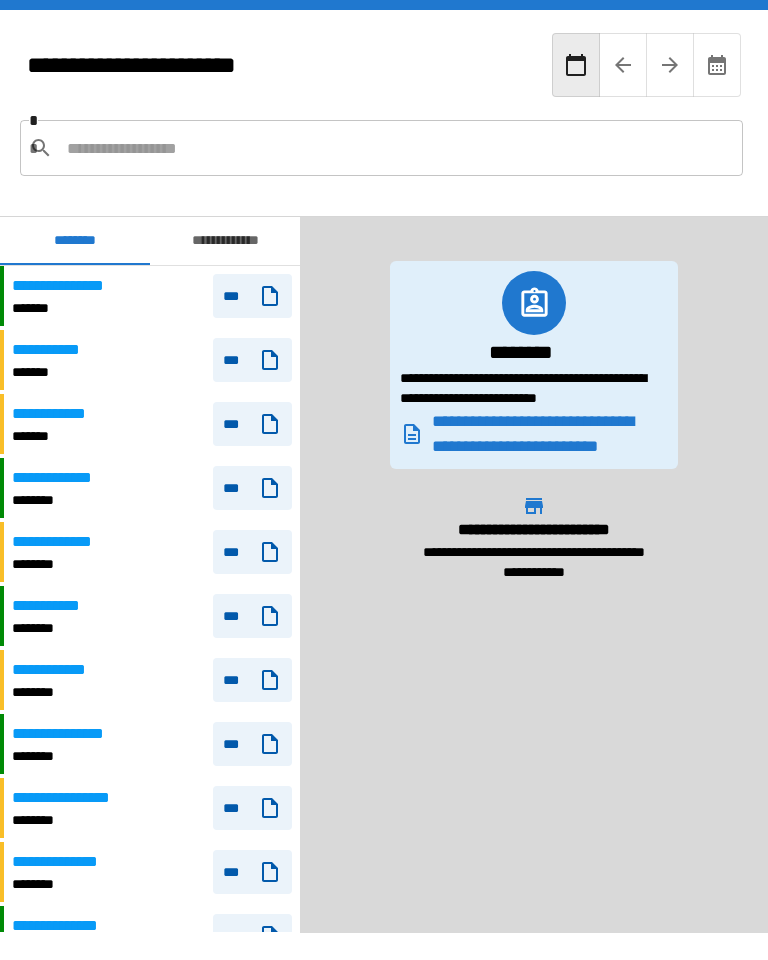 click at bounding box center (397, 148) 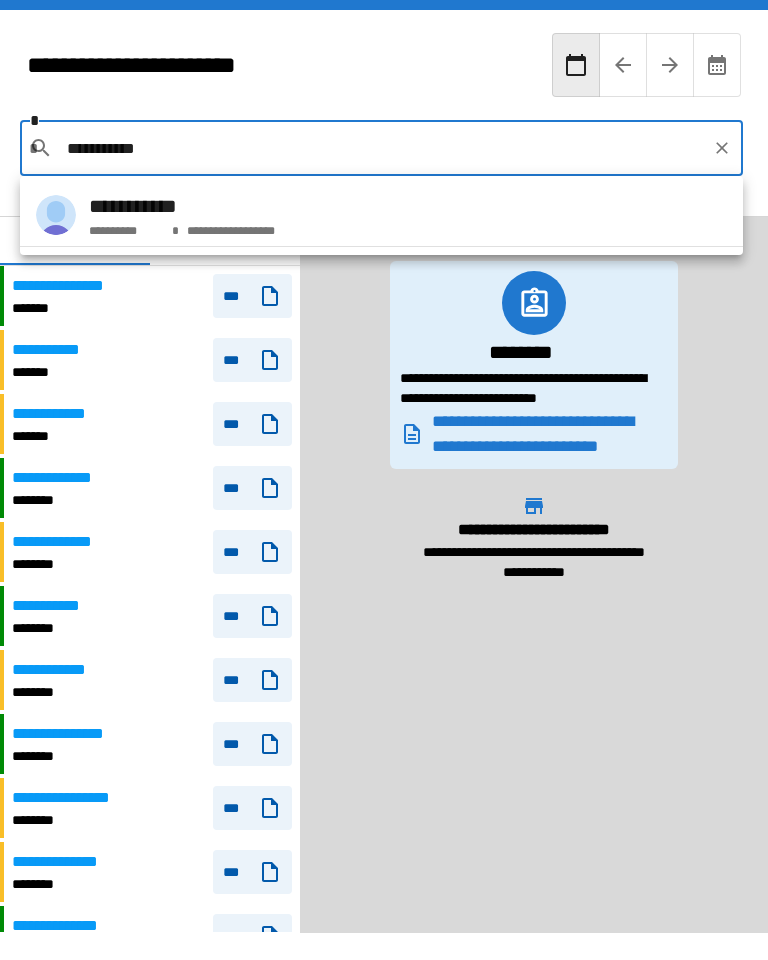 click on "**********" at bounding box center (381, 215) 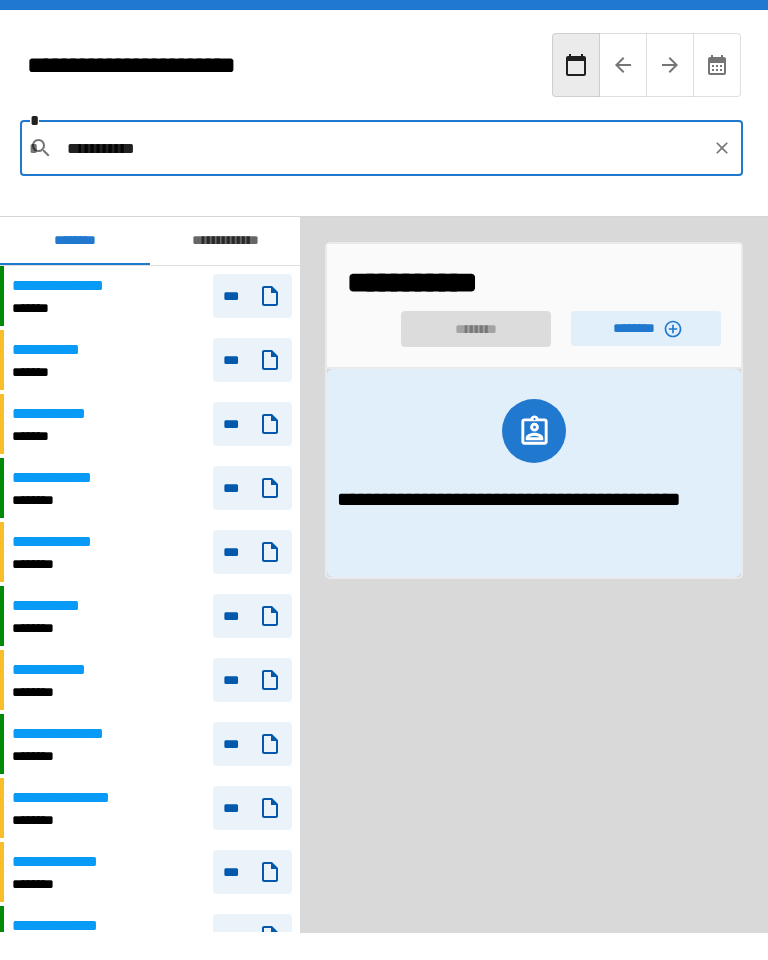 click on "********" at bounding box center (646, 328) 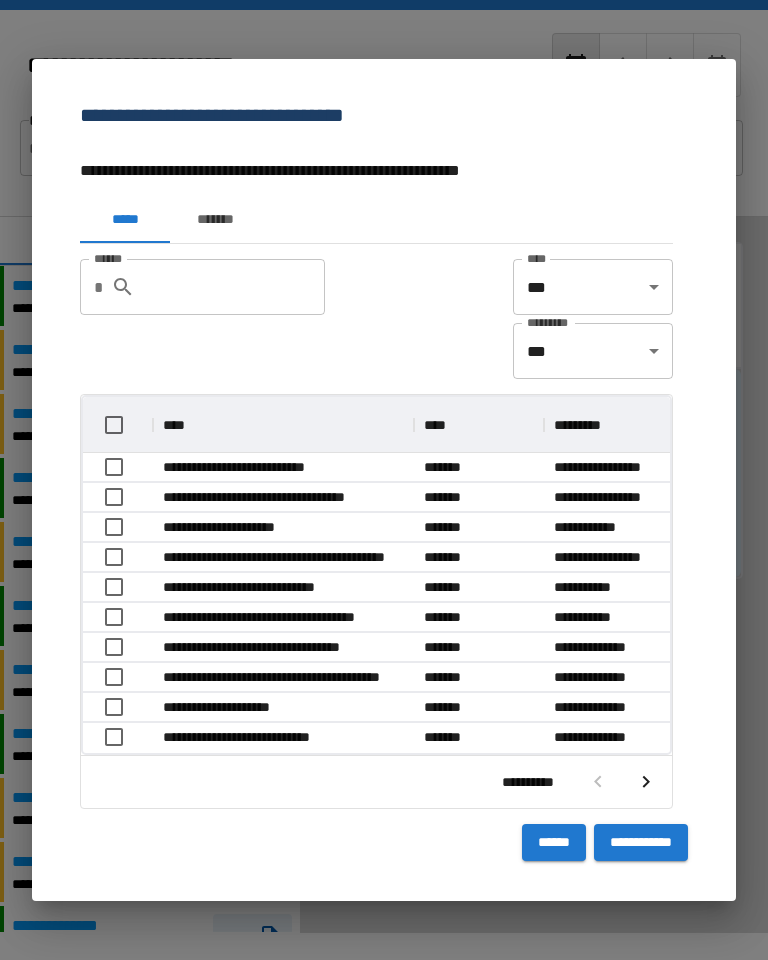 scroll, scrollTop: 57, scrollLeft: 587, axis: both 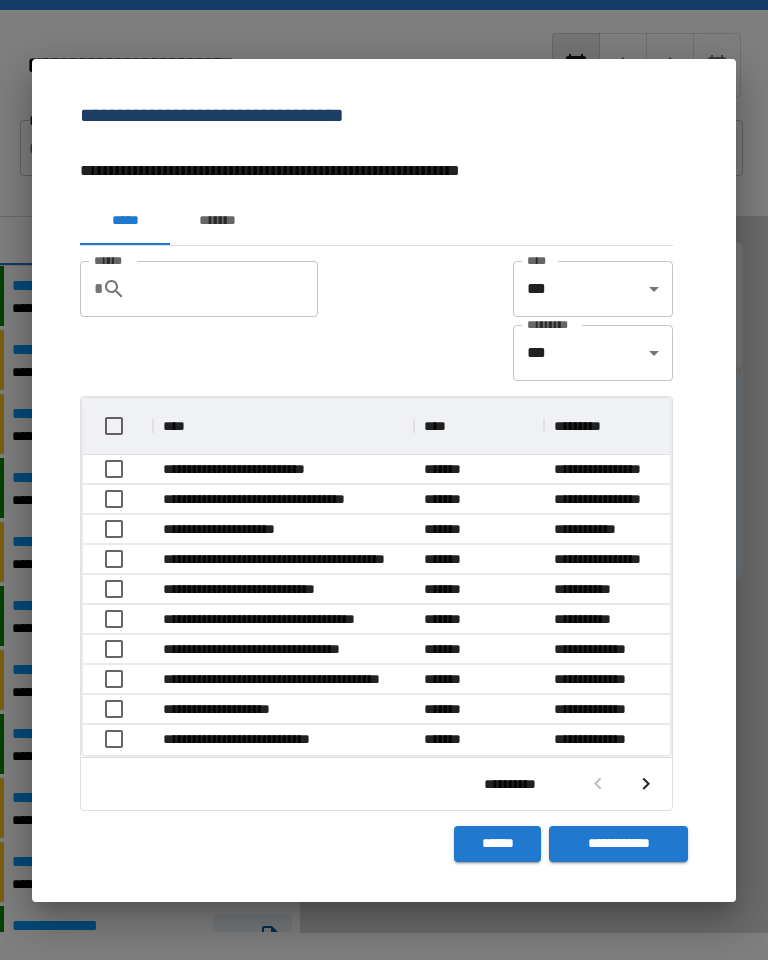 click on "******" at bounding box center (230, 289) 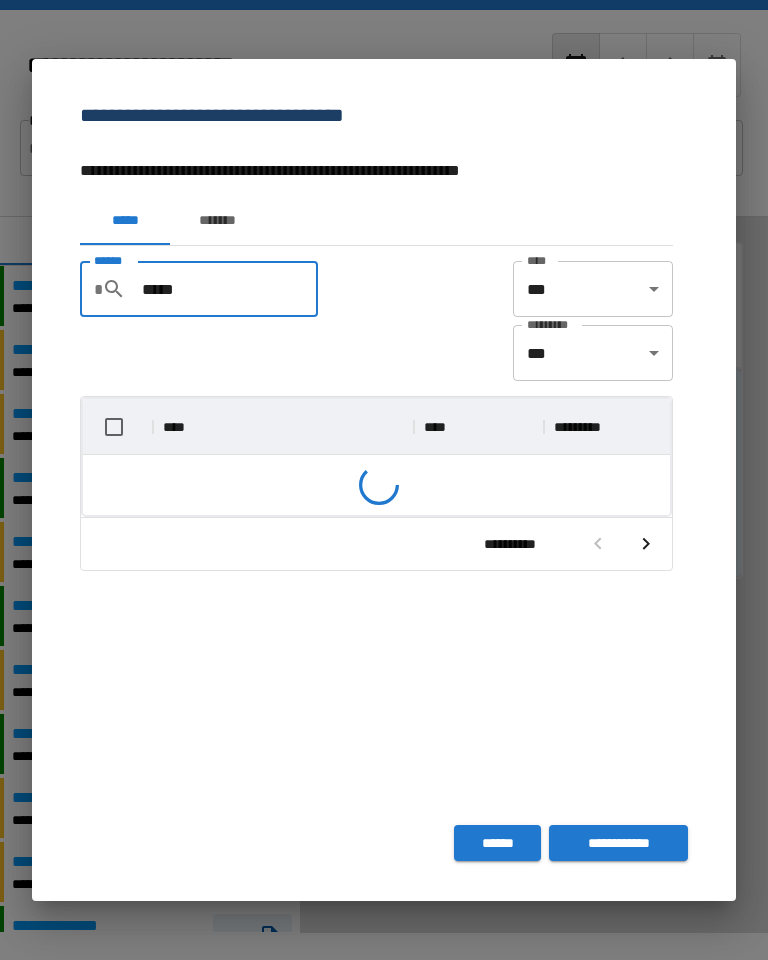 scroll, scrollTop: 86, scrollLeft: 587, axis: both 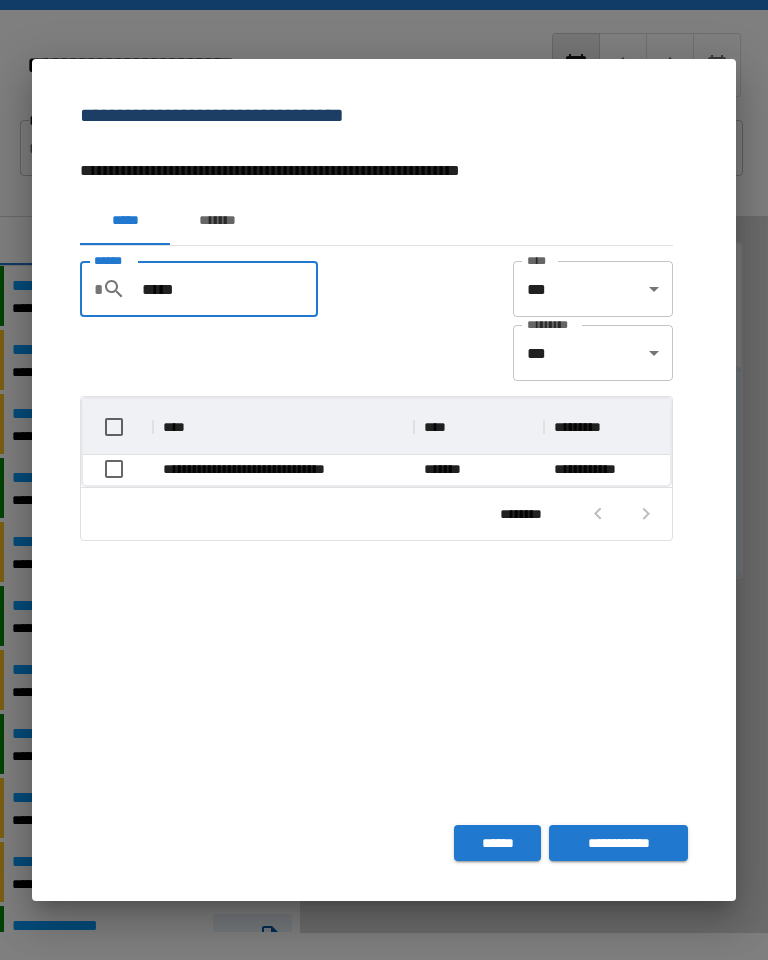 type on "*****" 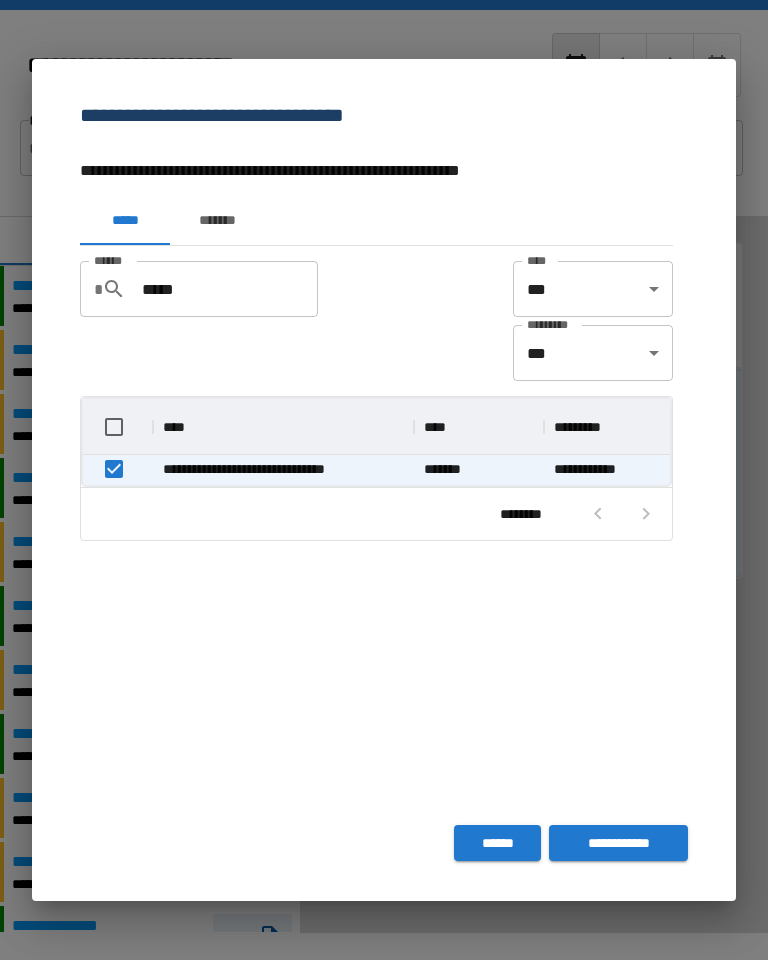 click on "**********" at bounding box center (618, 843) 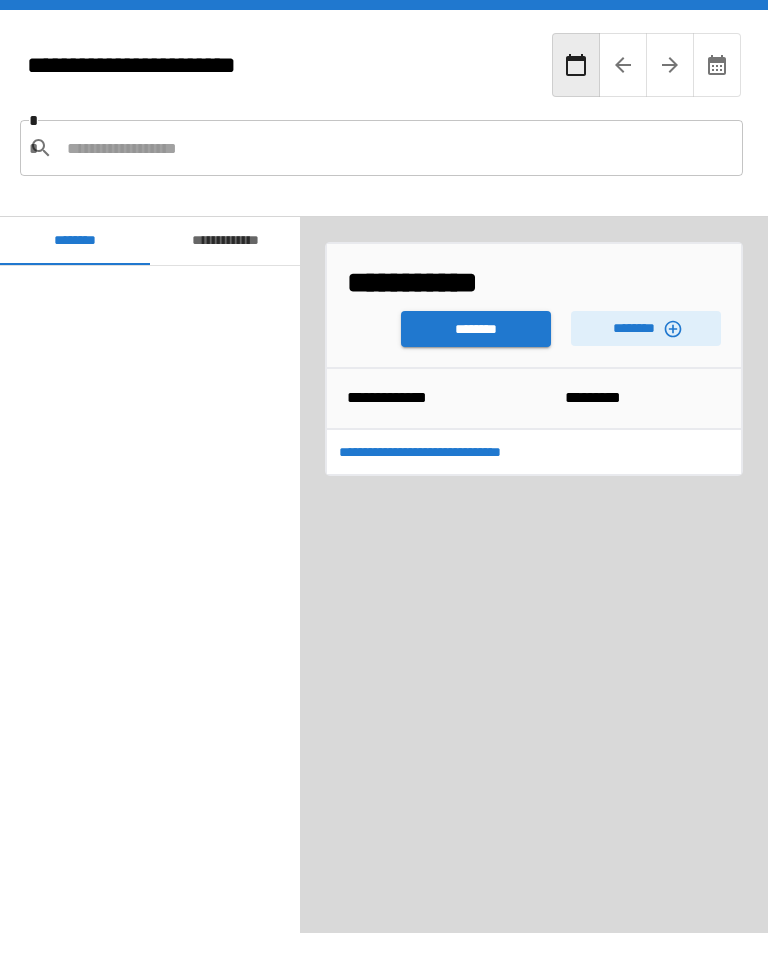 scroll, scrollTop: 780, scrollLeft: 0, axis: vertical 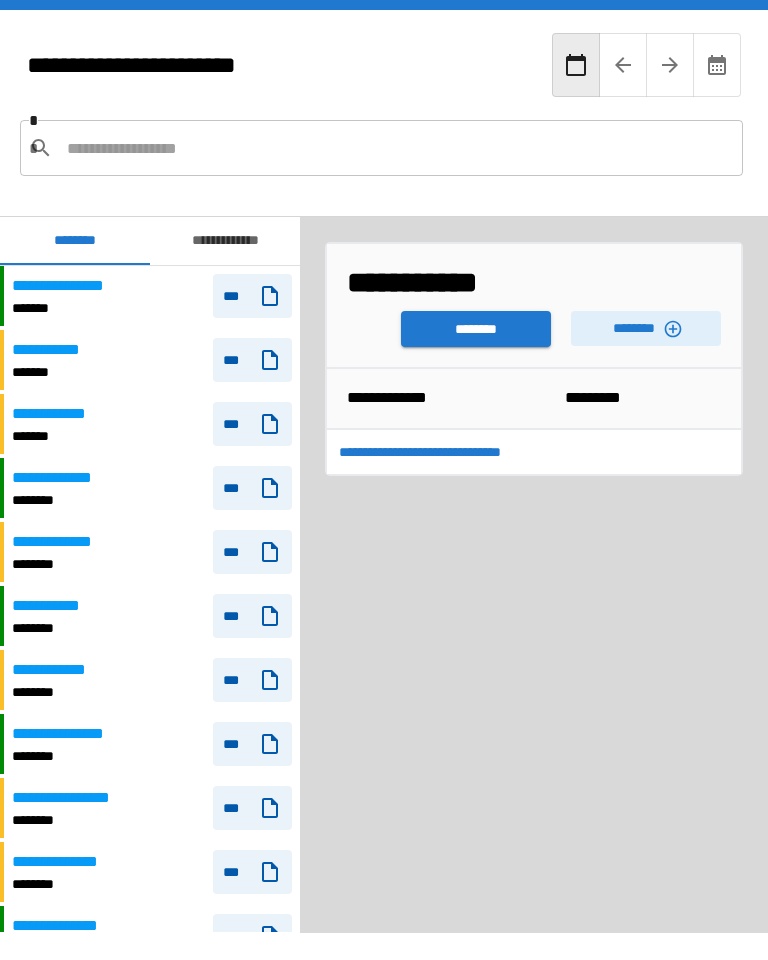 click on "[FIRST] [LAST] [STREET] [CITY], [STATE] [ZIP]" at bounding box center (534, 575) 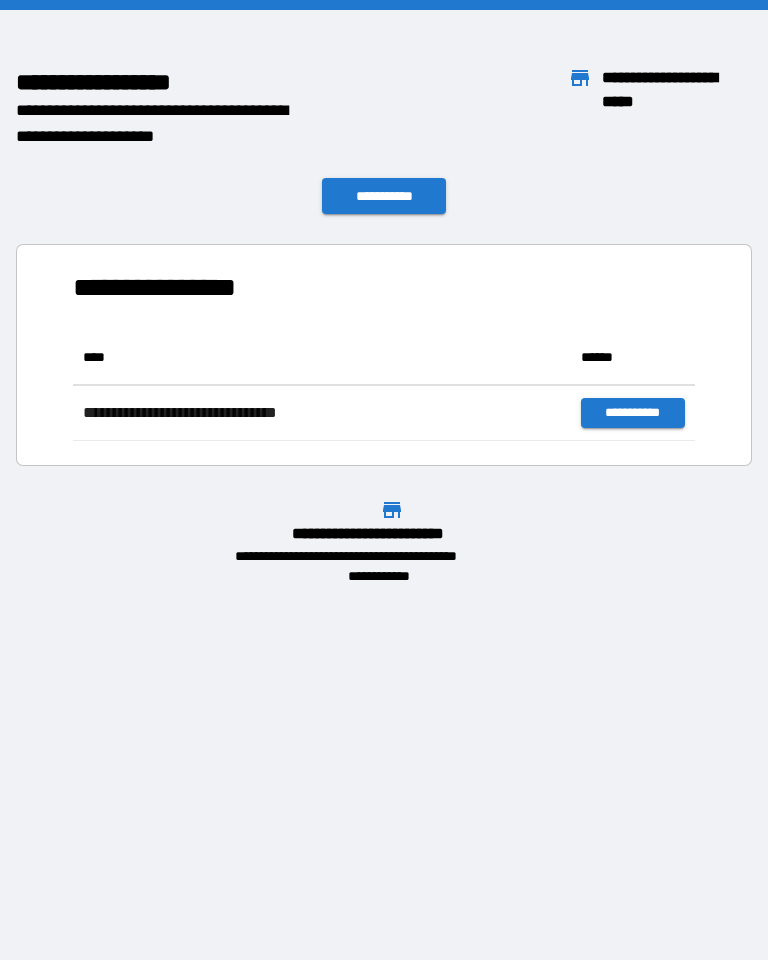scroll, scrollTop: 111, scrollLeft: 622, axis: both 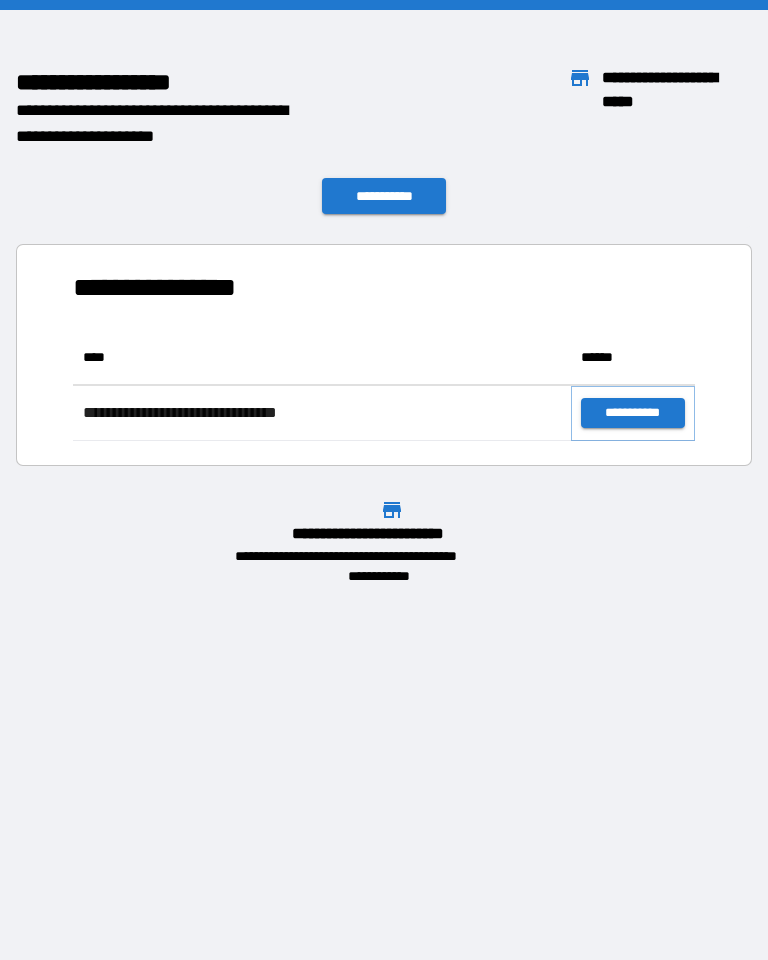 click on "**********" at bounding box center [633, 413] 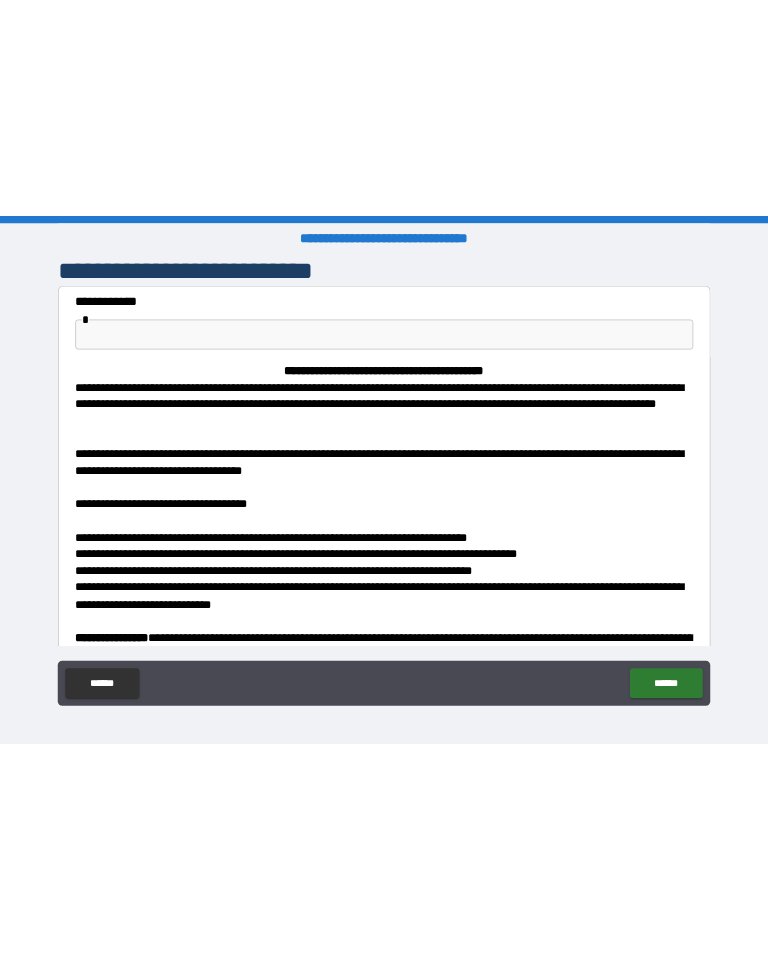 scroll, scrollTop: 0, scrollLeft: 0, axis: both 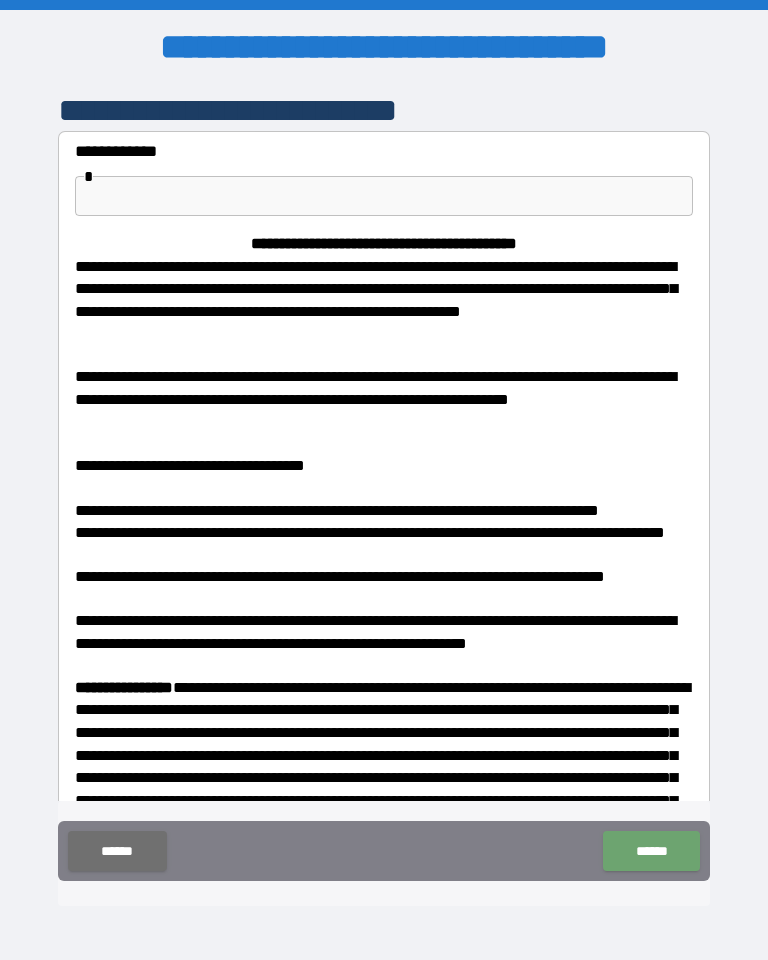 click on "******" at bounding box center [651, 851] 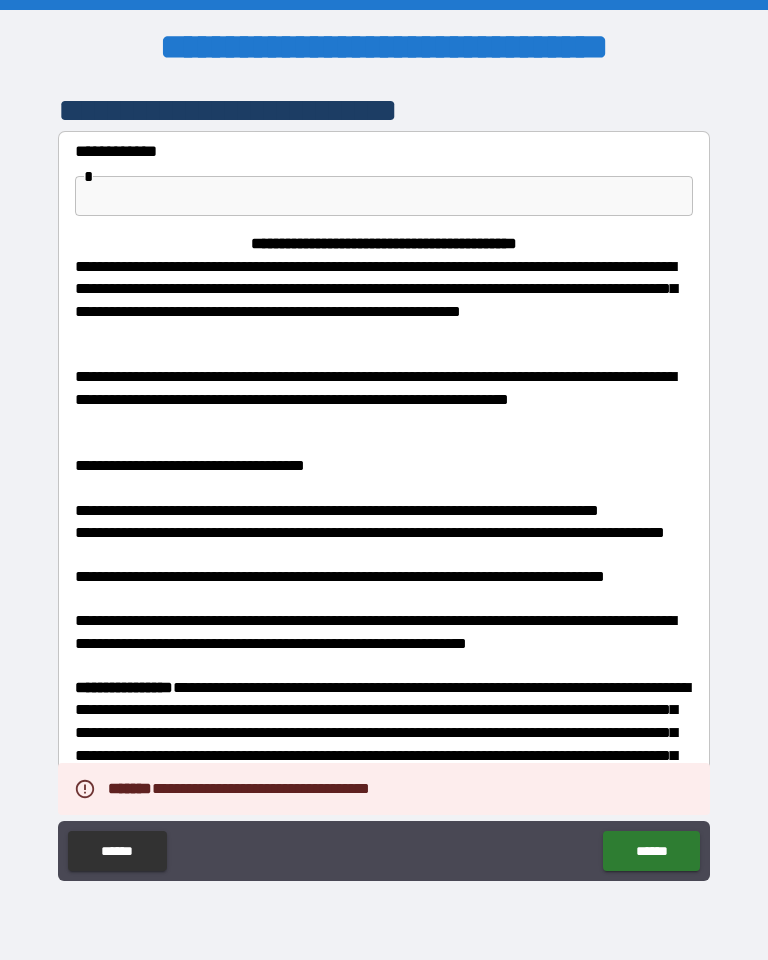 click at bounding box center (384, 196) 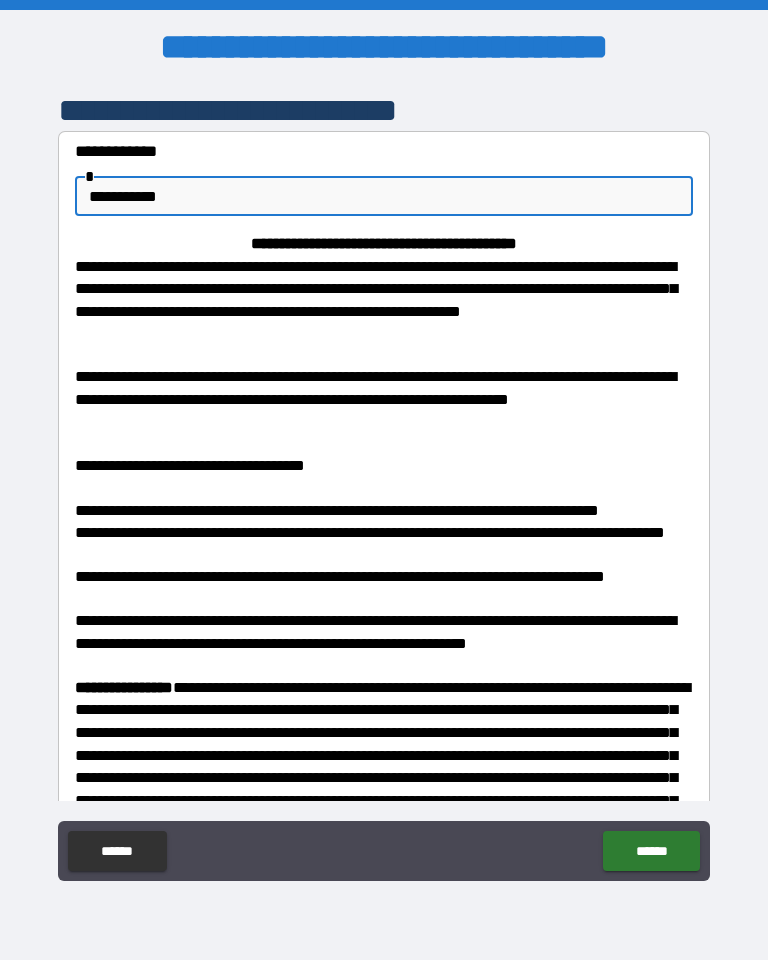 type on "**********" 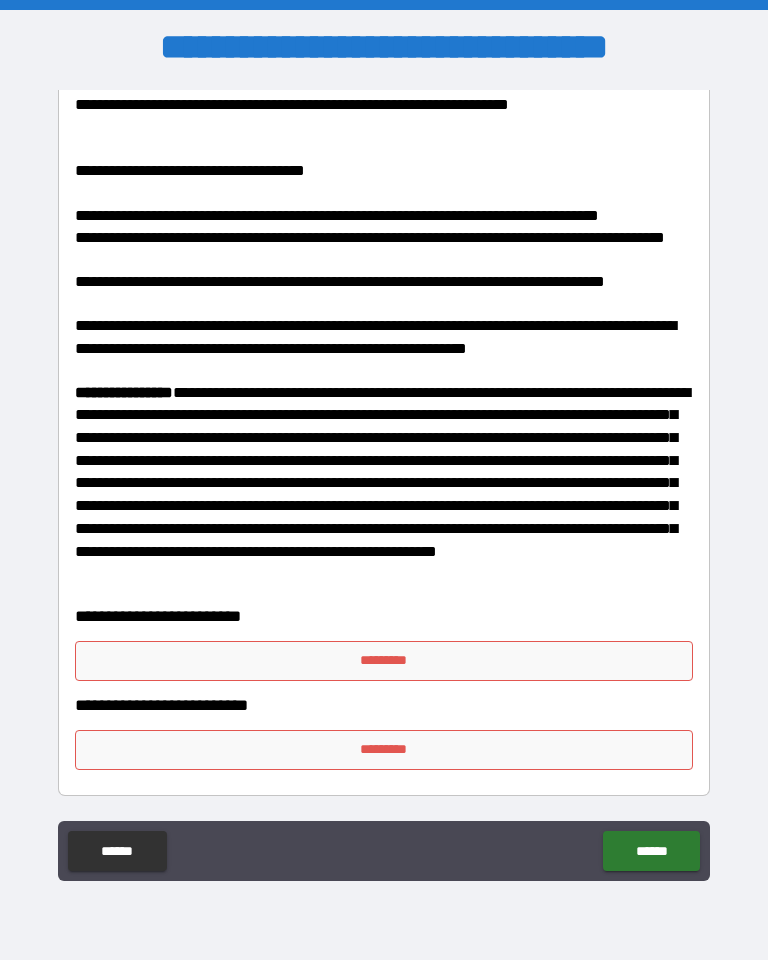 scroll, scrollTop: 291, scrollLeft: 0, axis: vertical 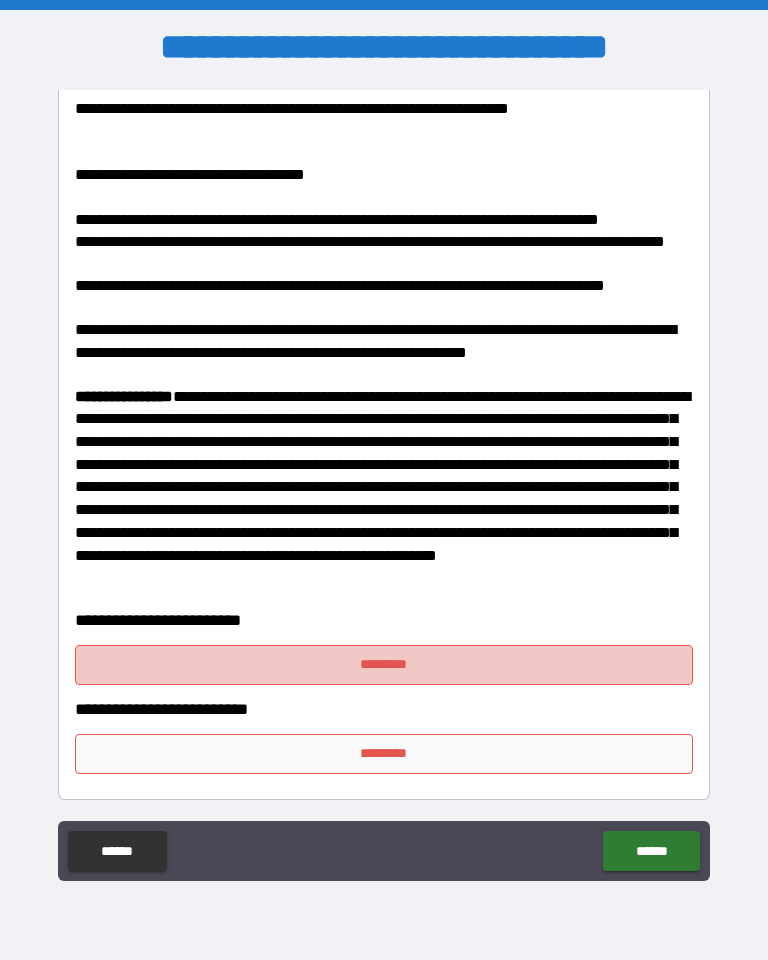 click on "*********" at bounding box center (384, 665) 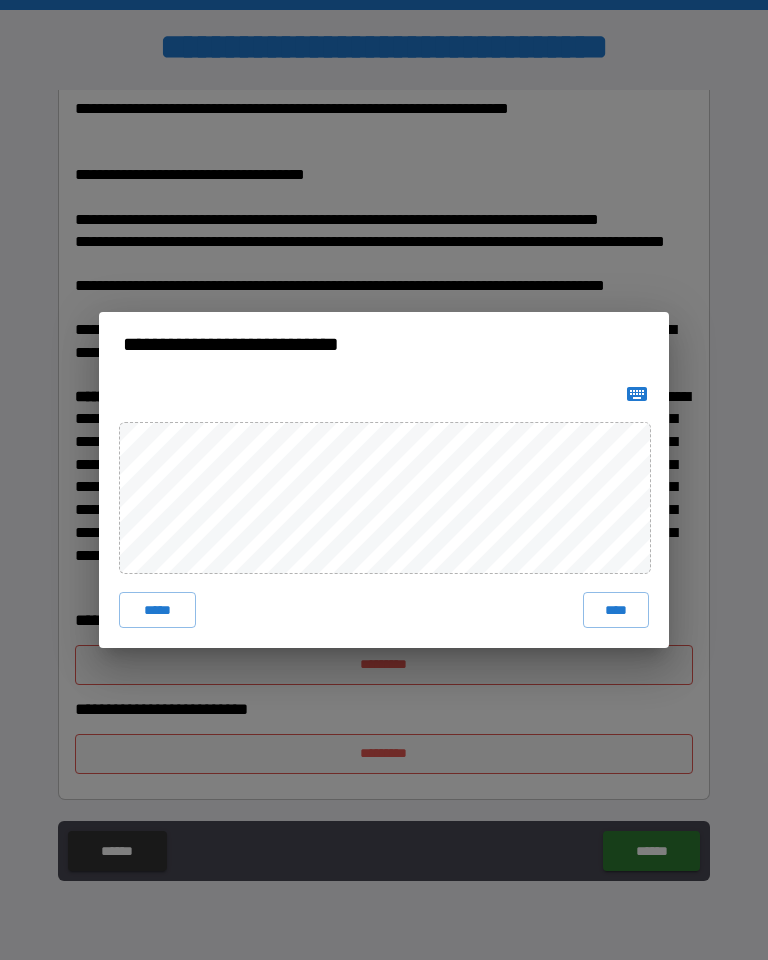 click on "****" at bounding box center [616, 610] 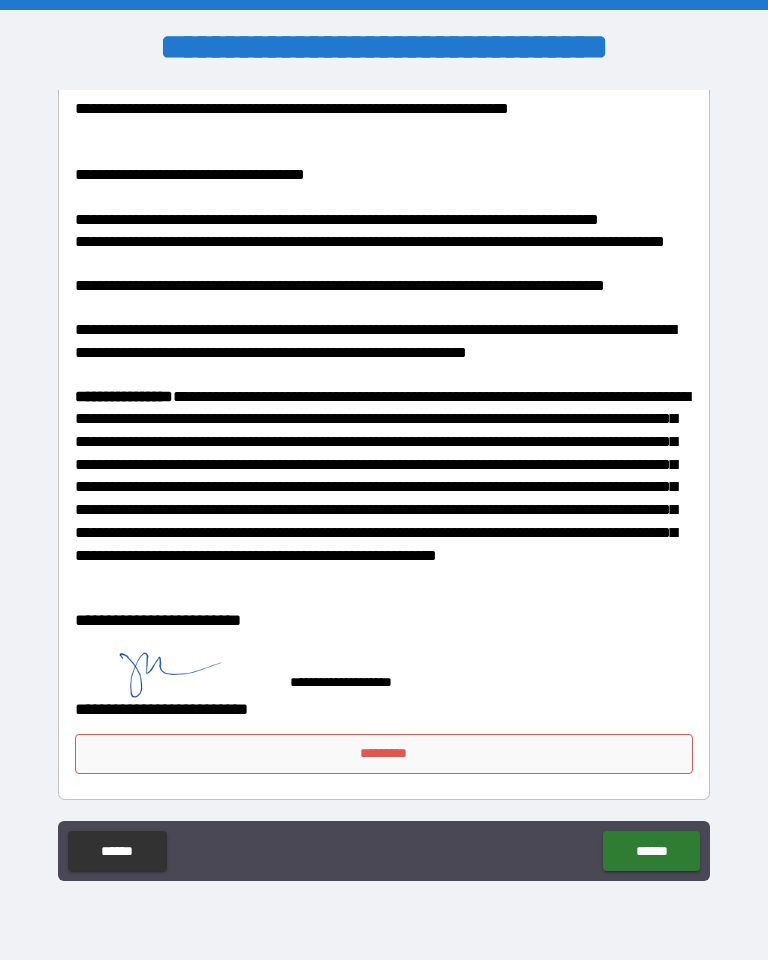 scroll, scrollTop: 281, scrollLeft: 0, axis: vertical 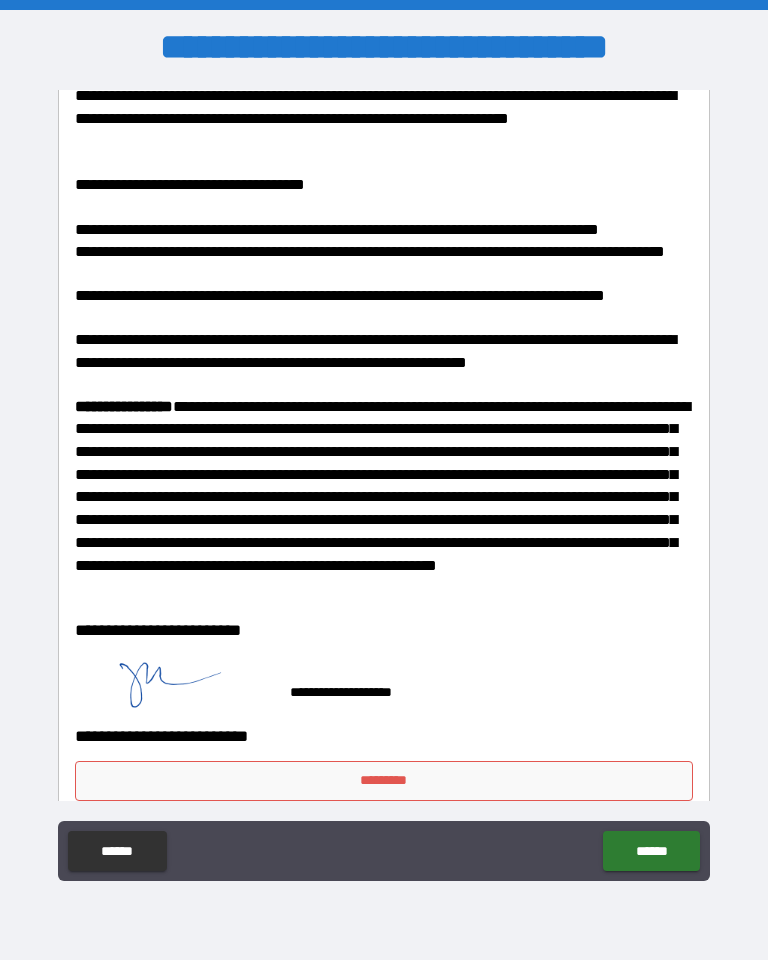 click on "******" at bounding box center [651, 851] 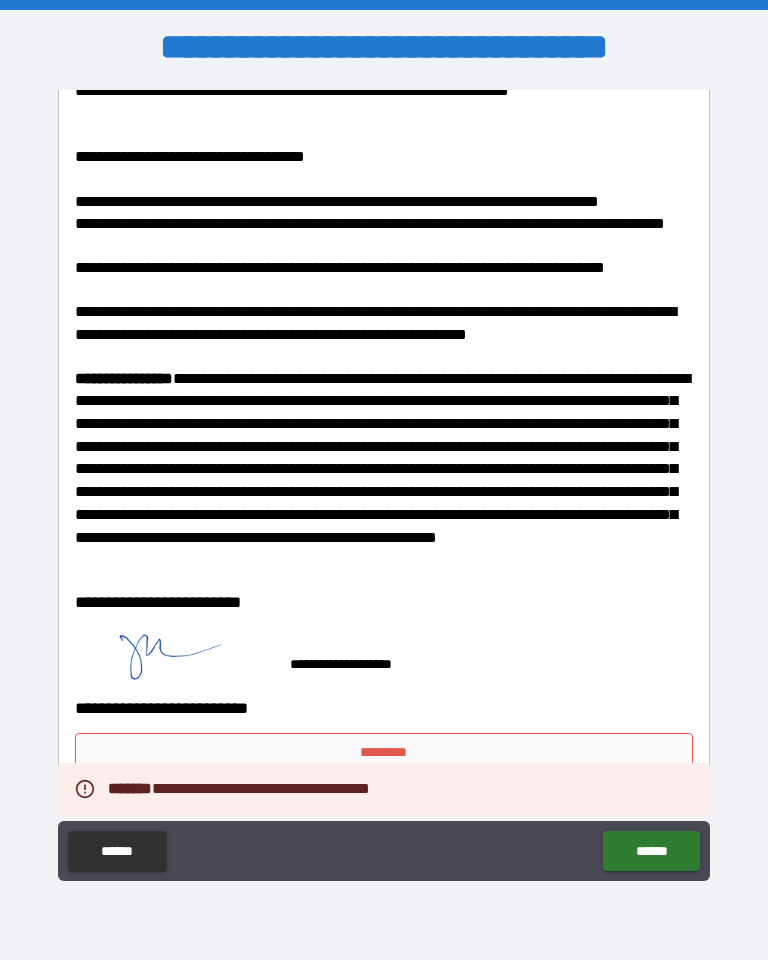 scroll, scrollTop: 308, scrollLeft: 0, axis: vertical 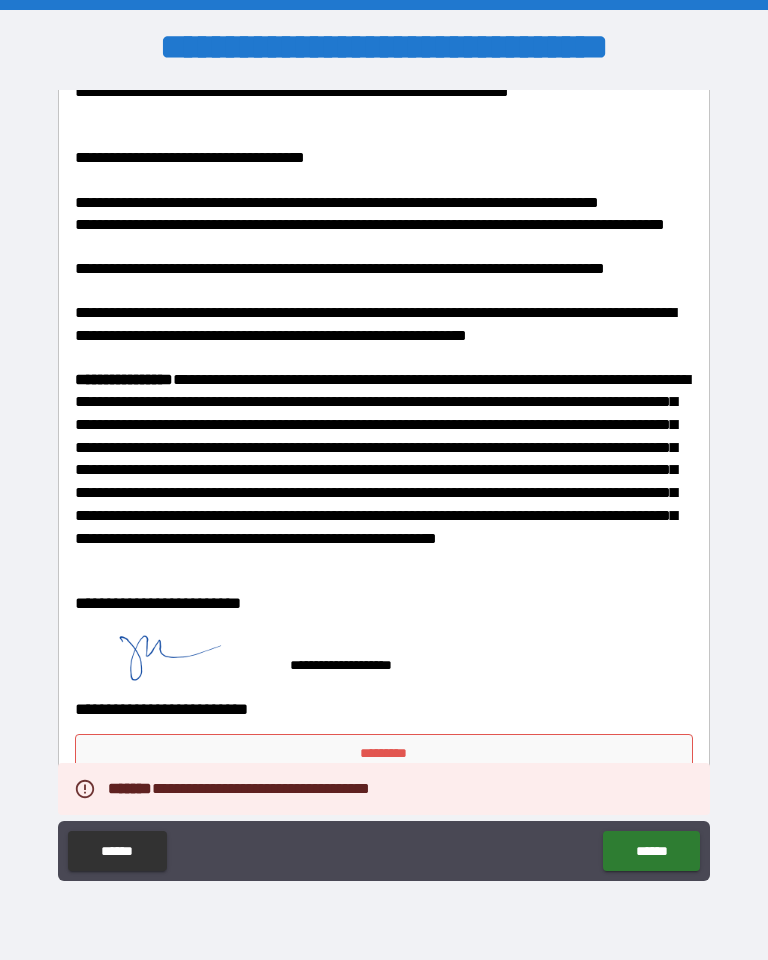 click on "*********" at bounding box center (384, 754) 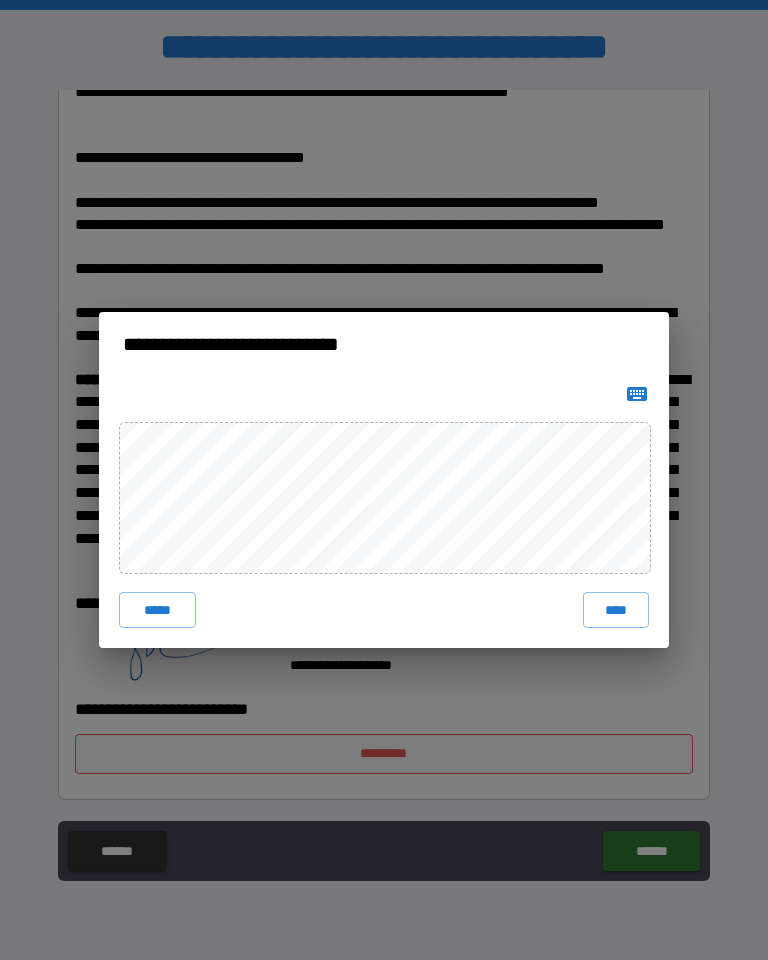 click on "****" at bounding box center (616, 610) 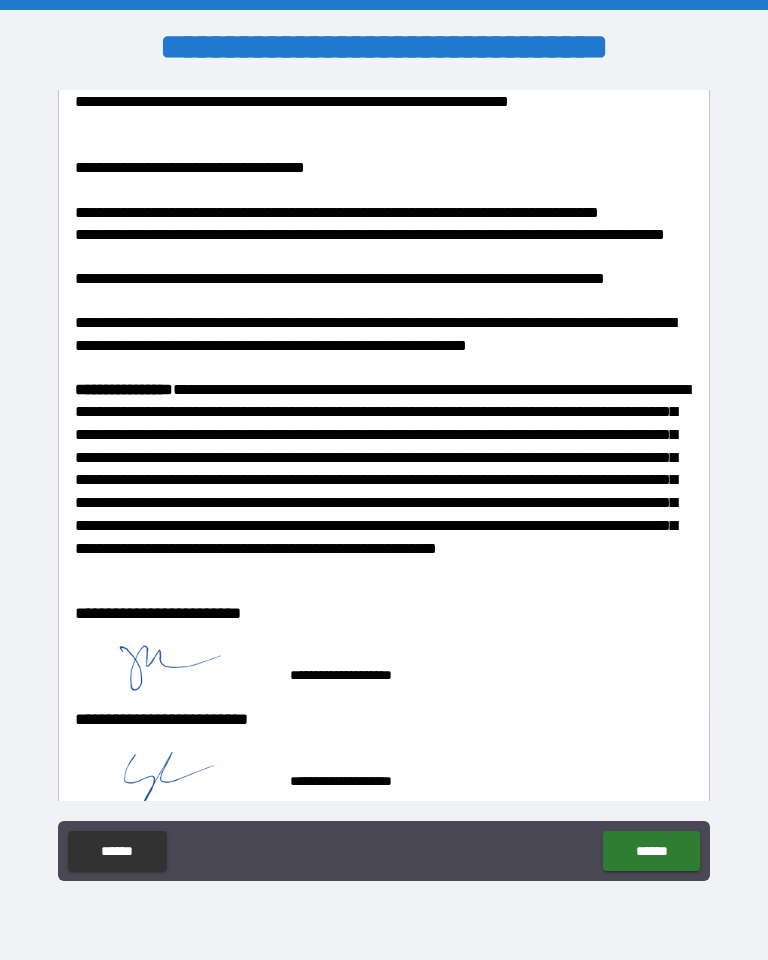 click on "******" at bounding box center (651, 851) 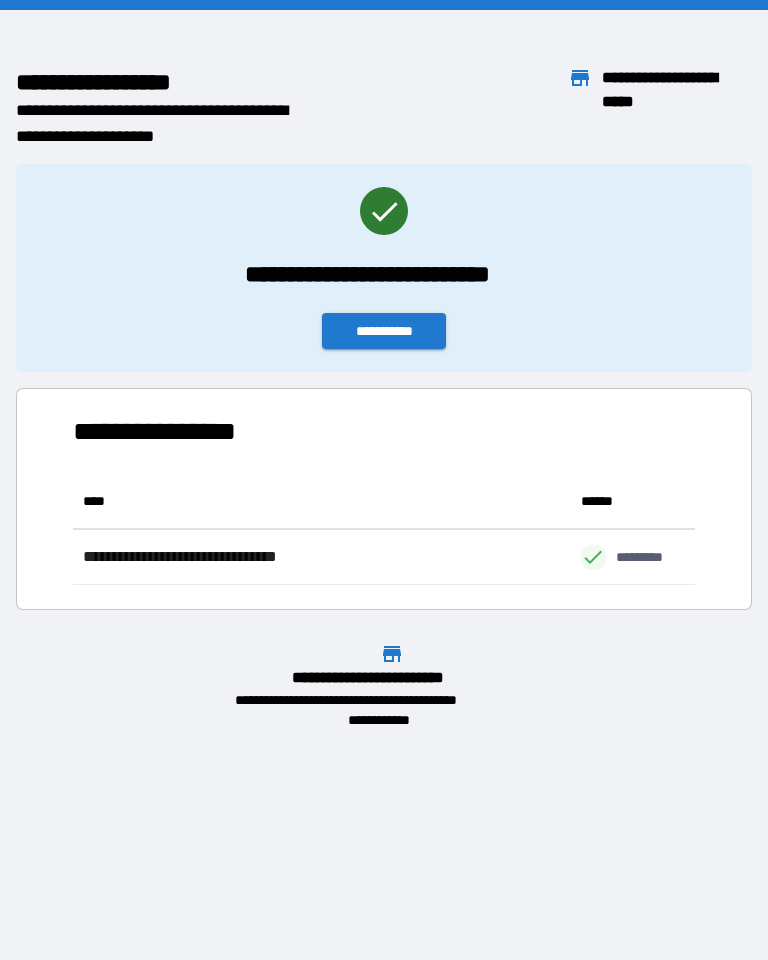 scroll, scrollTop: 111, scrollLeft: 622, axis: both 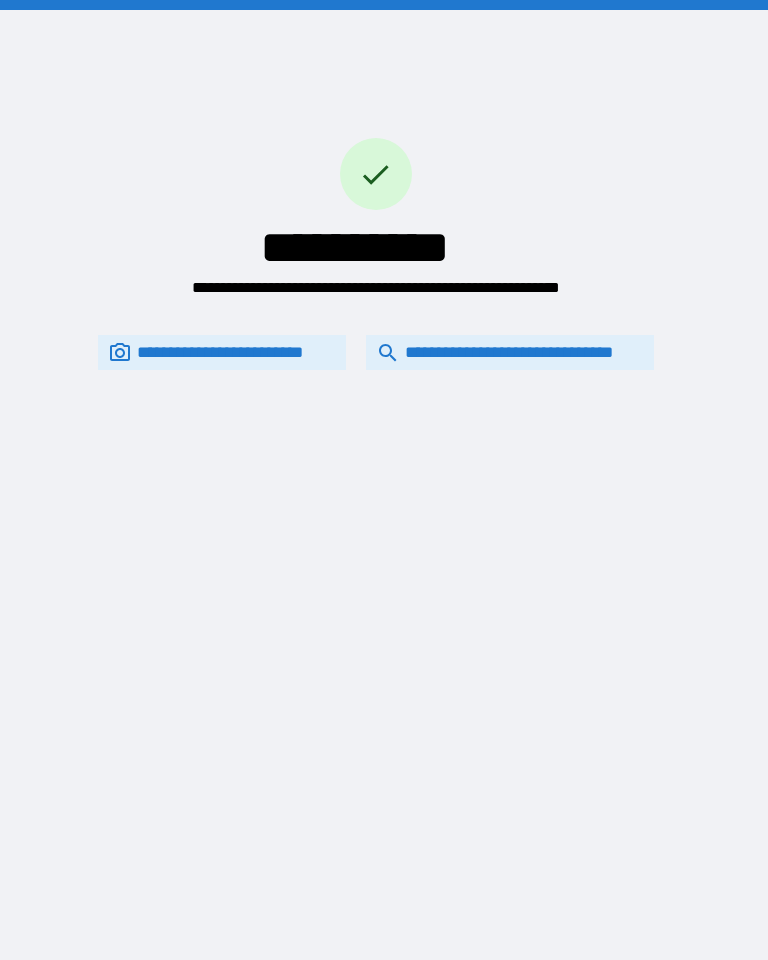 click on "**********" at bounding box center [510, 352] 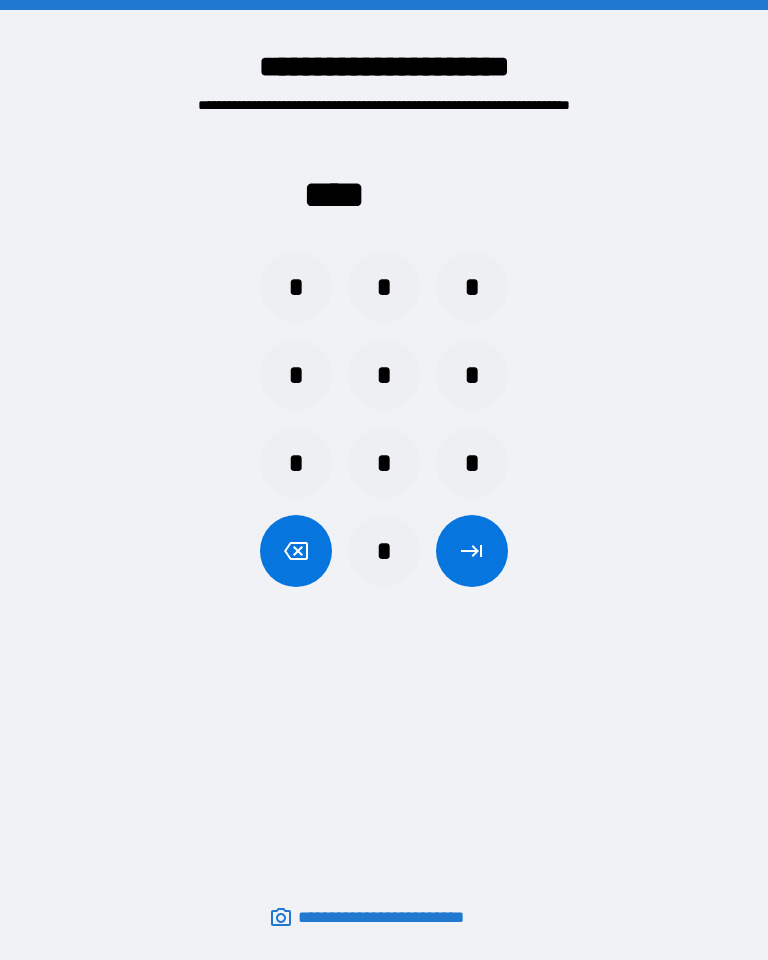 click on "*" at bounding box center [296, 287] 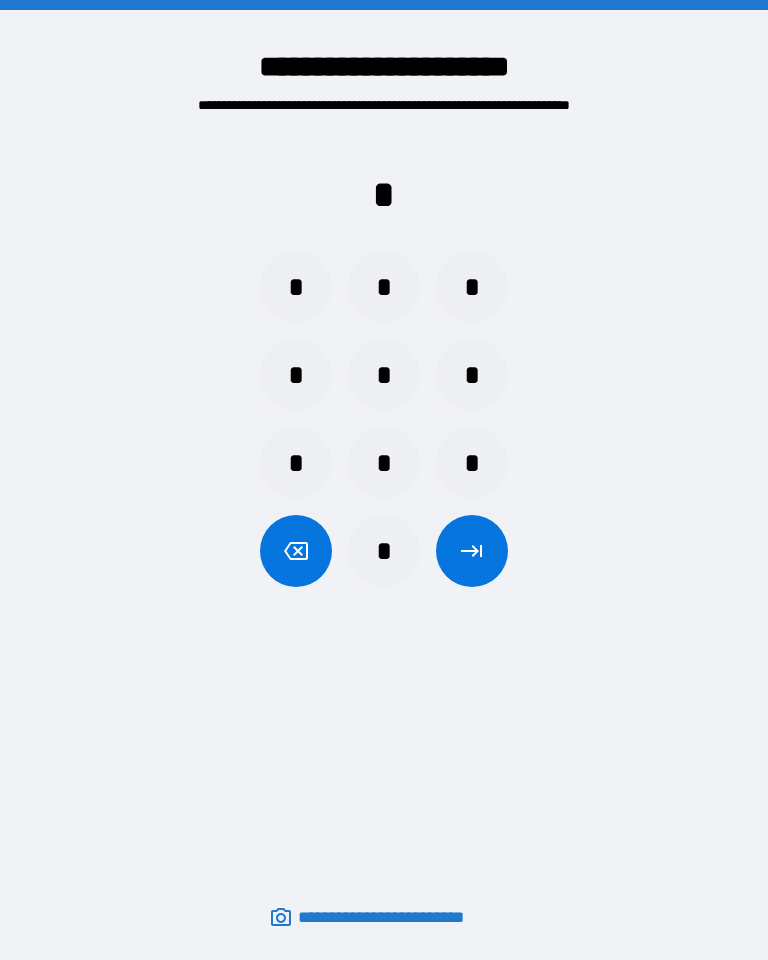 click on "*" at bounding box center [384, 287] 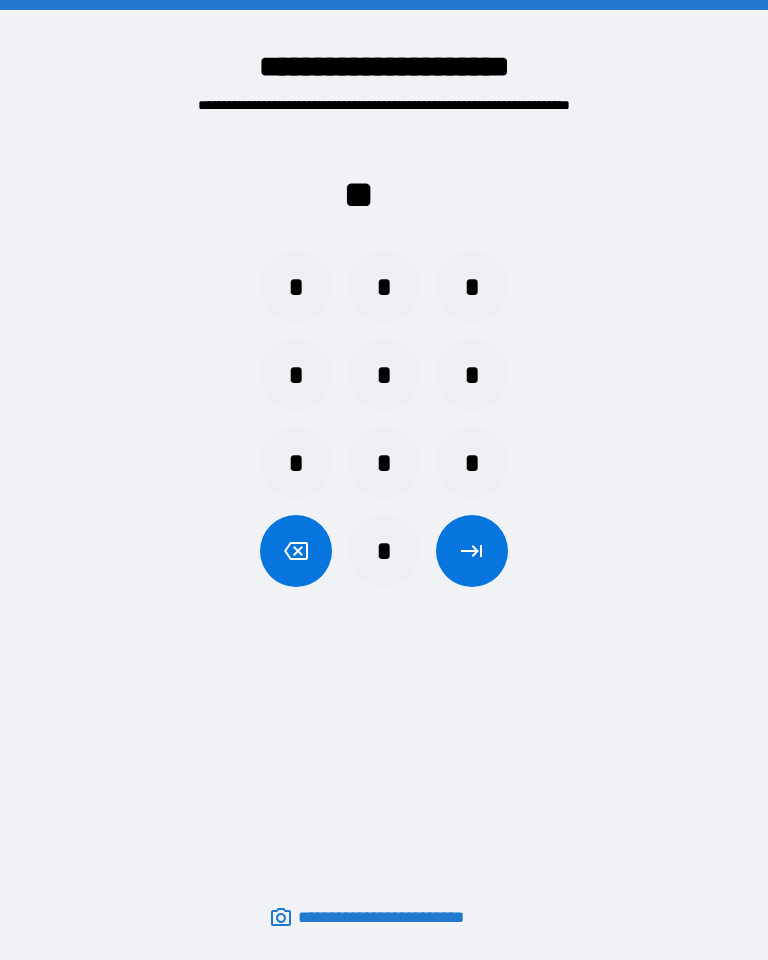 click on "*" at bounding box center [472, 287] 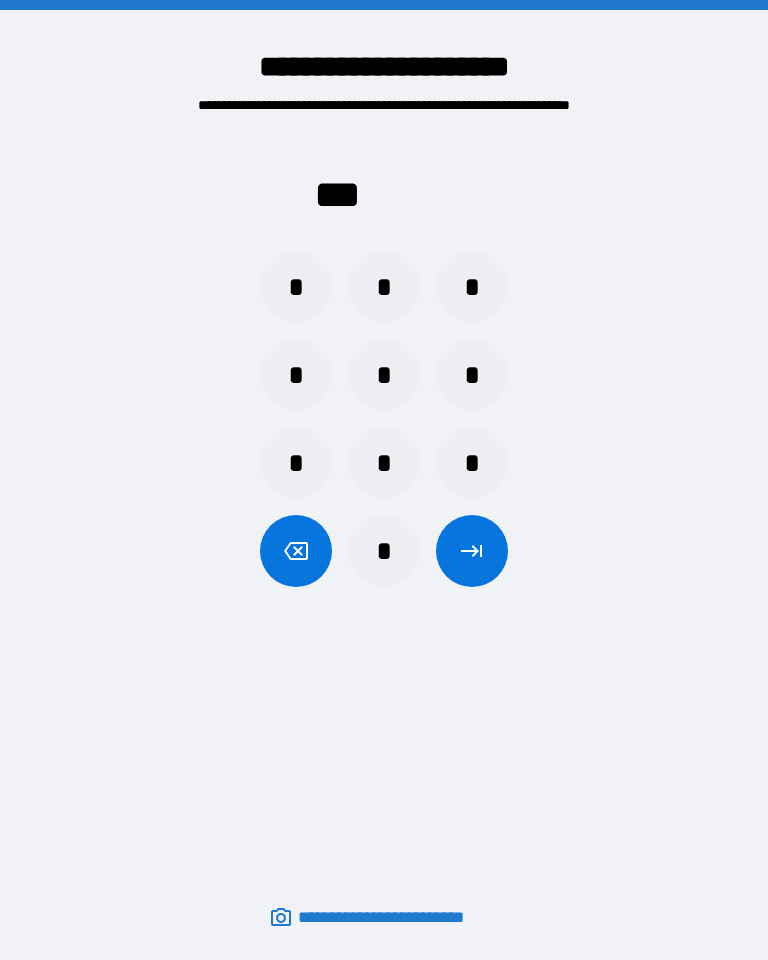 click on "*" at bounding box center [296, 375] 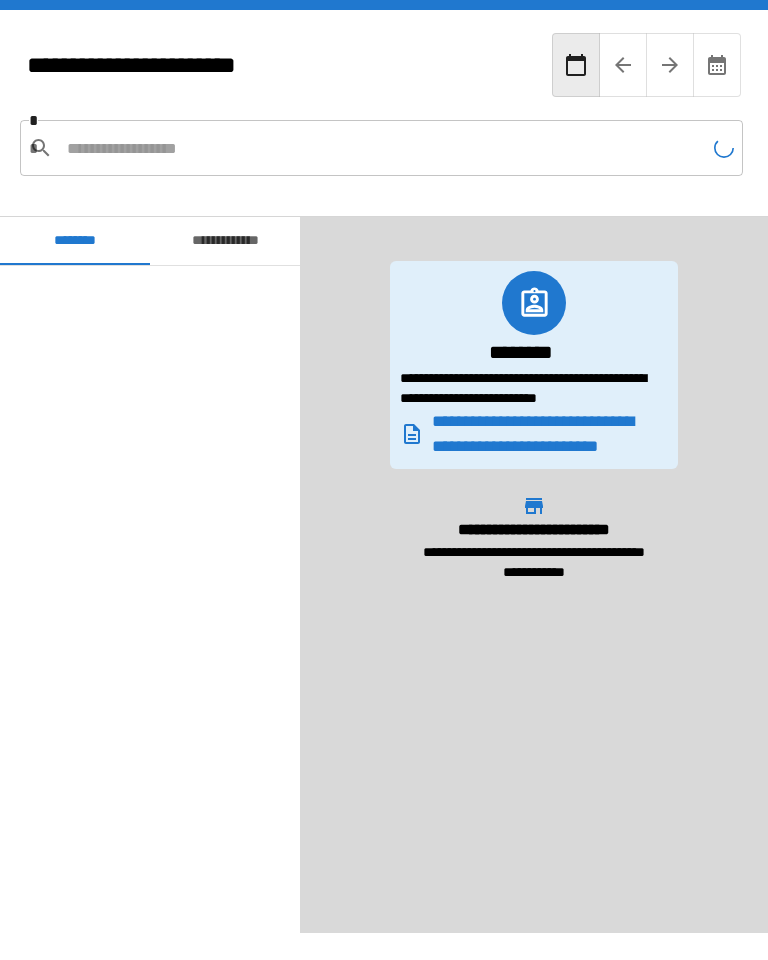 scroll, scrollTop: 780, scrollLeft: 0, axis: vertical 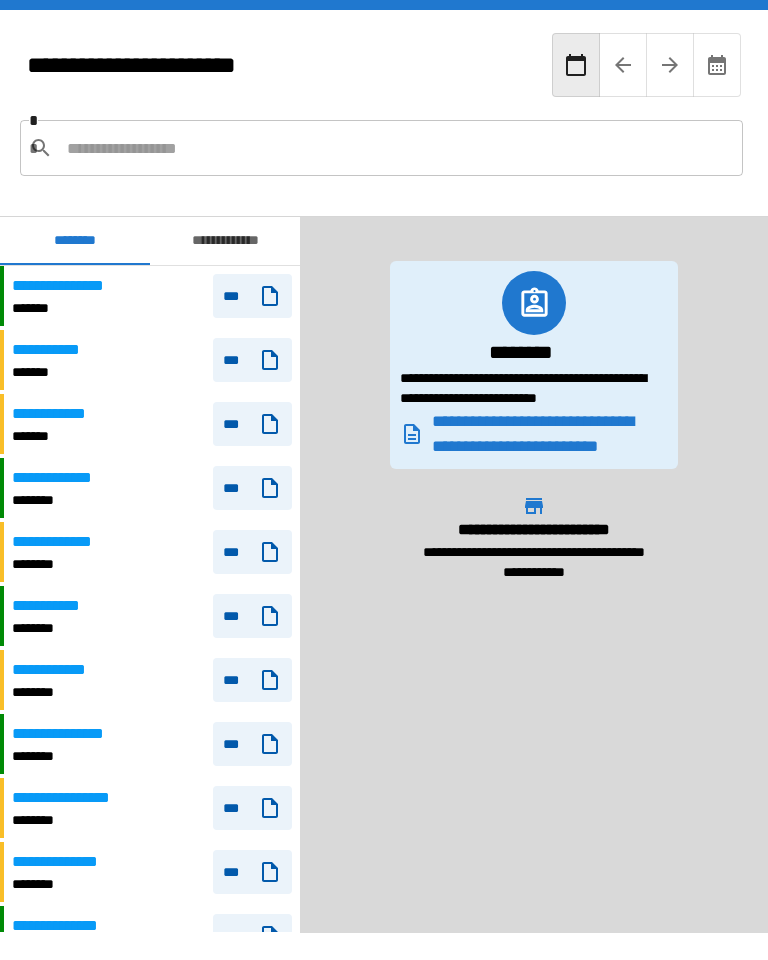 click at bounding box center (397, 148) 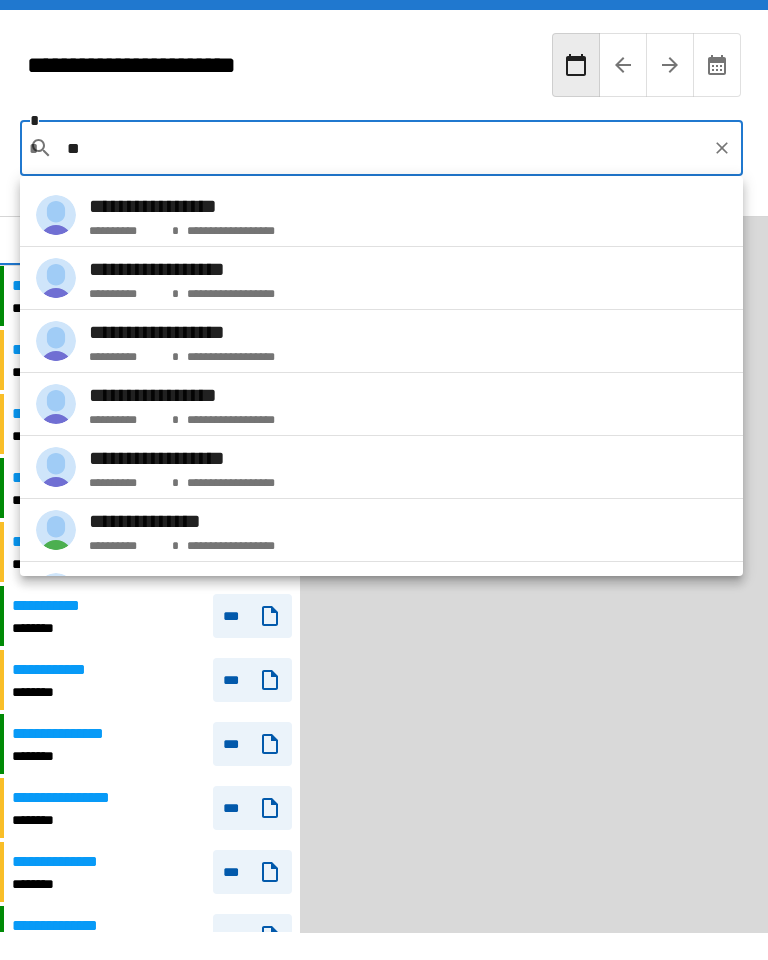 type on "*" 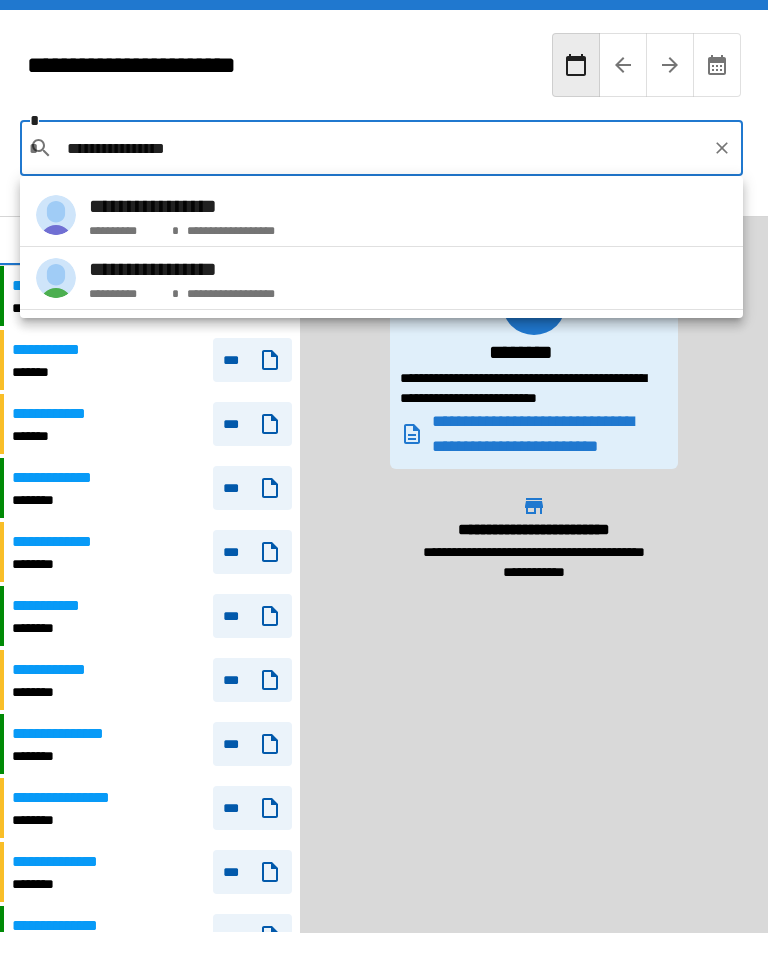 click on "**********" at bounding box center [381, 215] 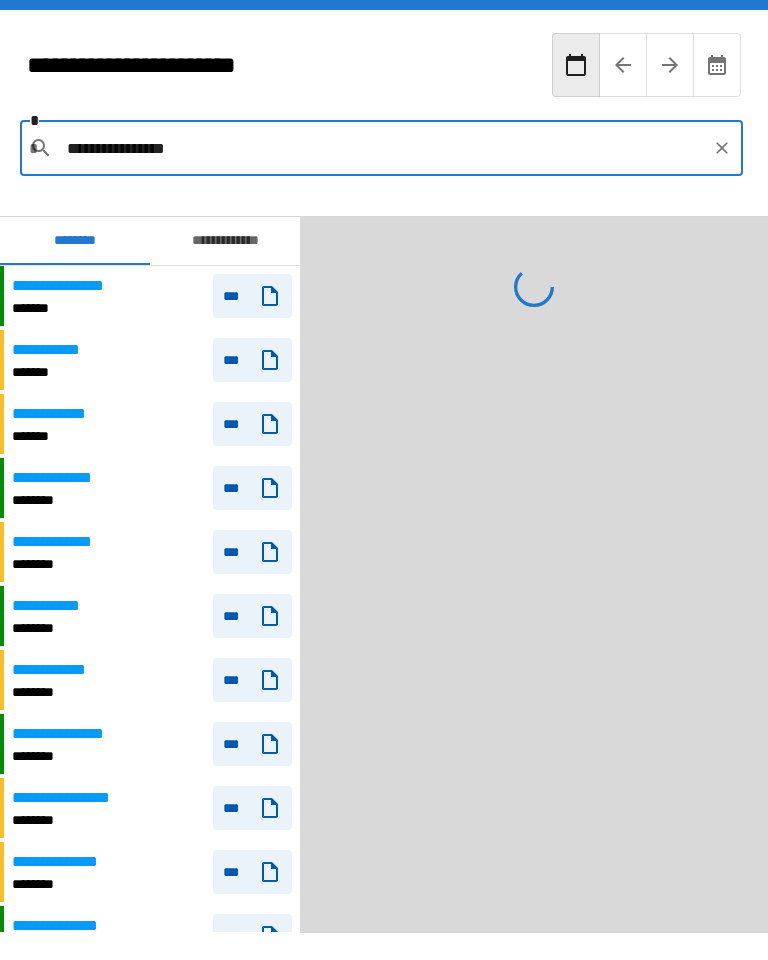 type on "**********" 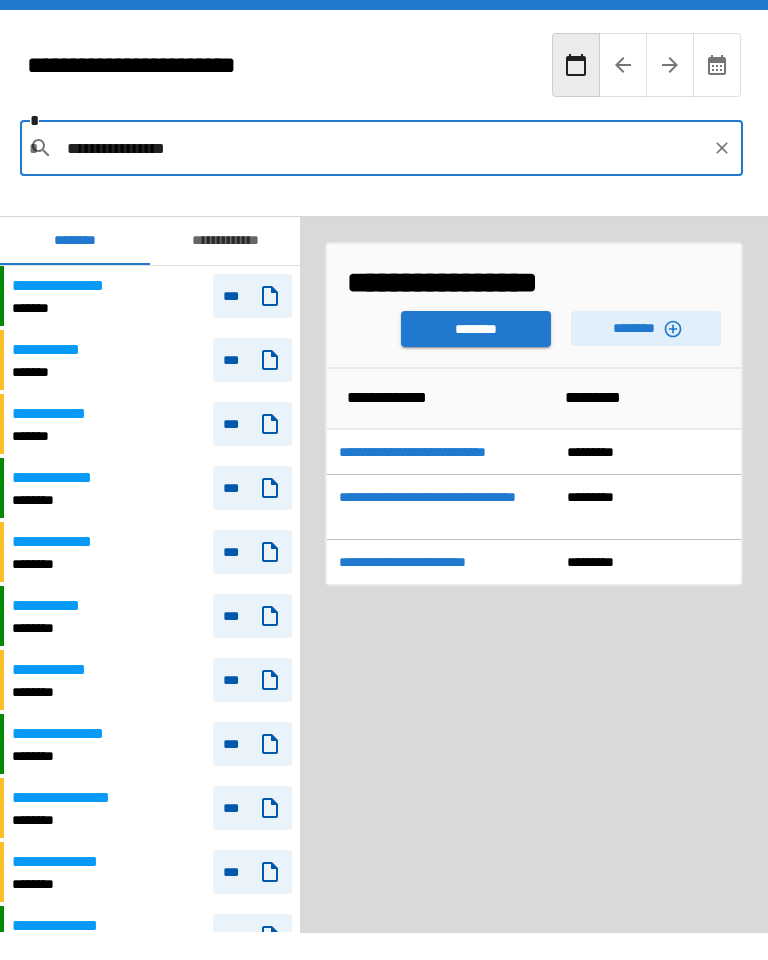 click 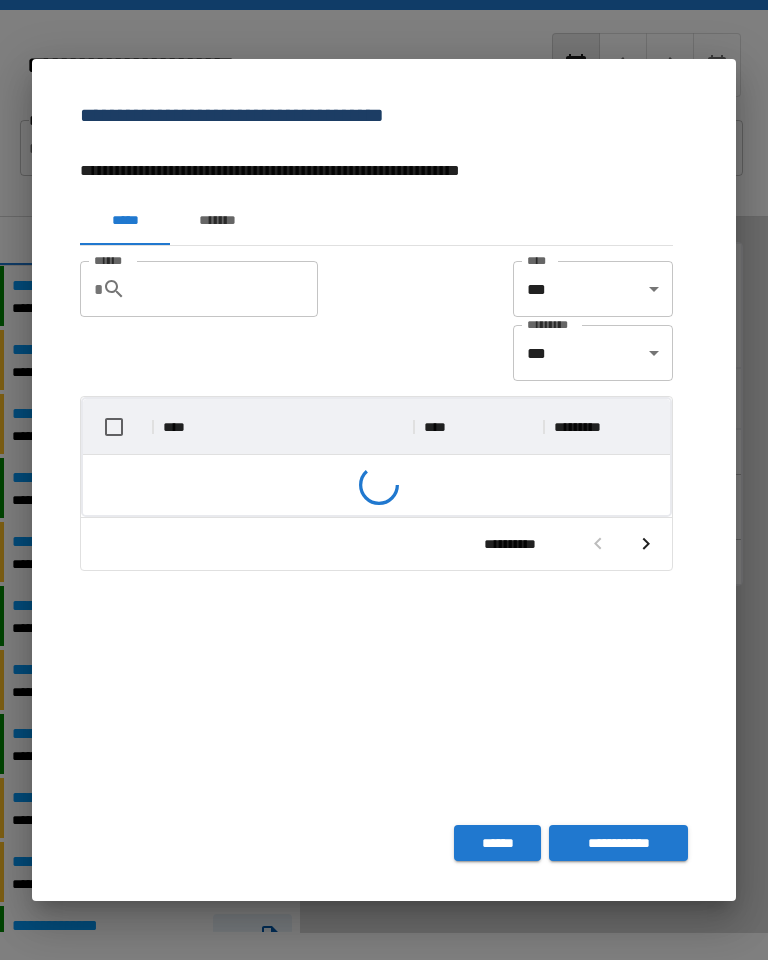scroll, scrollTop: 356, scrollLeft: 587, axis: both 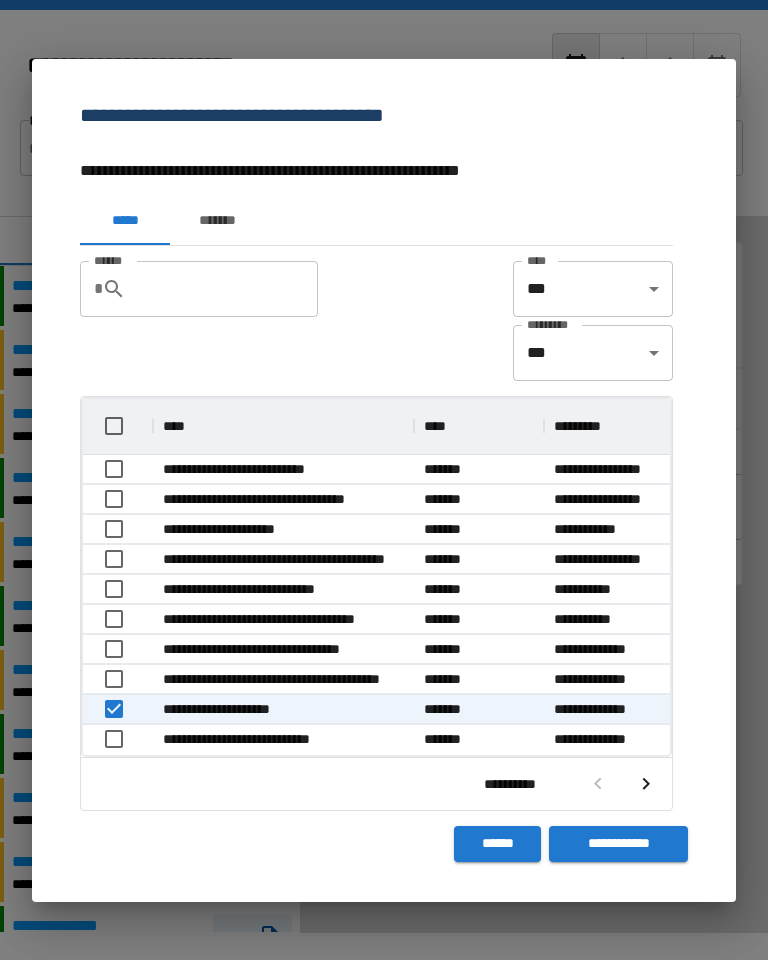 click on "**********" at bounding box center [618, 844] 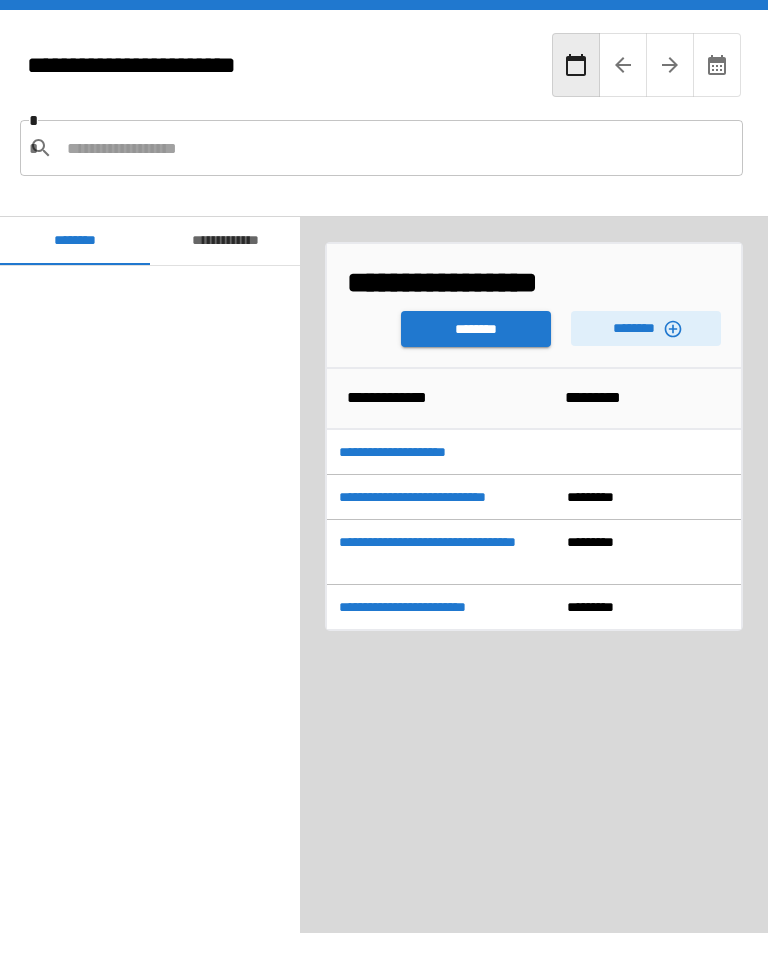 scroll, scrollTop: 780, scrollLeft: 0, axis: vertical 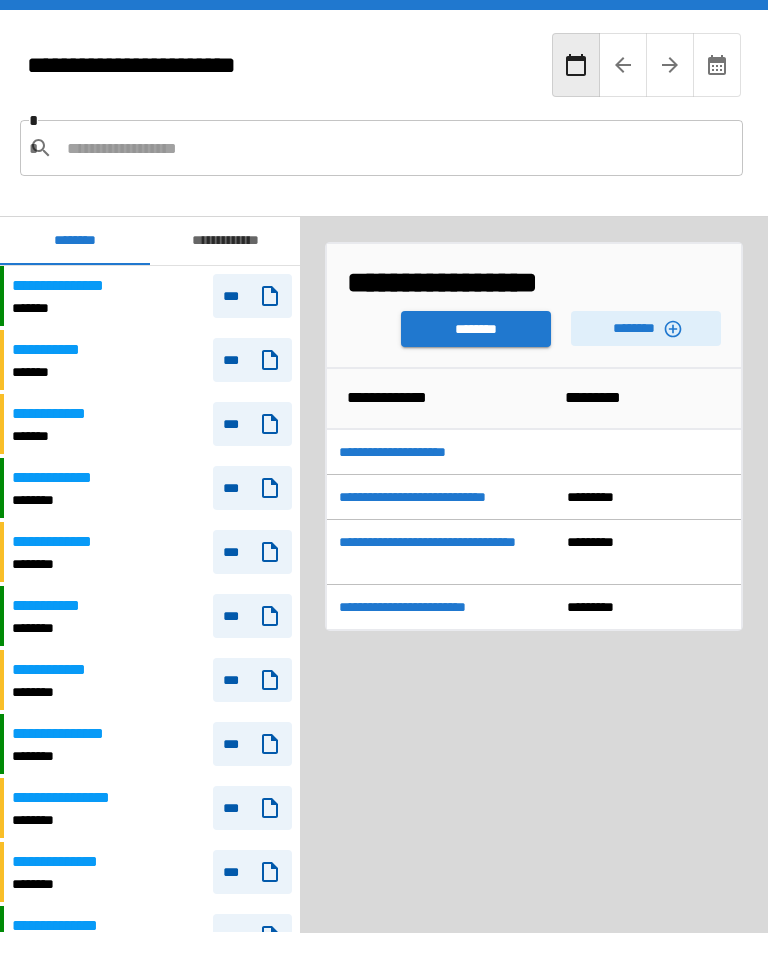 click on "********" at bounding box center [476, 329] 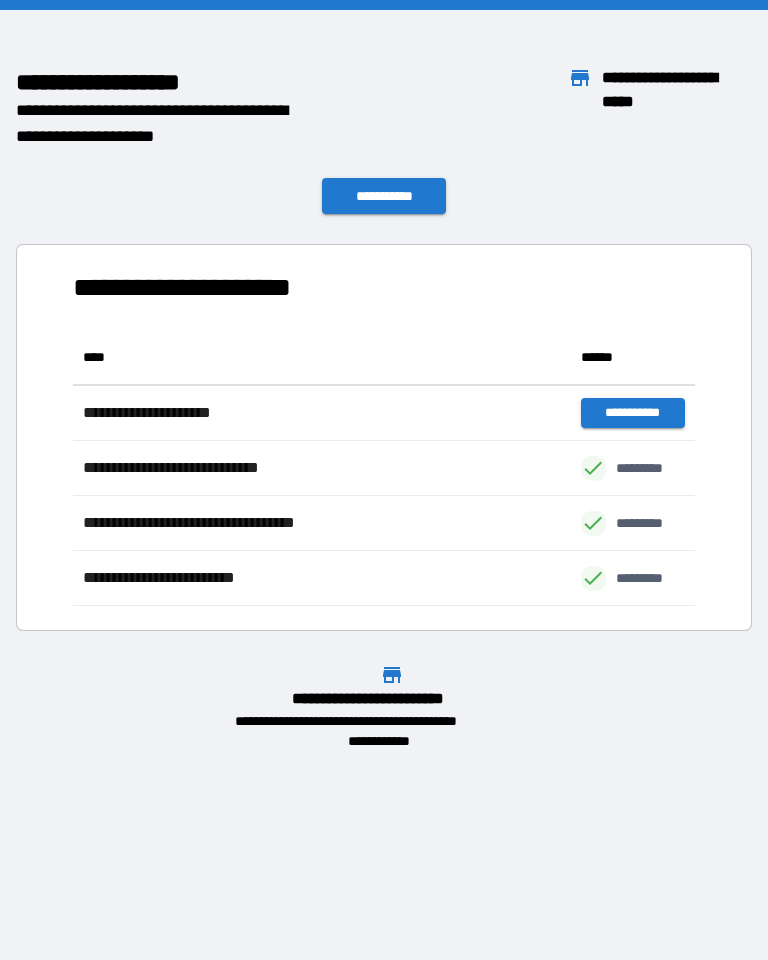 scroll, scrollTop: 276, scrollLeft: 622, axis: both 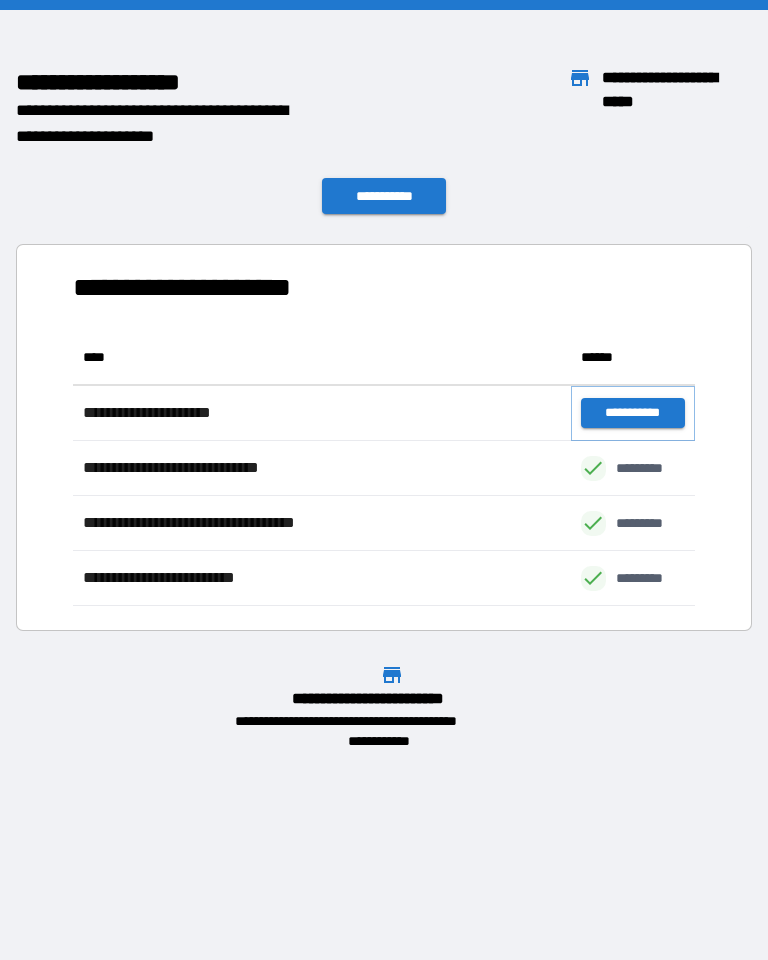 click on "**********" at bounding box center [633, 413] 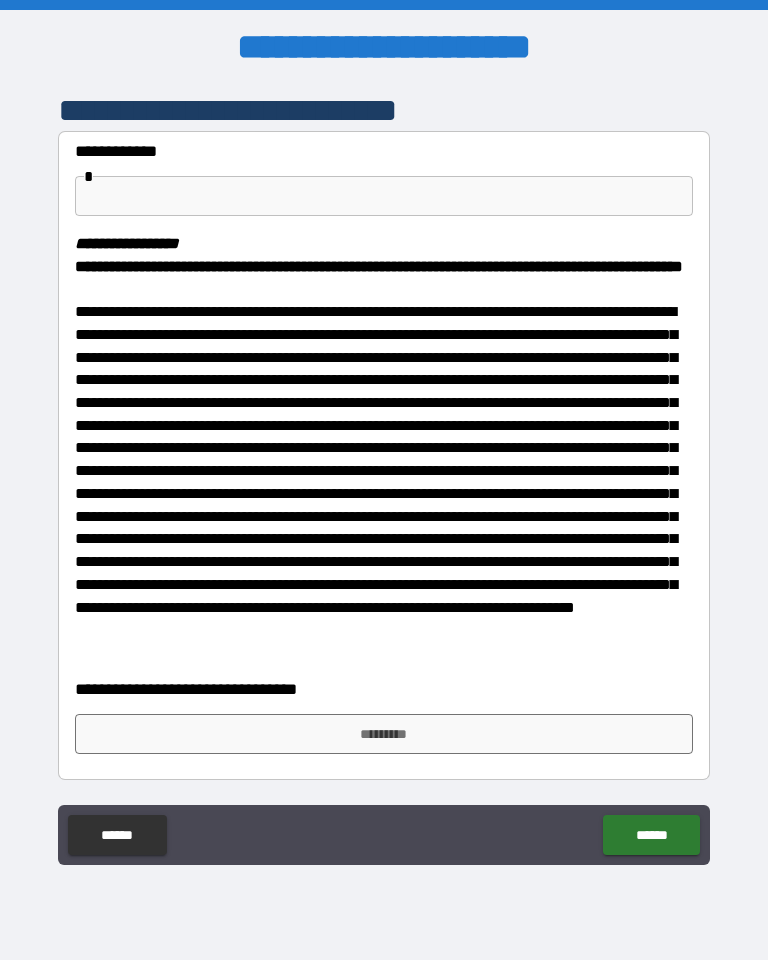 click at bounding box center [384, 196] 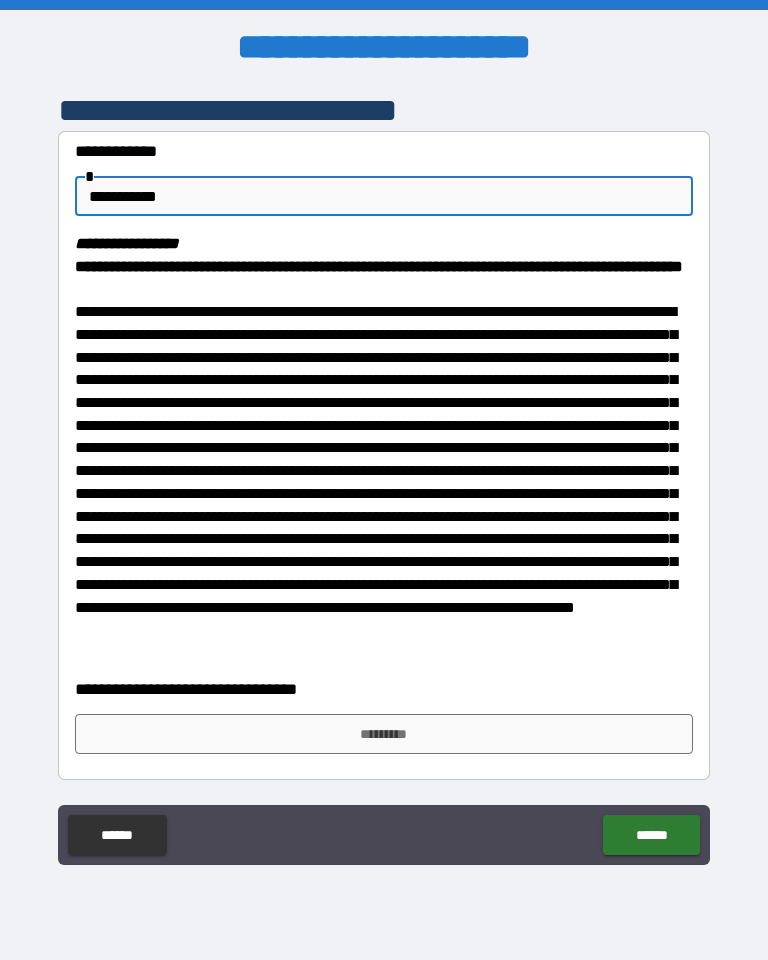 click on "**********" at bounding box center [384, 196] 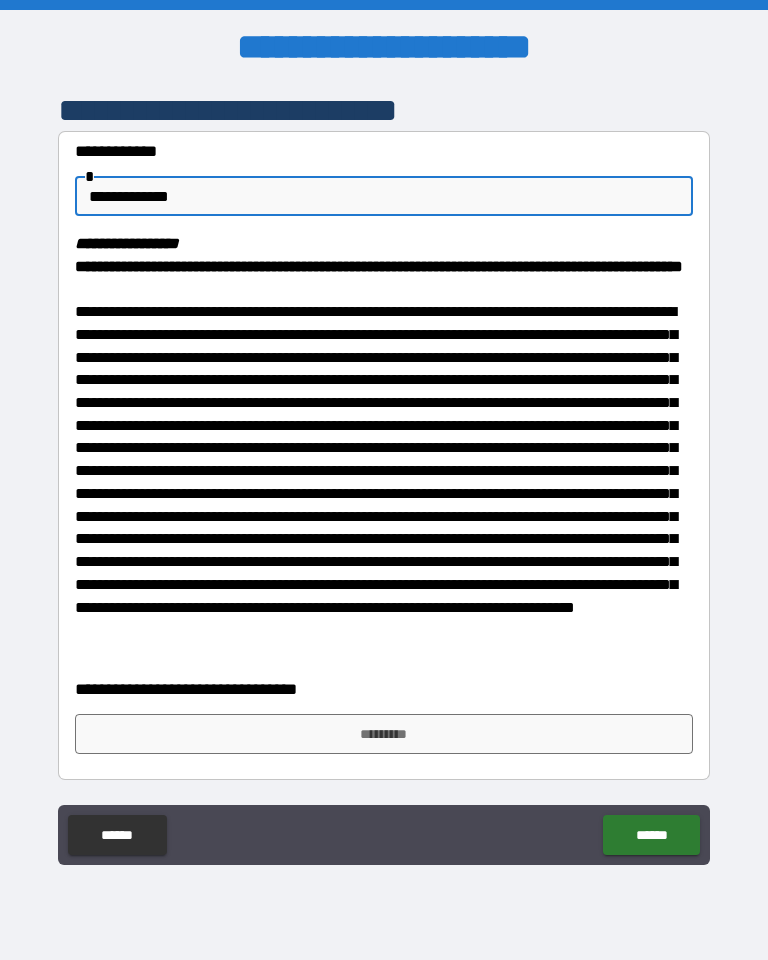 click on "**********" at bounding box center [384, 196] 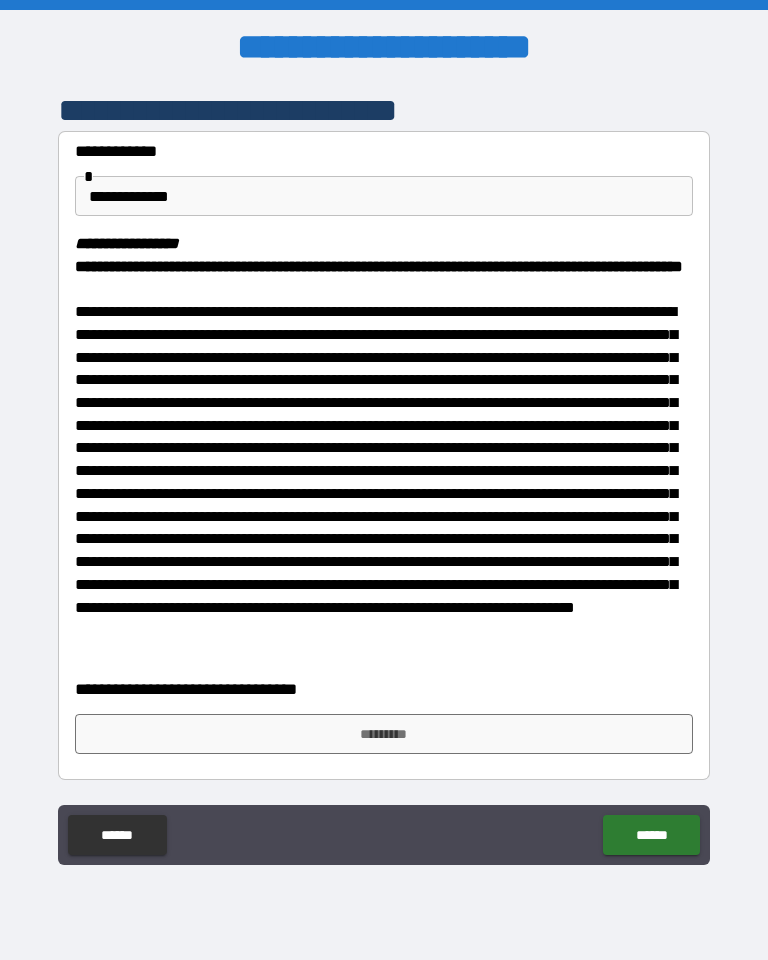 click on "*********" at bounding box center (384, 734) 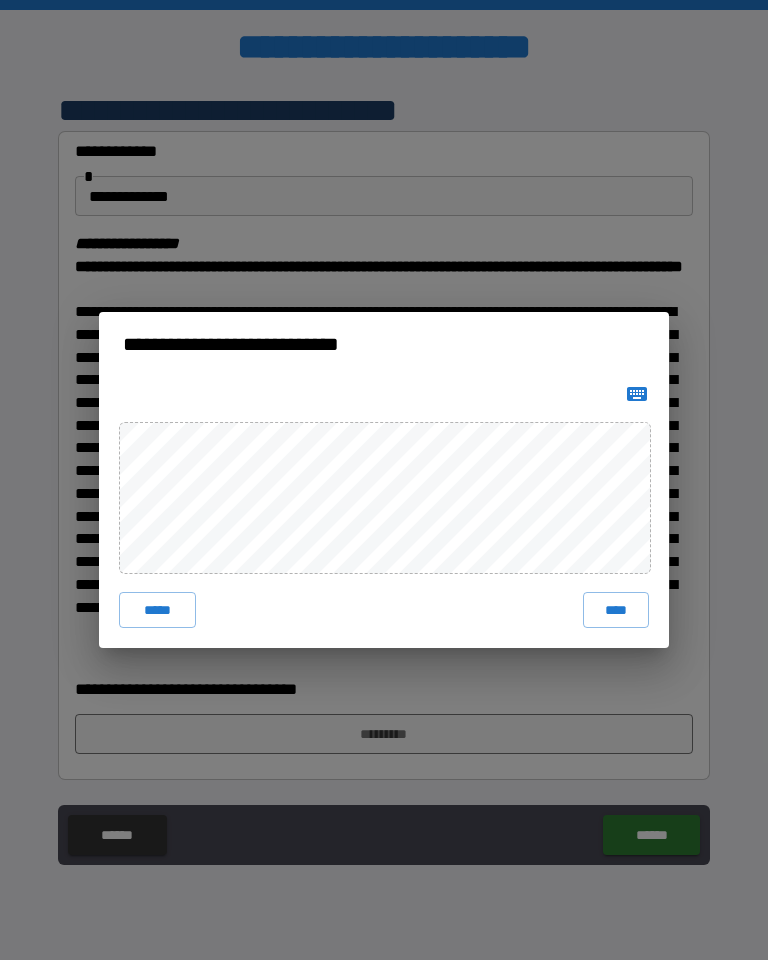 click on "****" at bounding box center [616, 610] 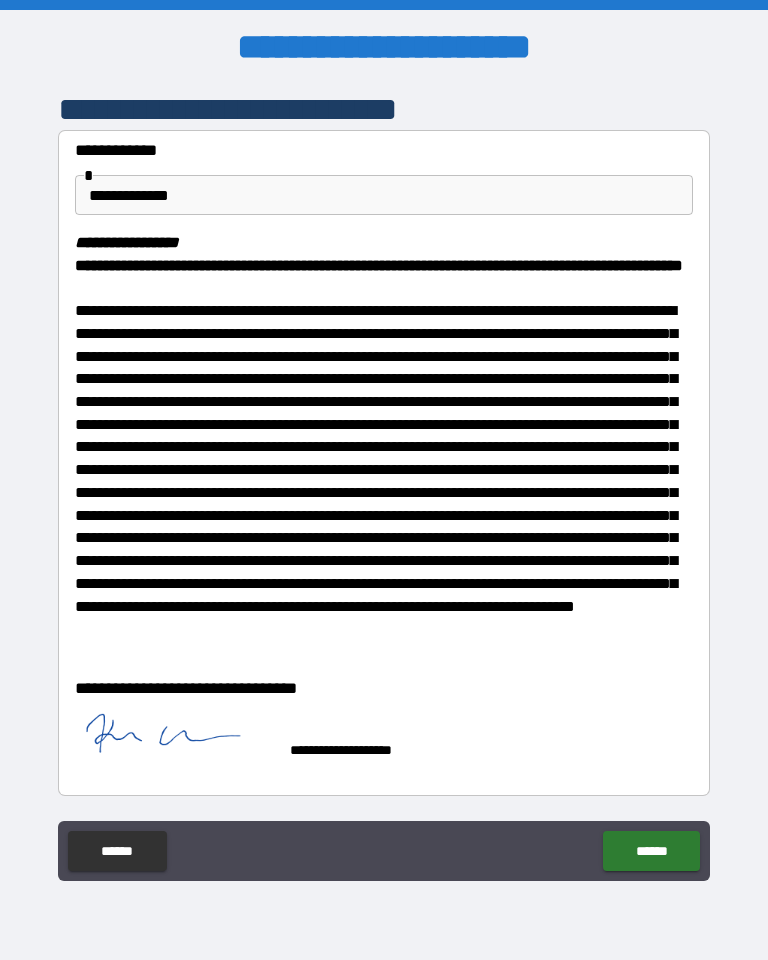 scroll, scrollTop: 21, scrollLeft: 0, axis: vertical 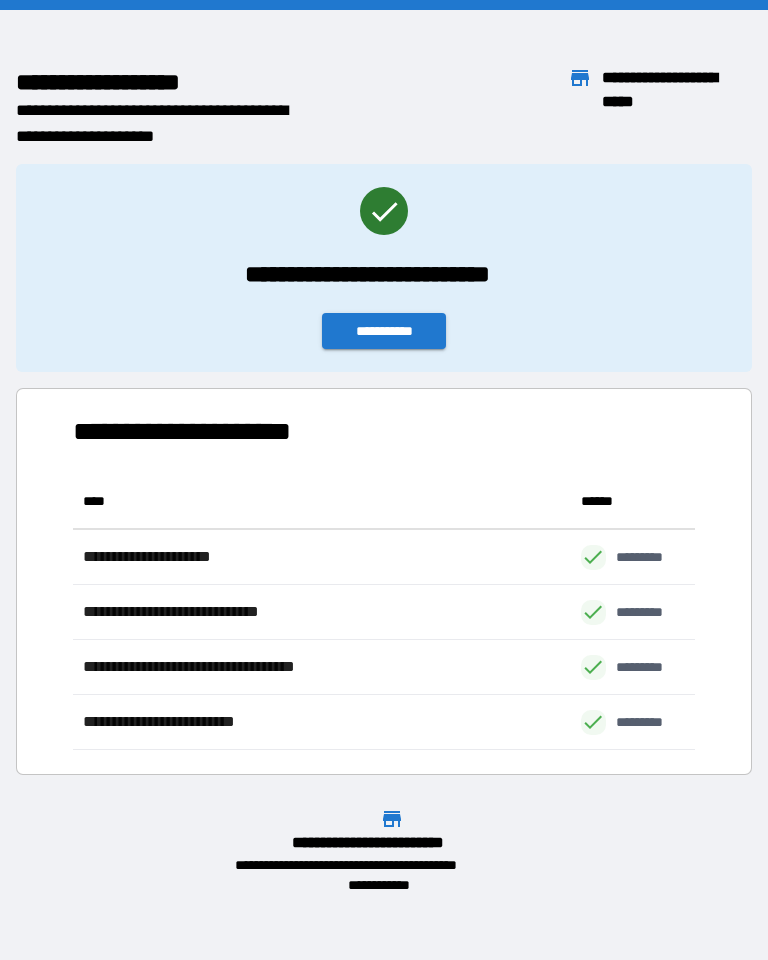 click on "**********" at bounding box center (384, 268) 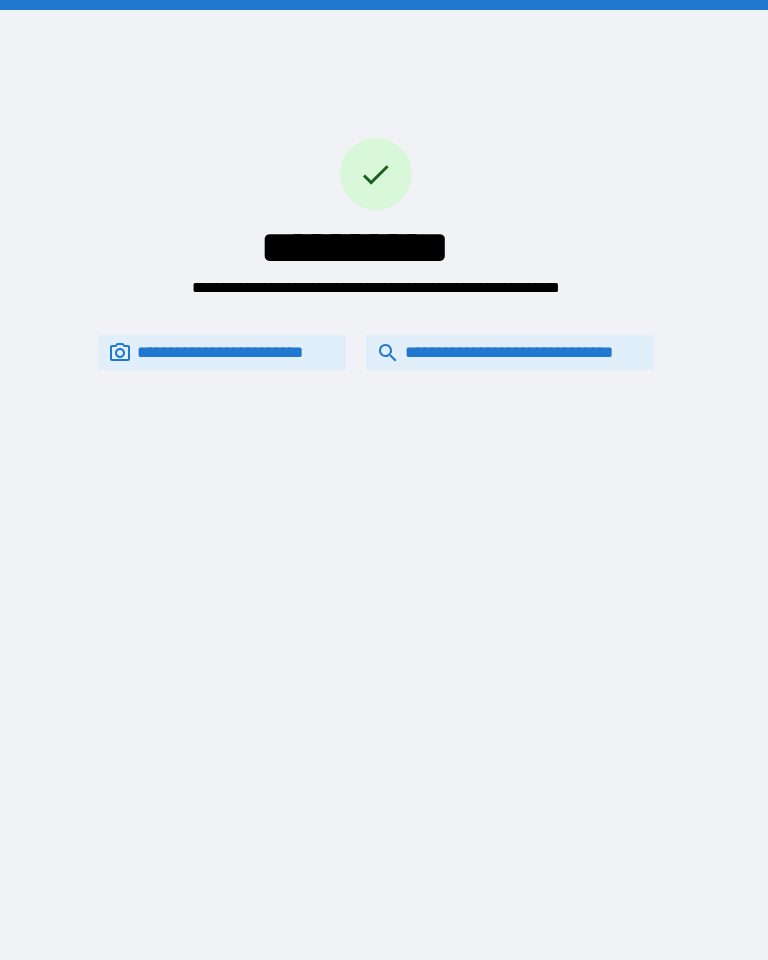 click on "**********" at bounding box center [510, 352] 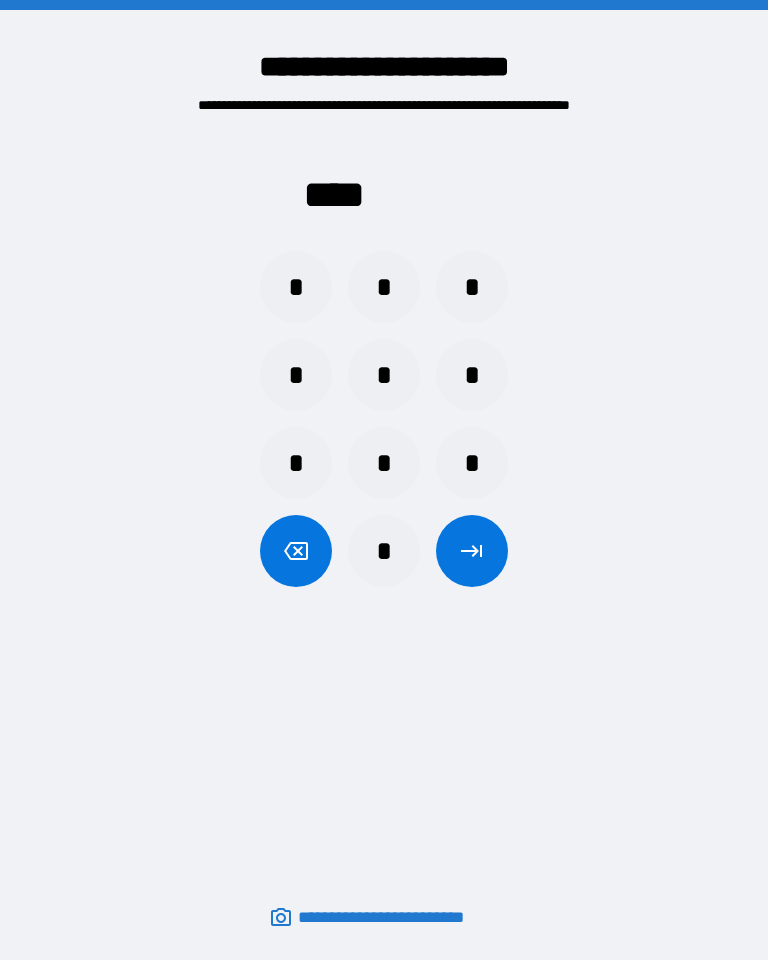 click on "*" at bounding box center (384, 287) 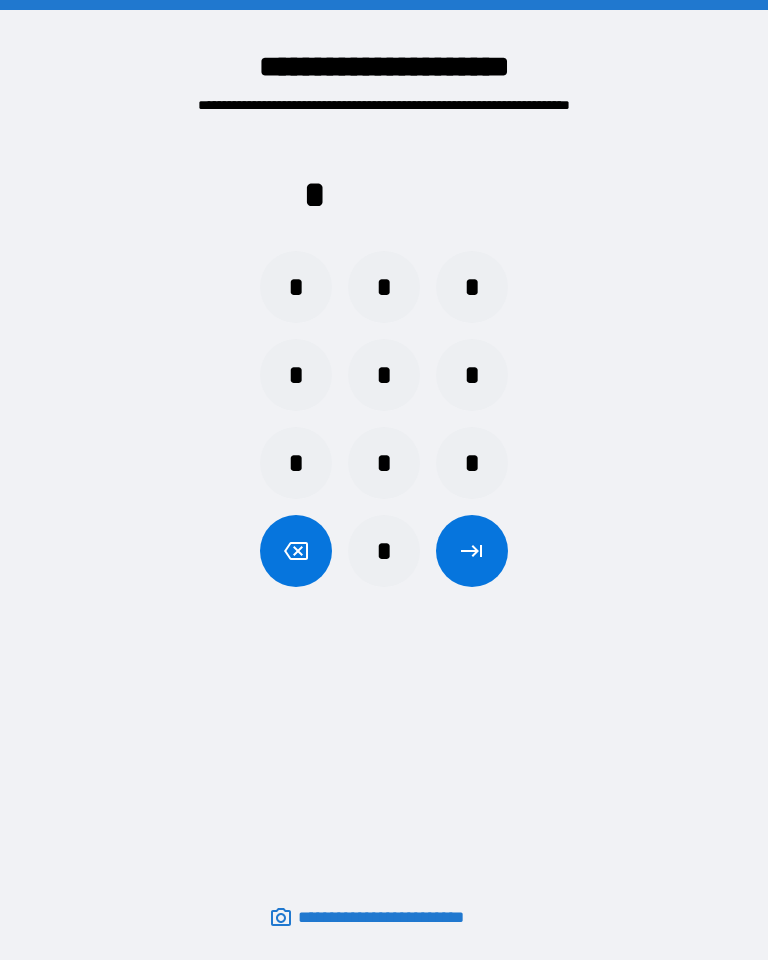click on "*" at bounding box center [472, 287] 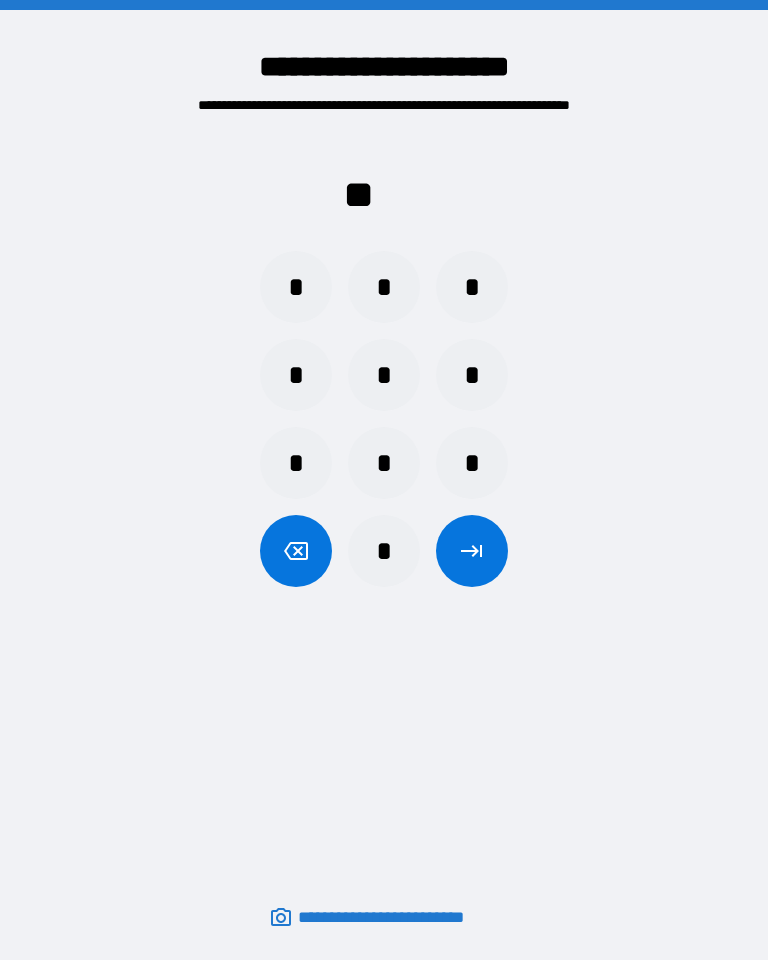 click on "*" at bounding box center (296, 375) 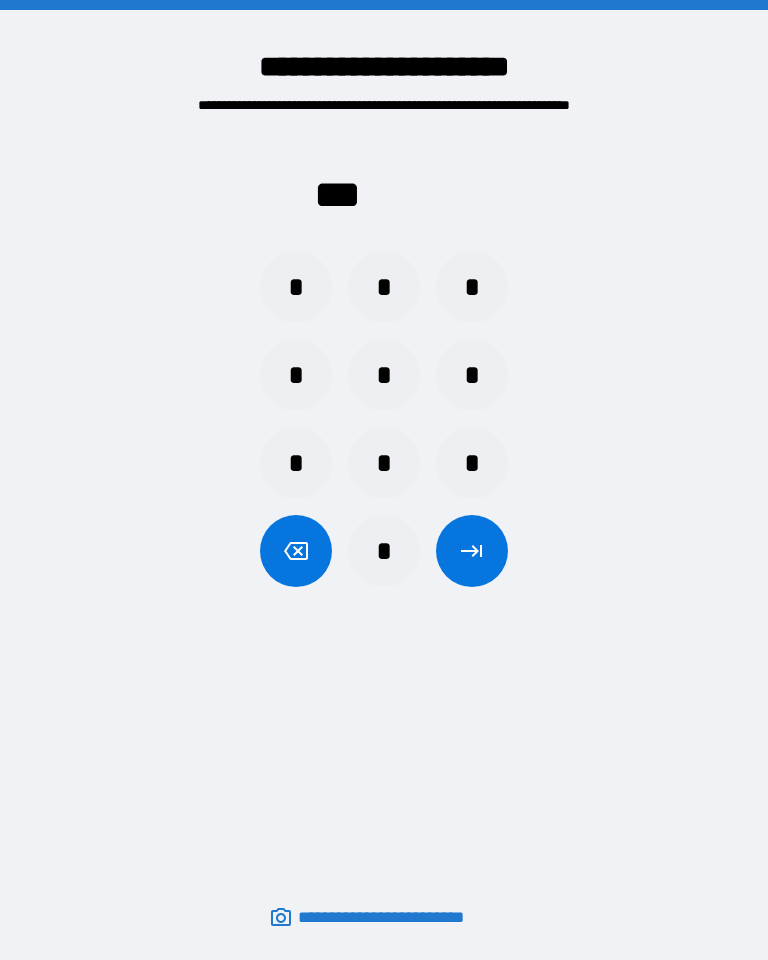 click at bounding box center [296, 551] 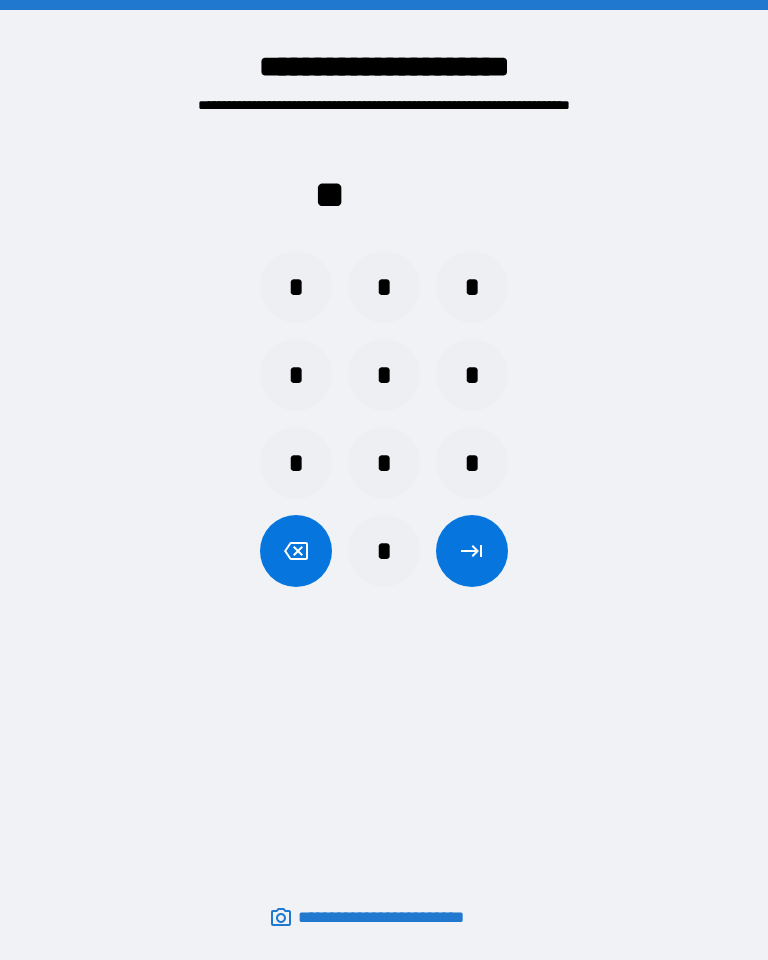 click at bounding box center (296, 551) 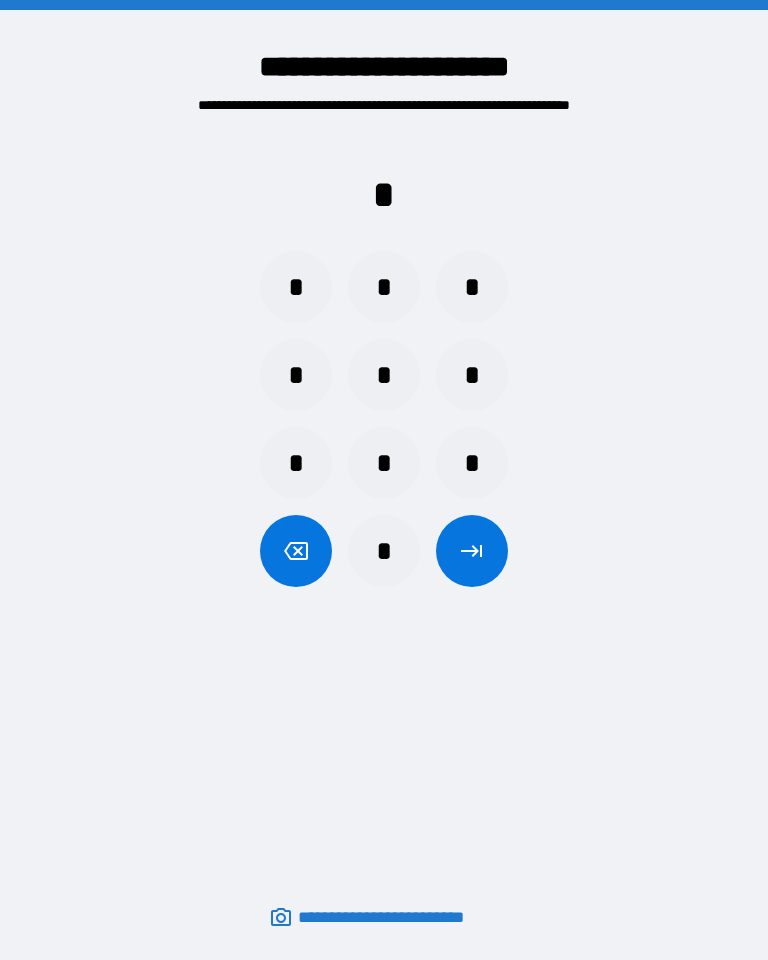 click 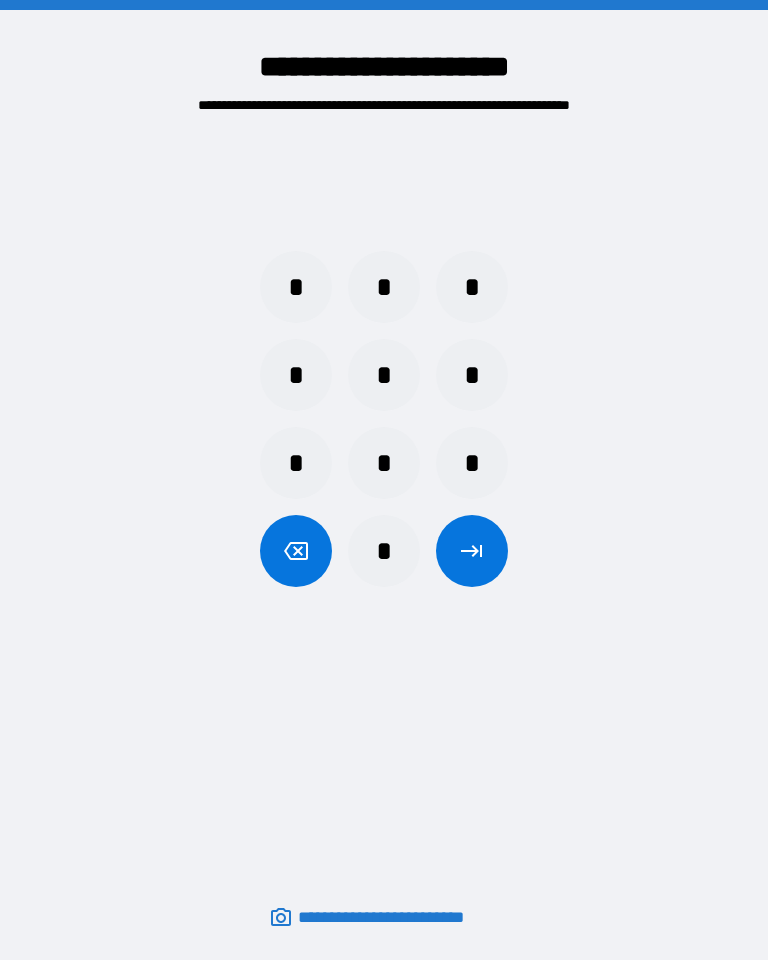 click on "*" at bounding box center (296, 287) 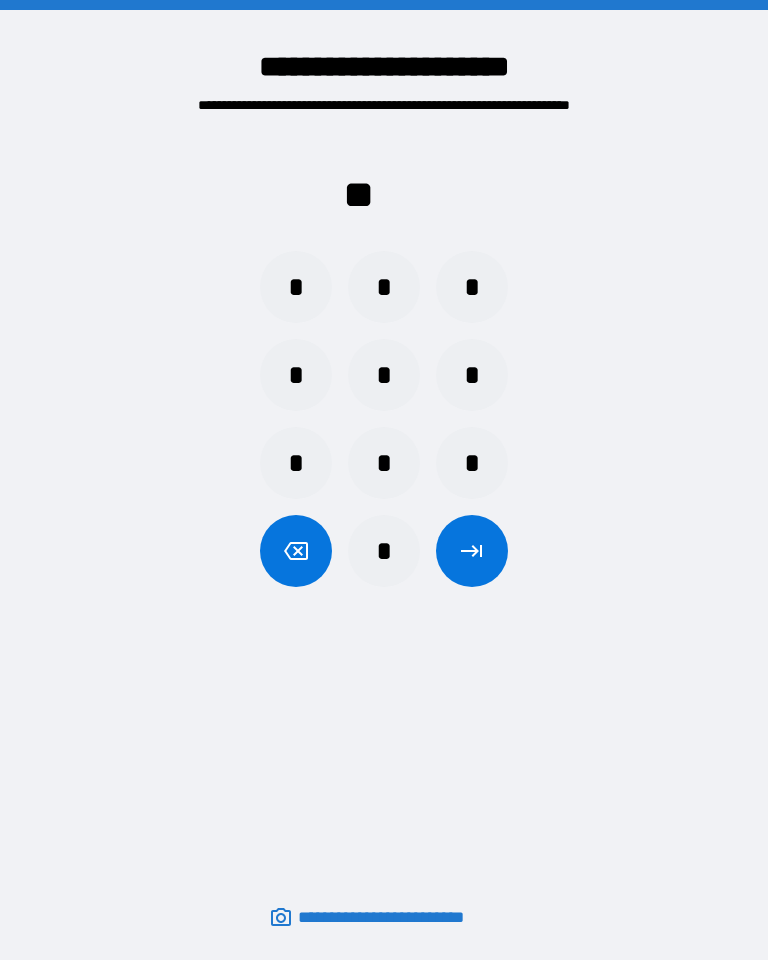 click on "*" at bounding box center [472, 287] 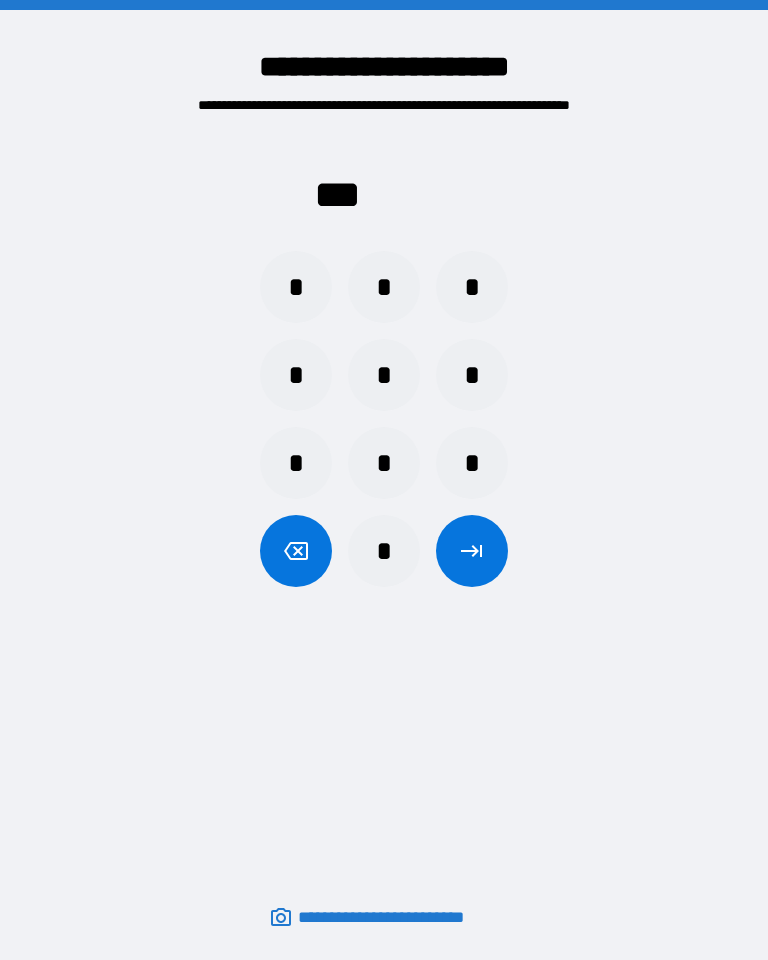click on "*" at bounding box center (296, 375) 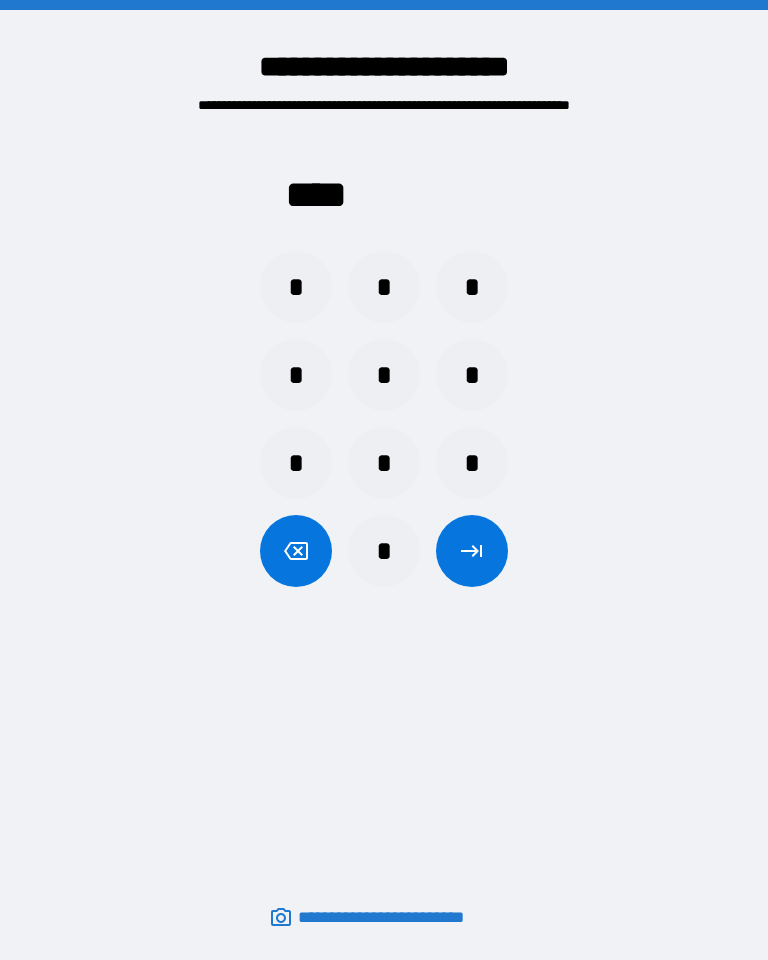 click at bounding box center (472, 551) 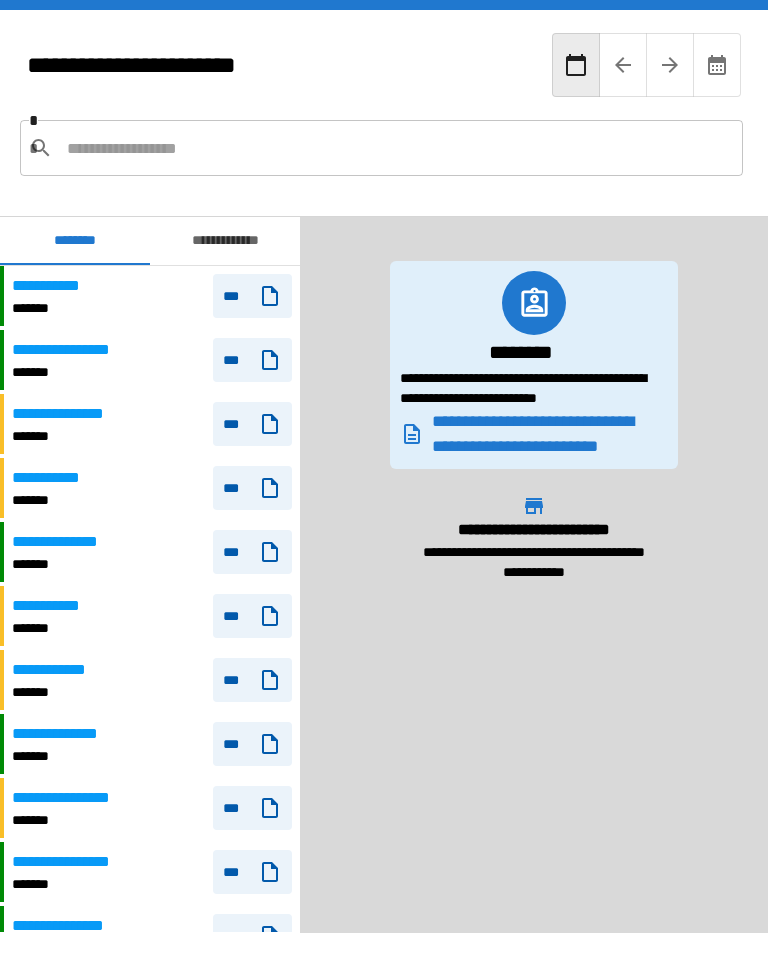 scroll, scrollTop: 1200, scrollLeft: 0, axis: vertical 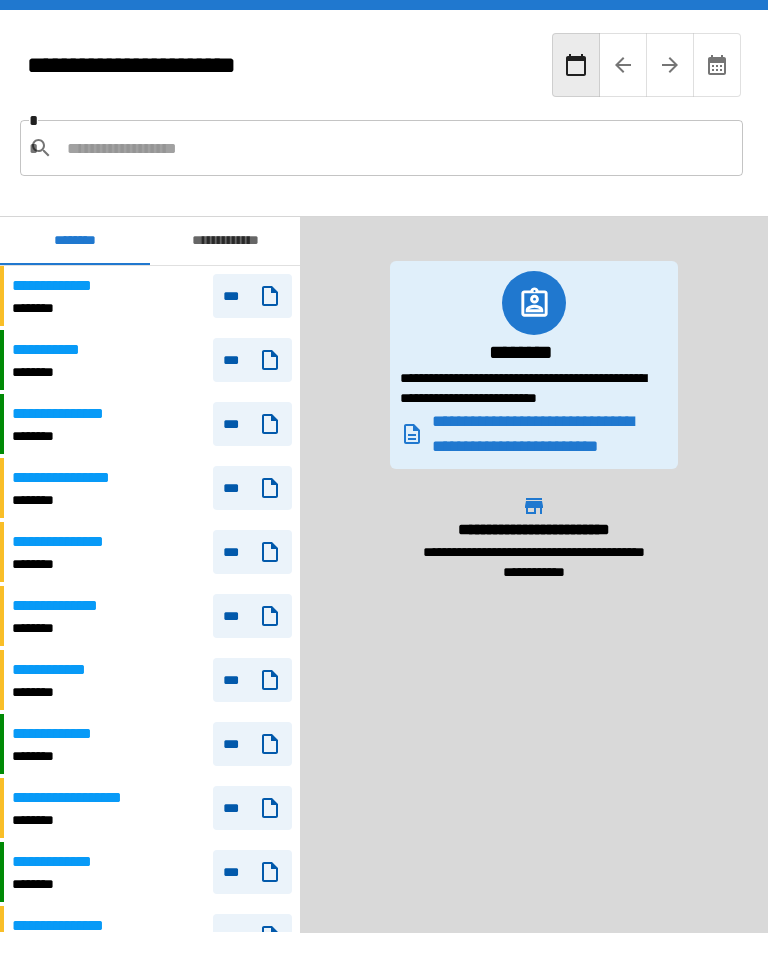 click at bounding box center [397, 148] 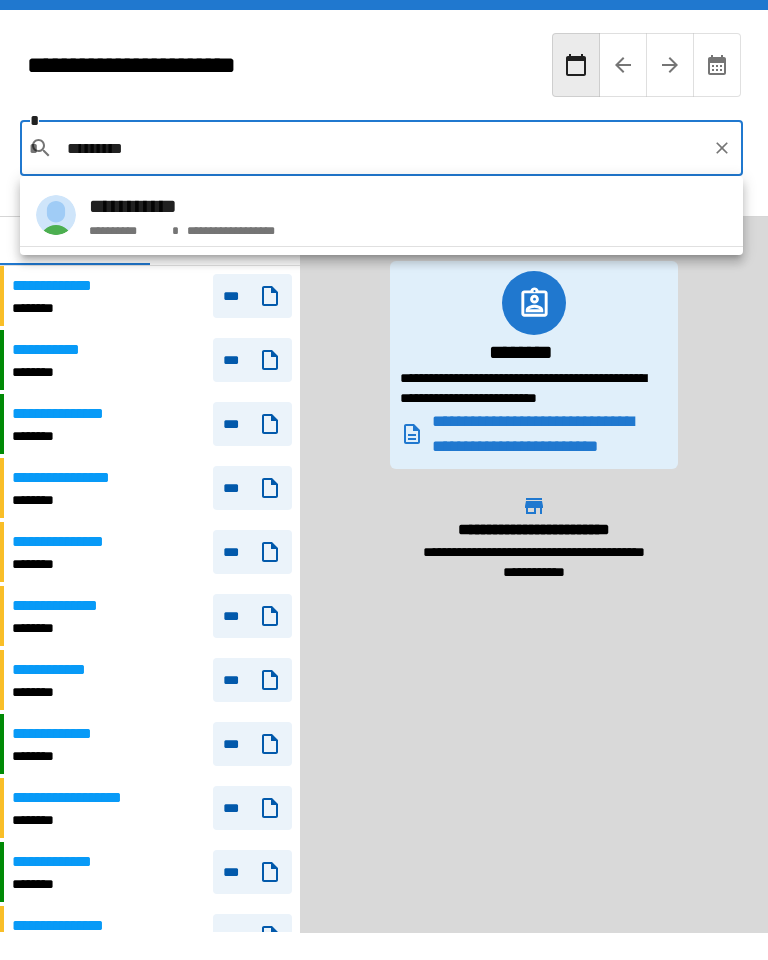 click on "**********" at bounding box center [381, 215] 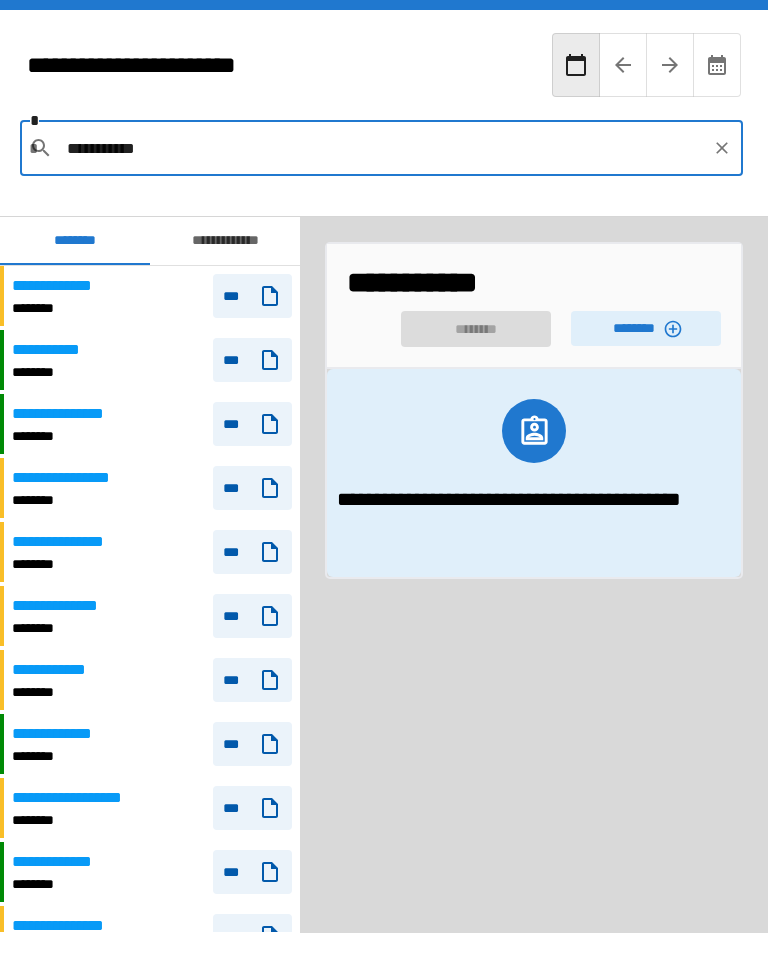 click on "********" at bounding box center (646, 328) 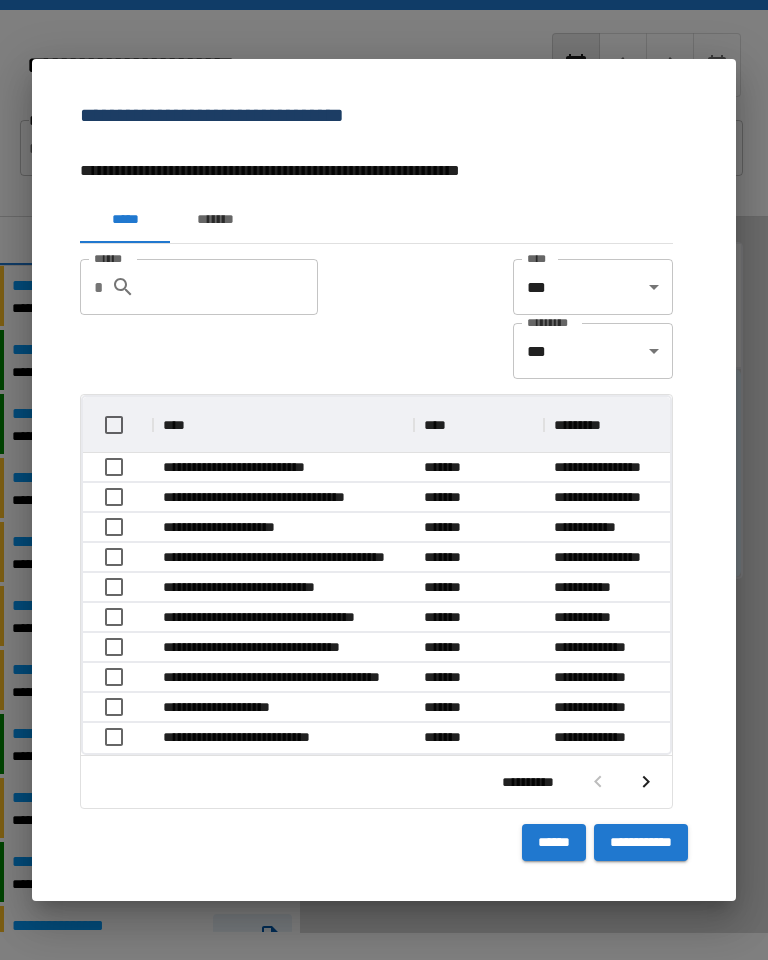 scroll, scrollTop: 1, scrollLeft: 1, axis: both 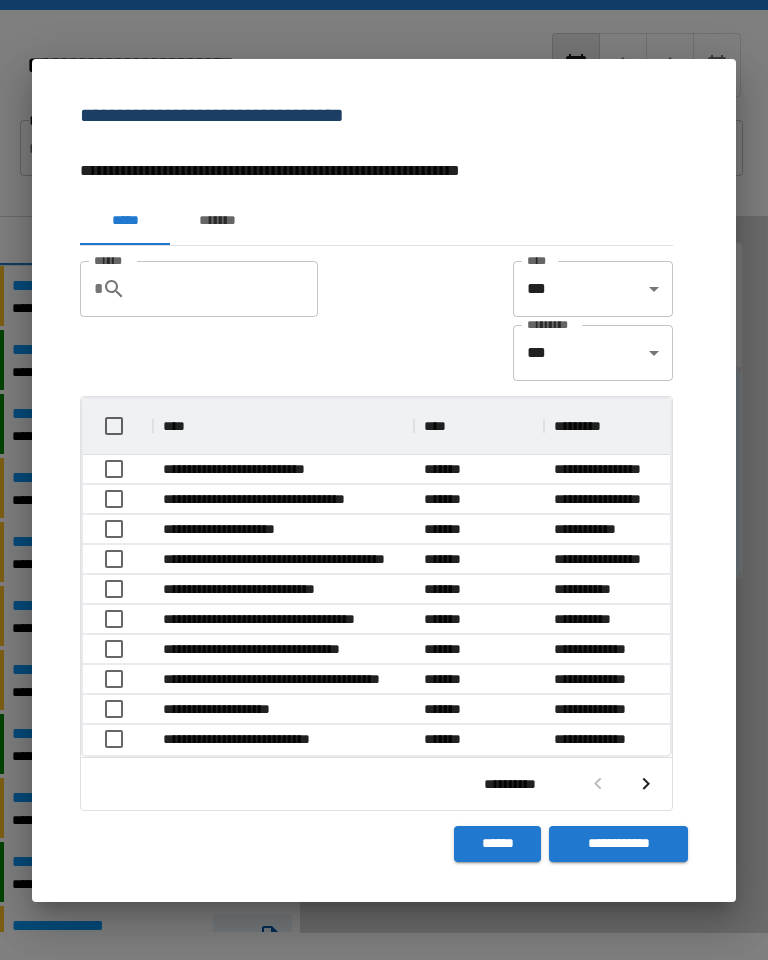 click on "******" at bounding box center (230, 289) 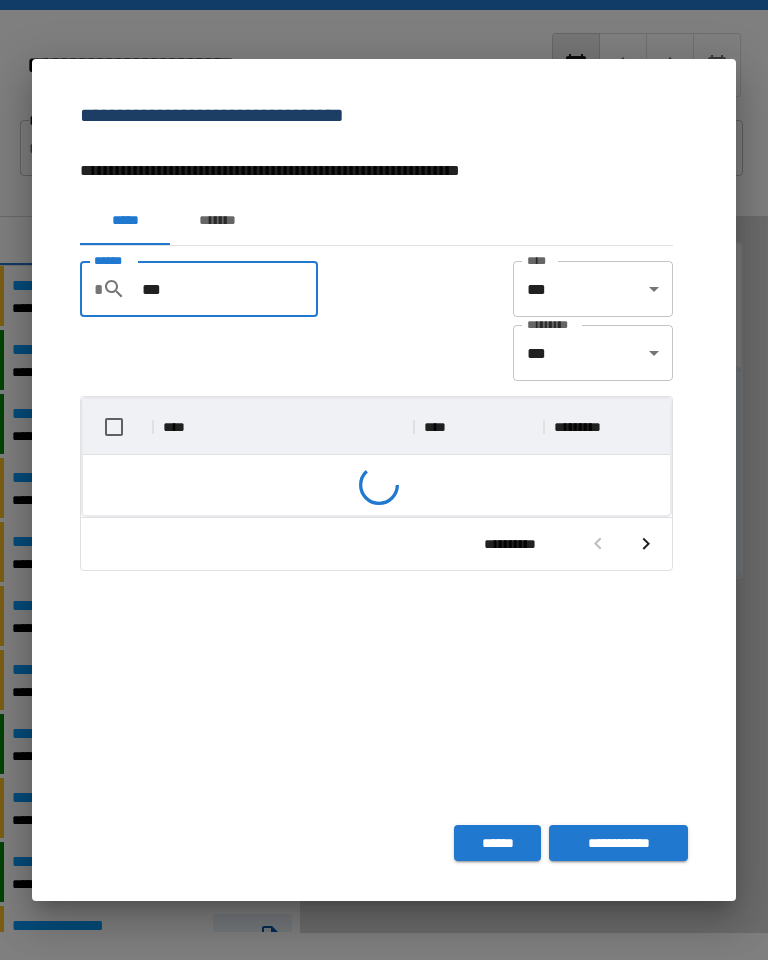 scroll, scrollTop: 116, scrollLeft: 587, axis: both 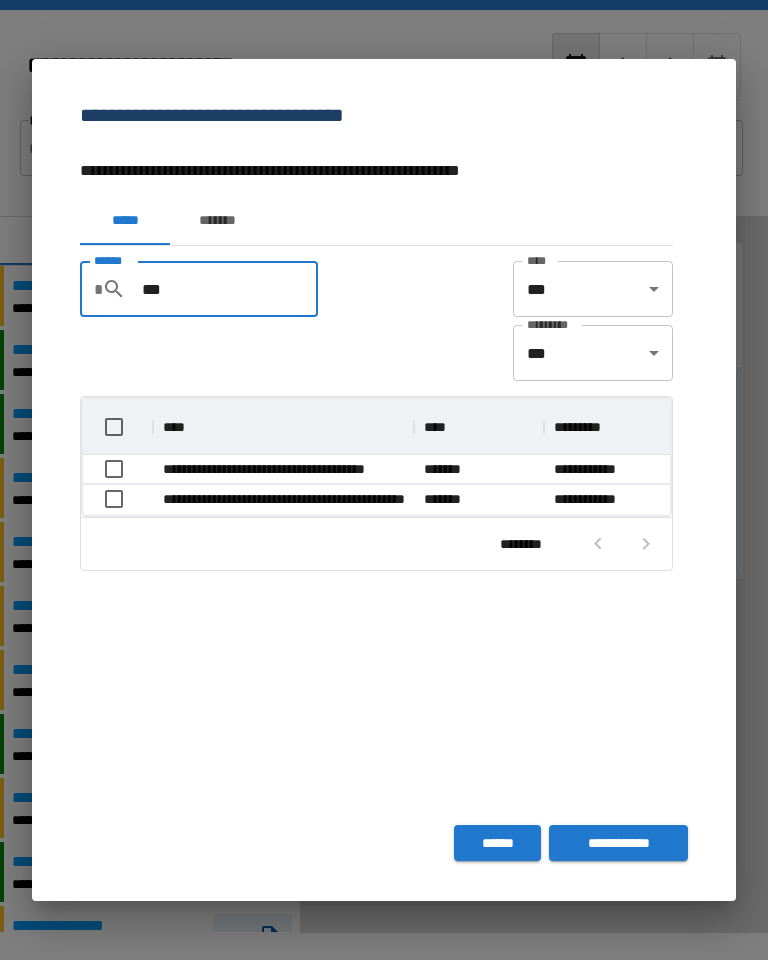type on "***" 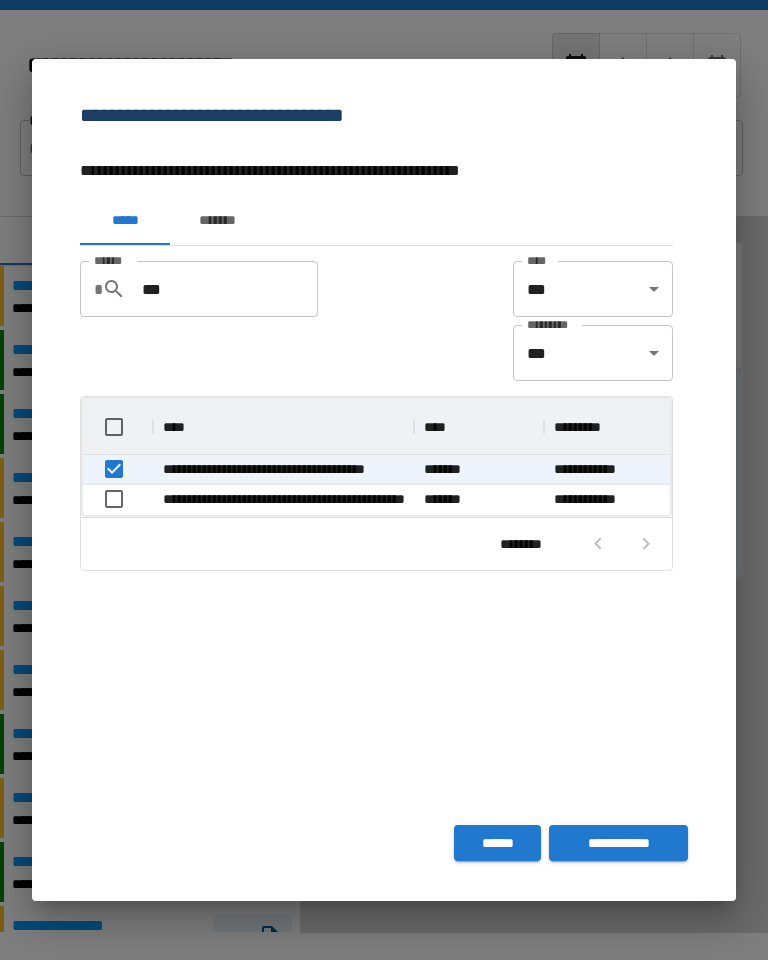 click on "**********" at bounding box center (618, 843) 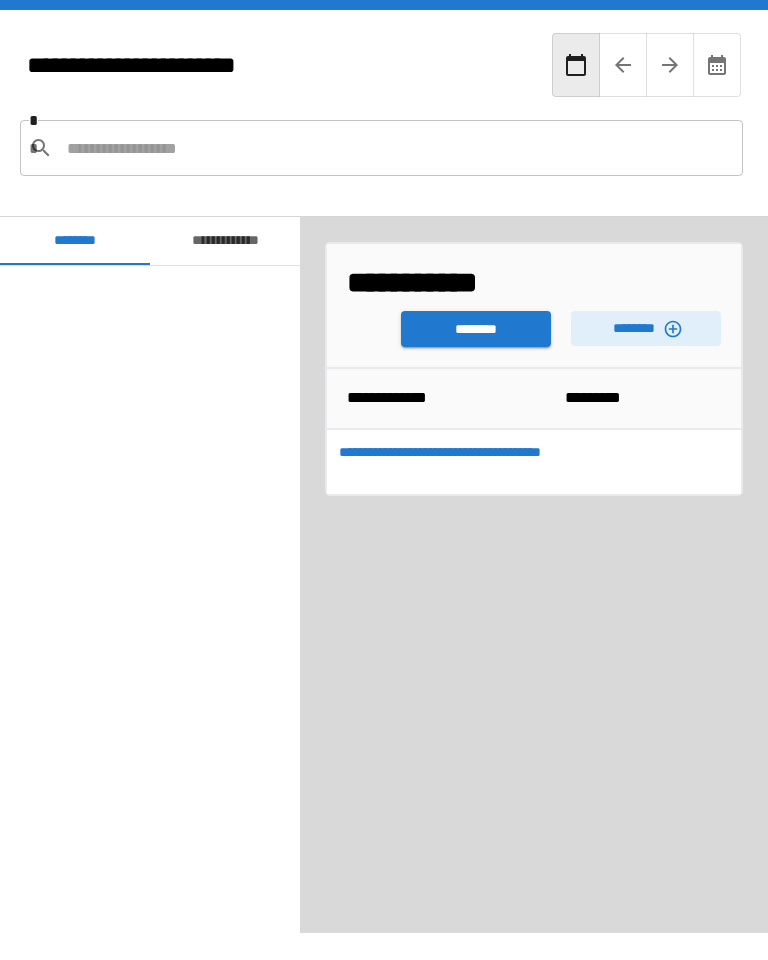 scroll, scrollTop: 1200, scrollLeft: 0, axis: vertical 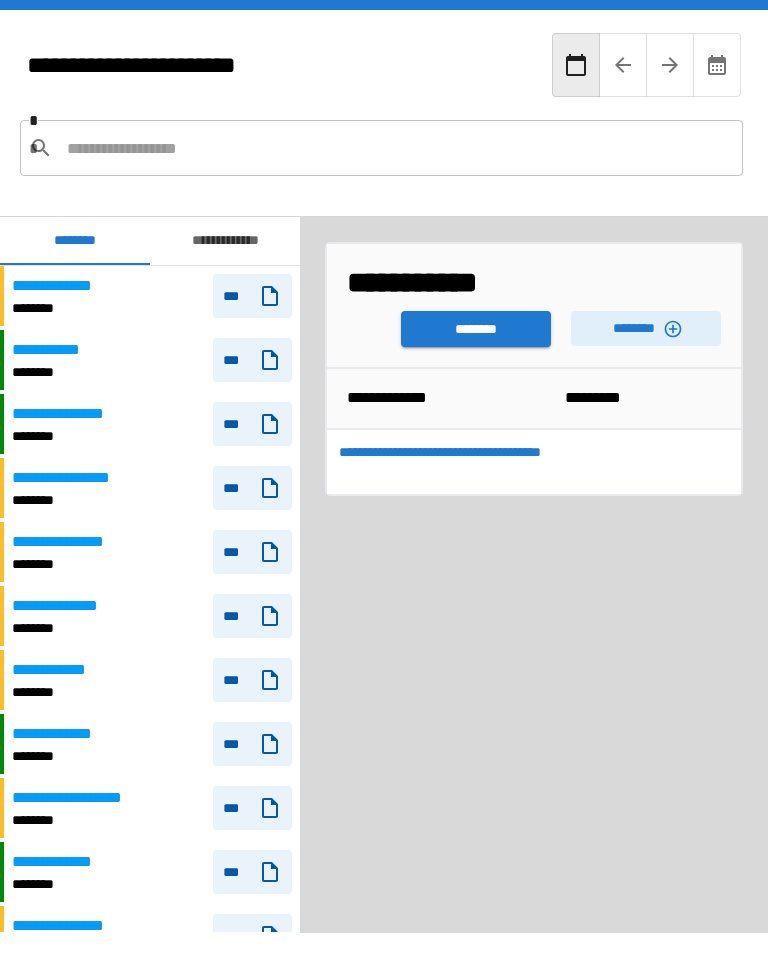 click on "********" at bounding box center (476, 329) 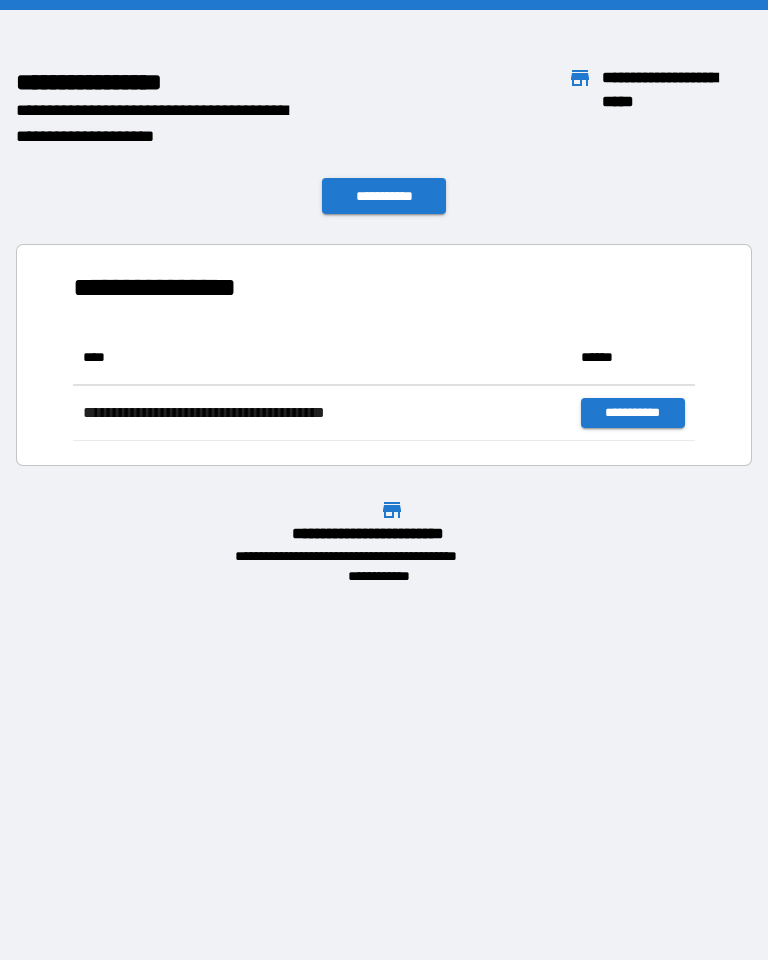 scroll, scrollTop: 1, scrollLeft: 1, axis: both 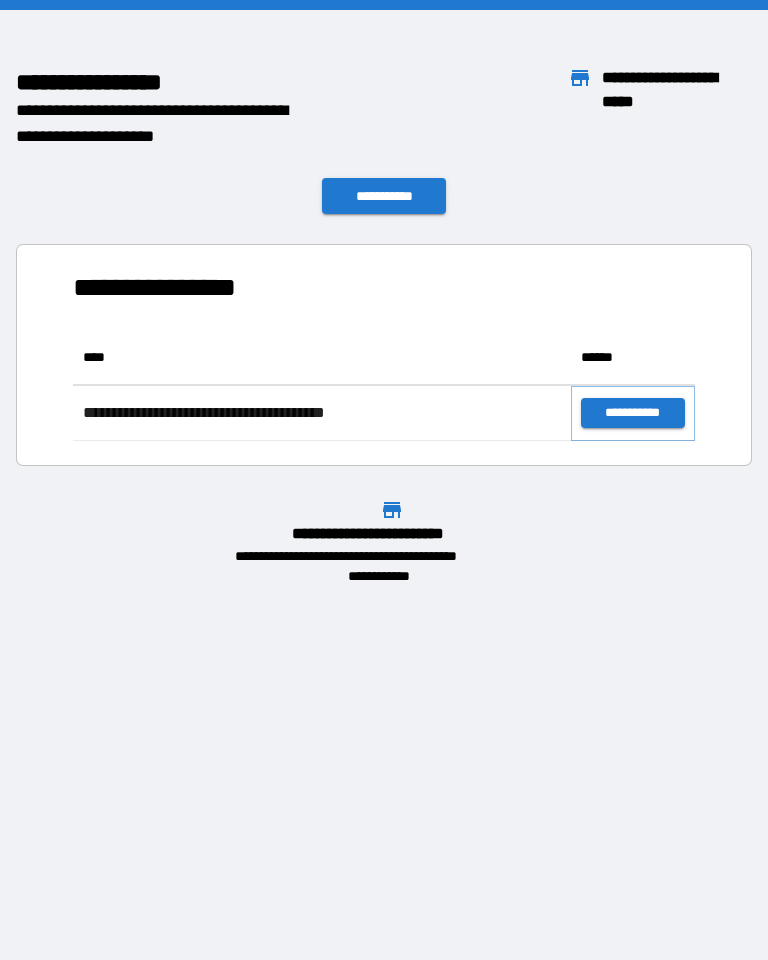 click on "**********" at bounding box center (633, 413) 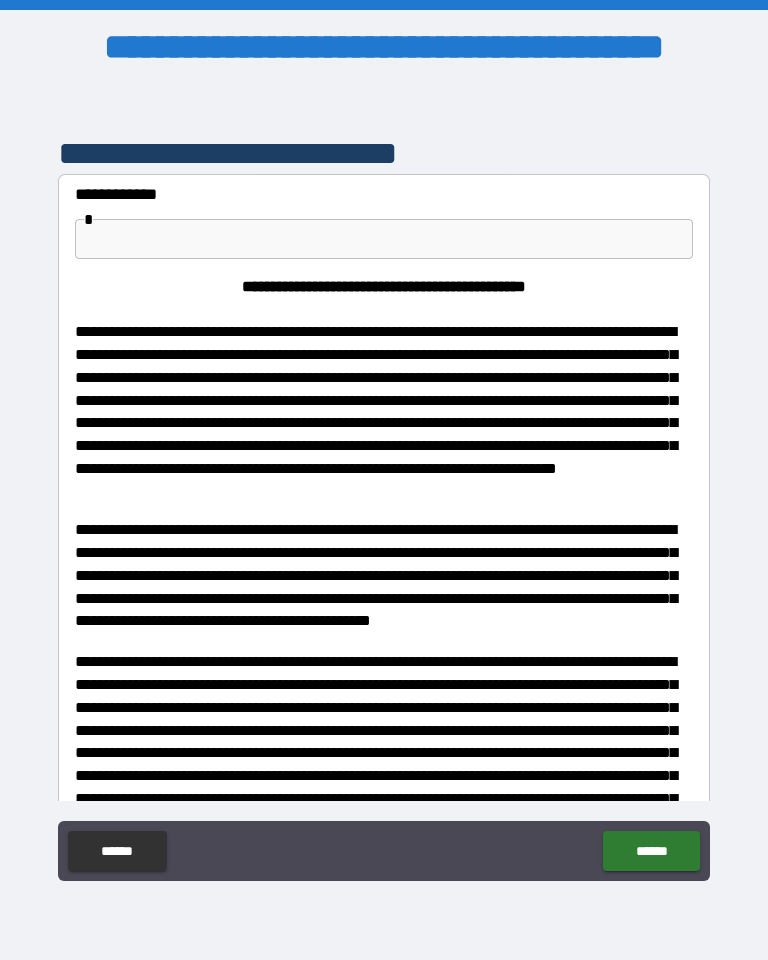 click at bounding box center (384, 239) 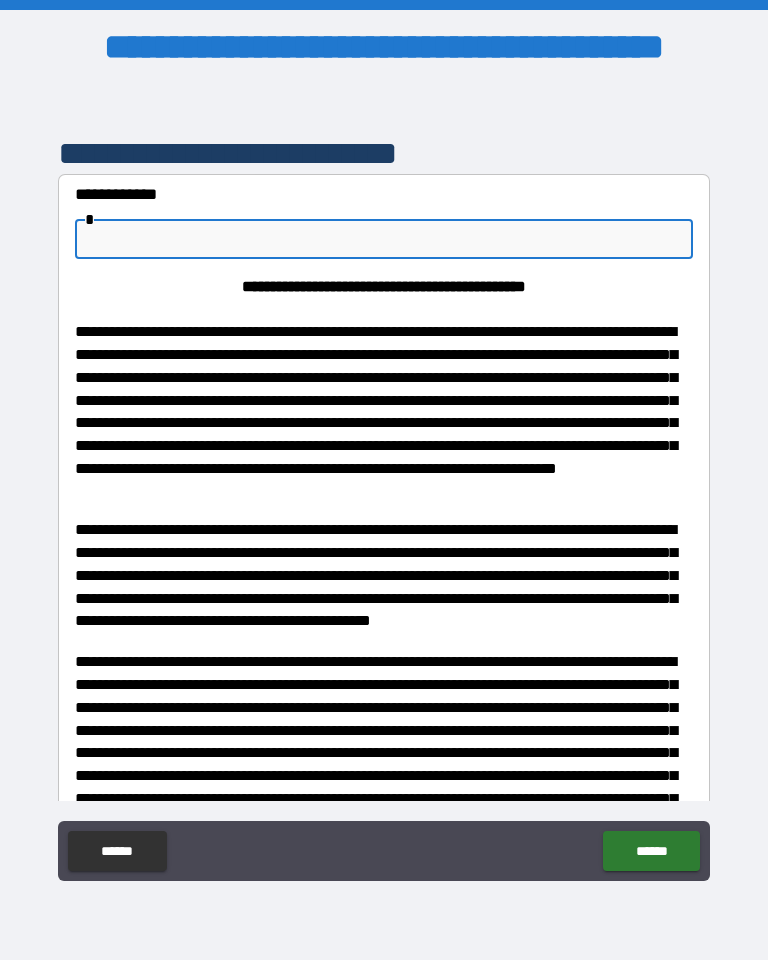 click at bounding box center [384, 239] 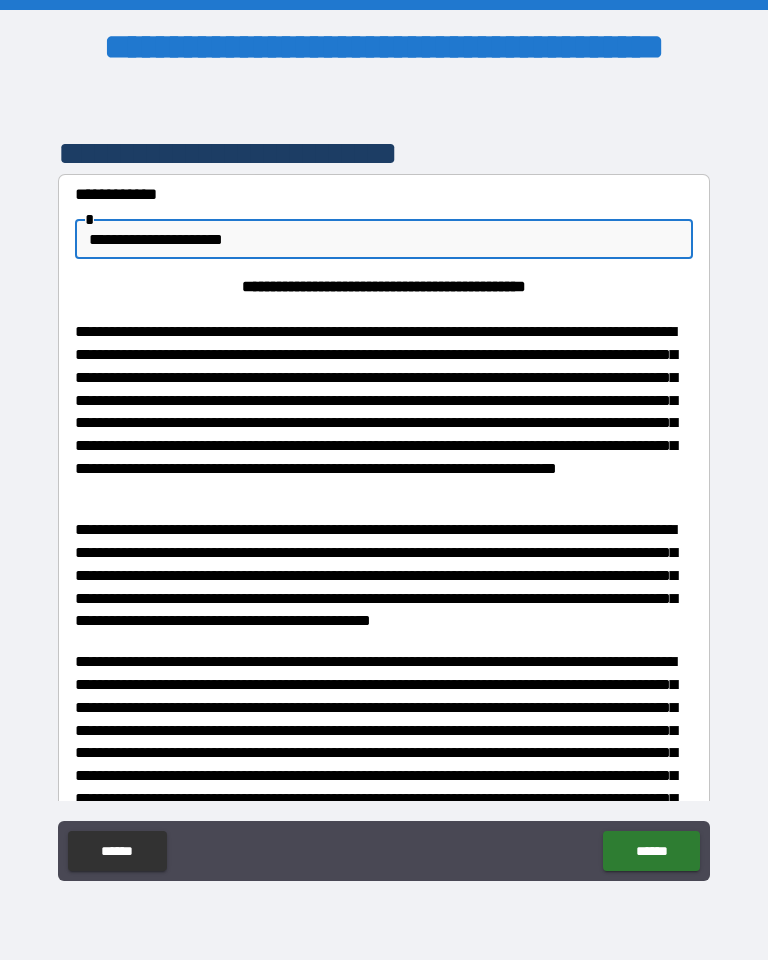 type on "**********" 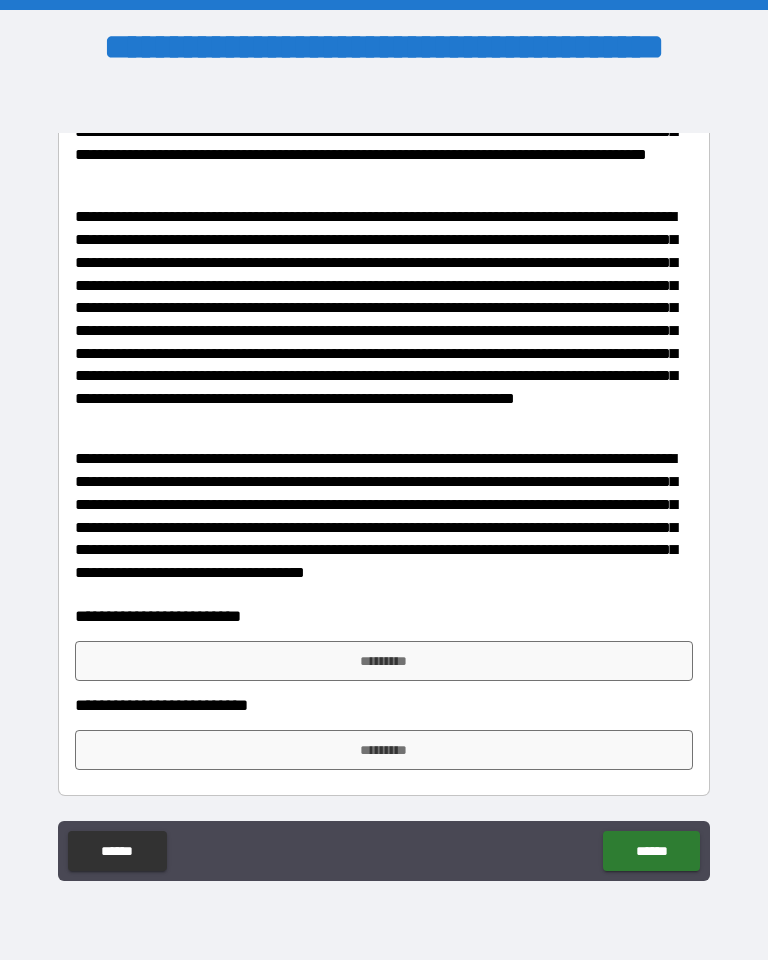 scroll, scrollTop: 884, scrollLeft: 0, axis: vertical 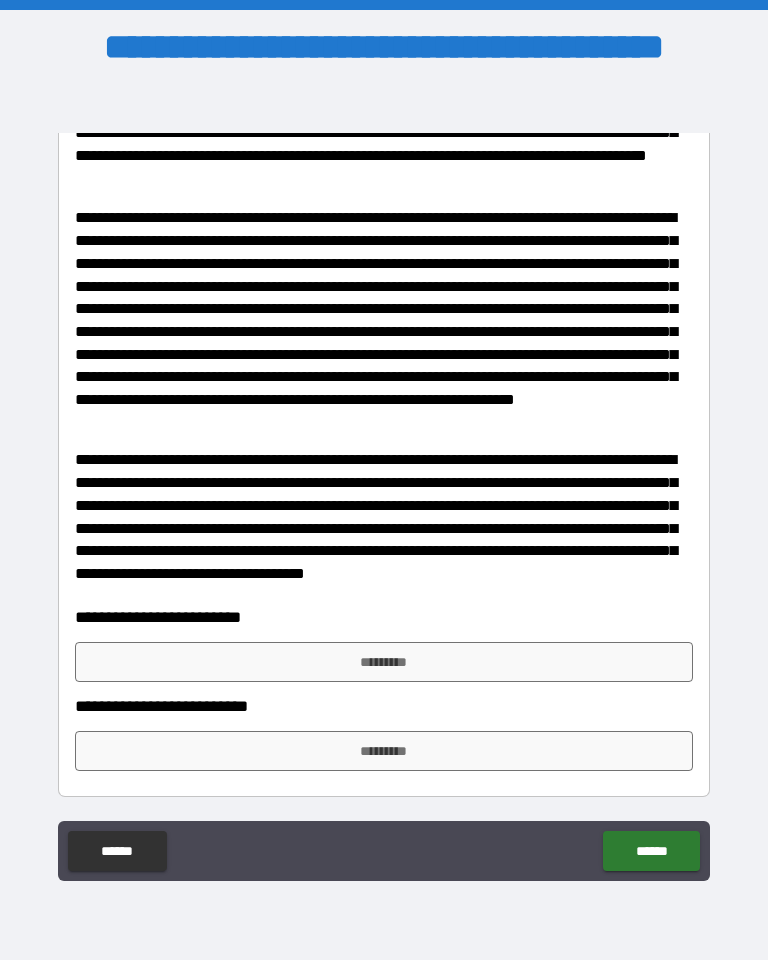 click on "*********" at bounding box center (384, 662) 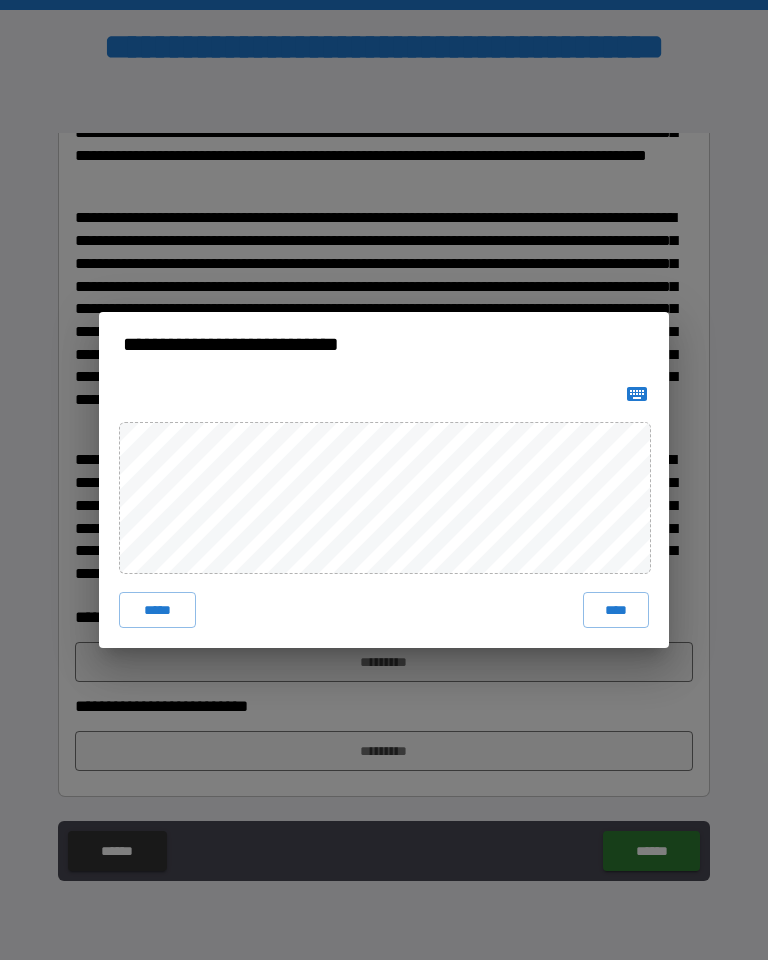 click on "***** ****" at bounding box center (384, 512) 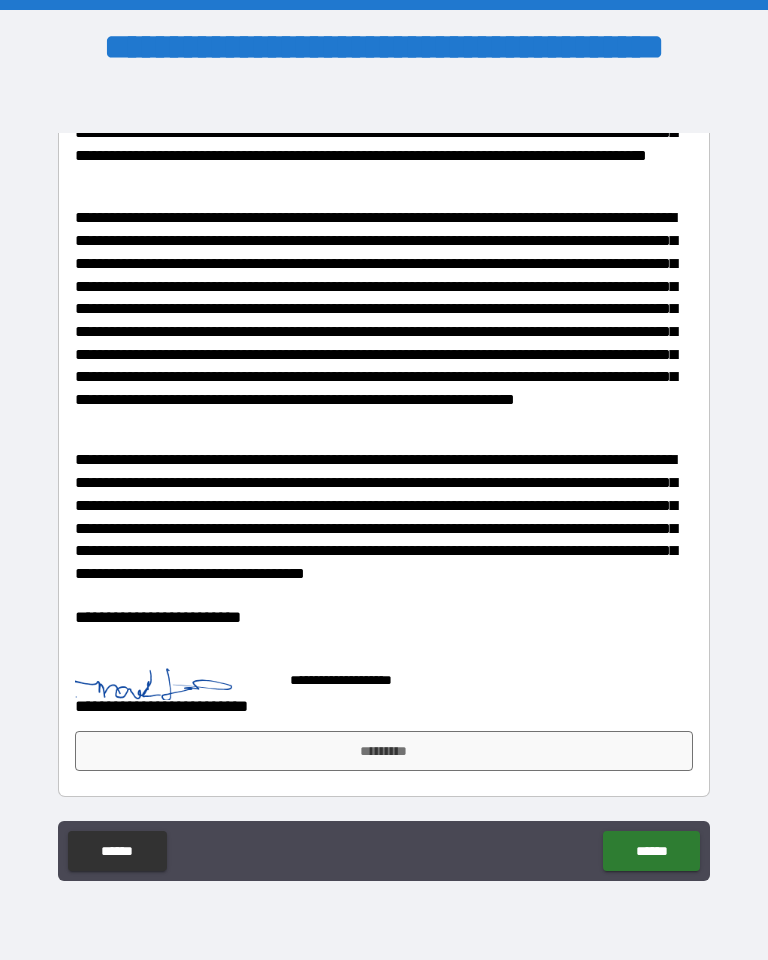 scroll, scrollTop: 874, scrollLeft: 0, axis: vertical 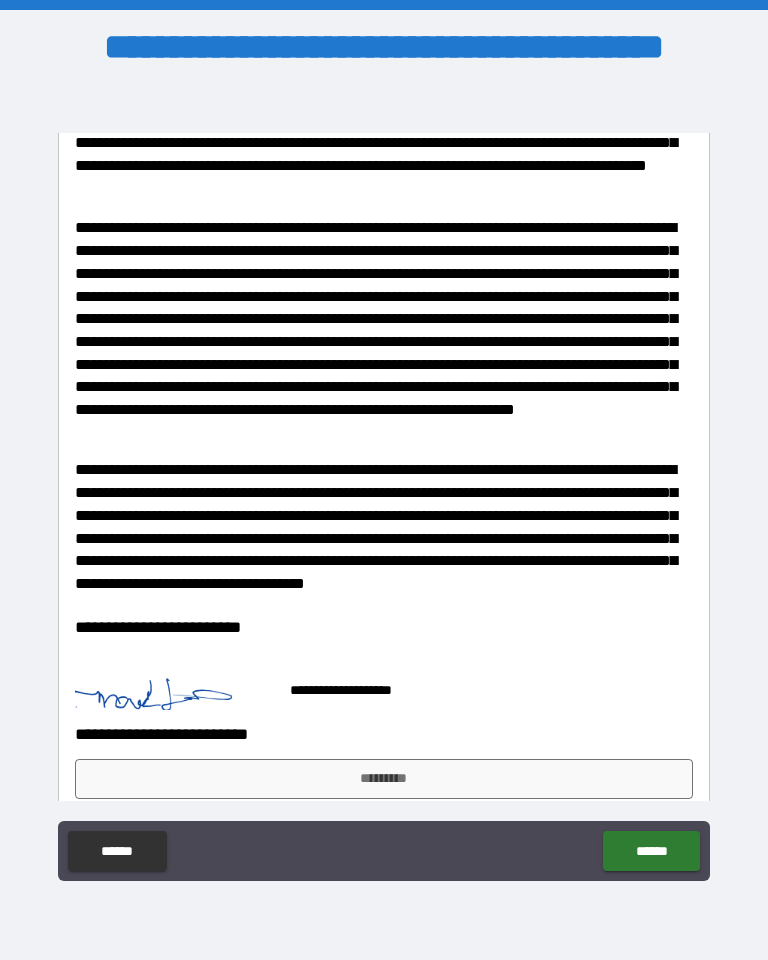 click on "*********" at bounding box center [384, 779] 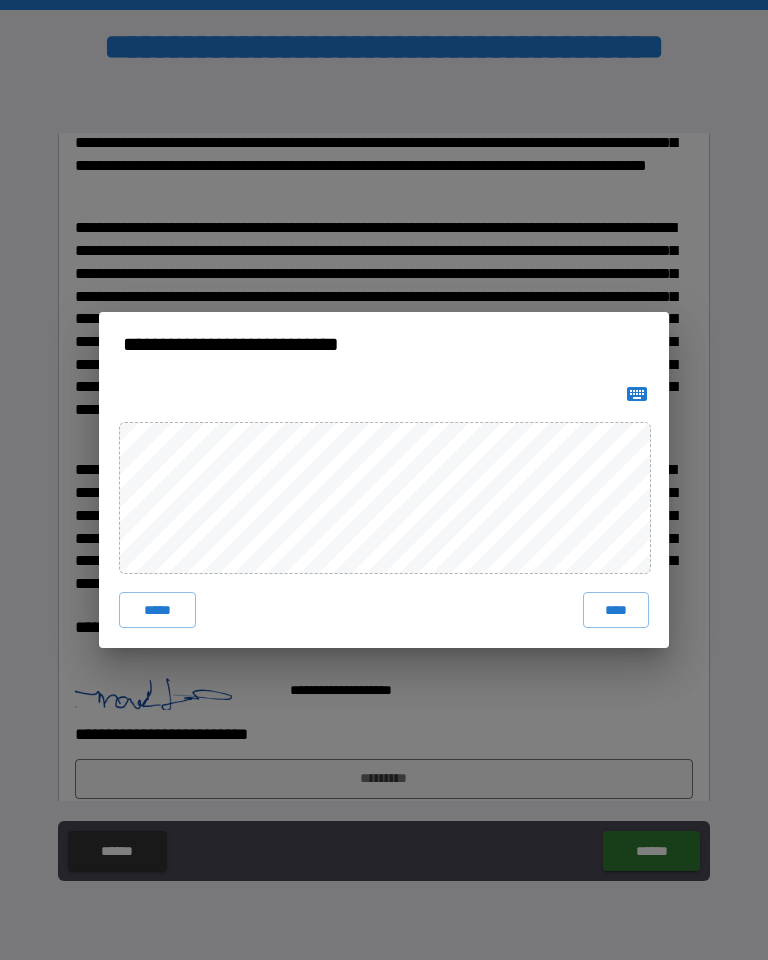 click on "***** ****" at bounding box center (384, 512) 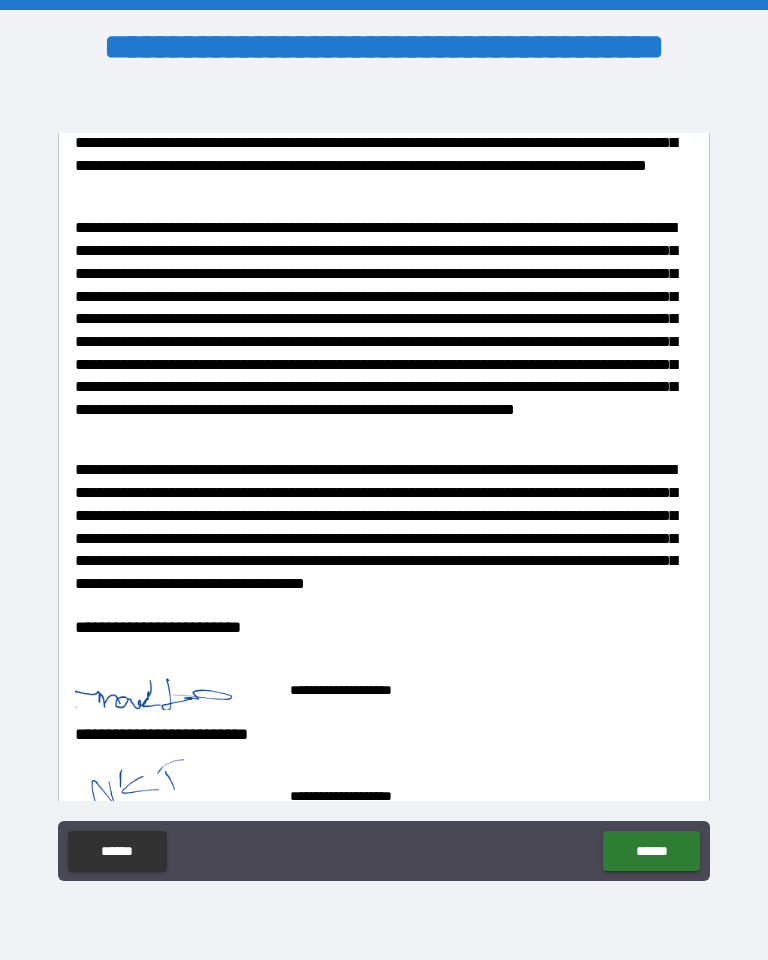 click on "******" at bounding box center (651, 851) 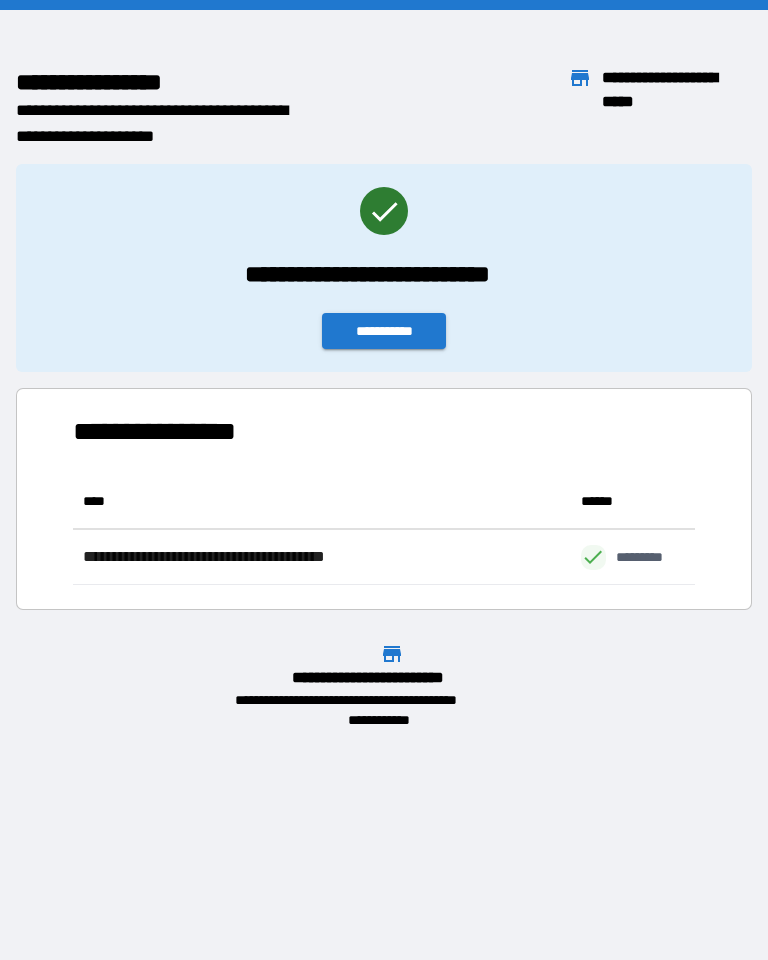 scroll, scrollTop: 111, scrollLeft: 622, axis: both 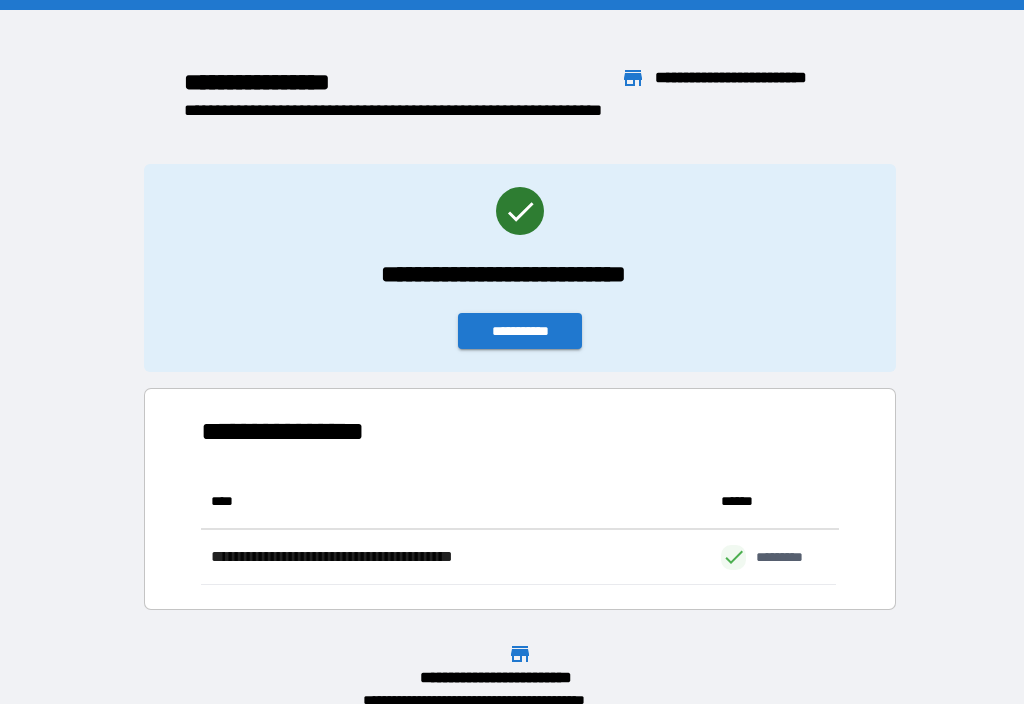 click on "**********" at bounding box center [520, 268] 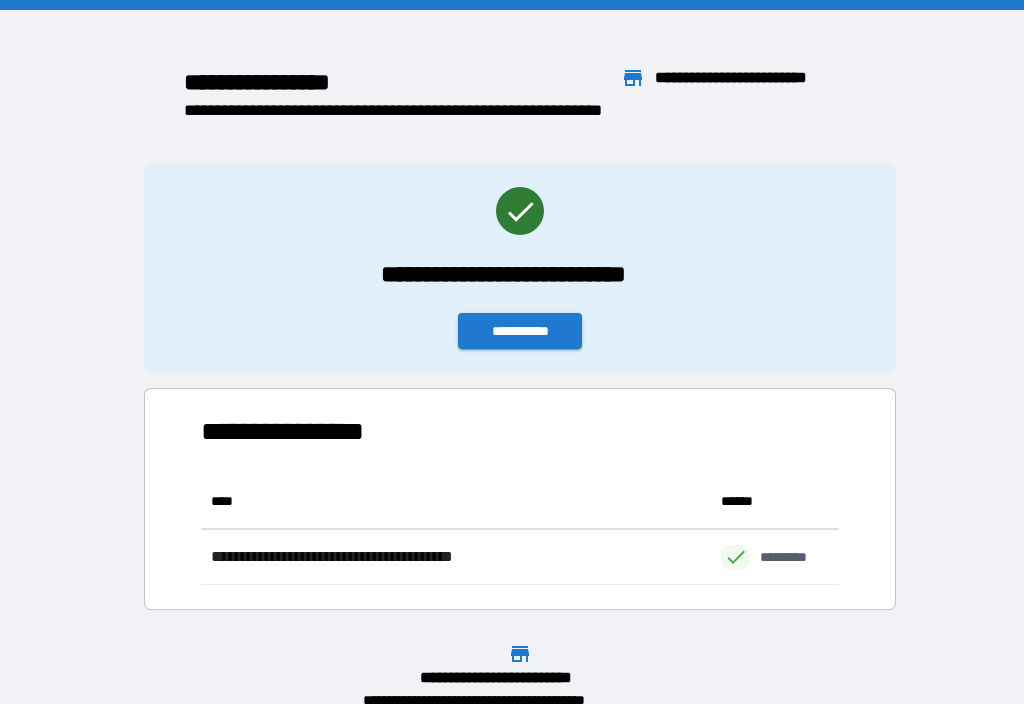 click on "**********" at bounding box center [520, 331] 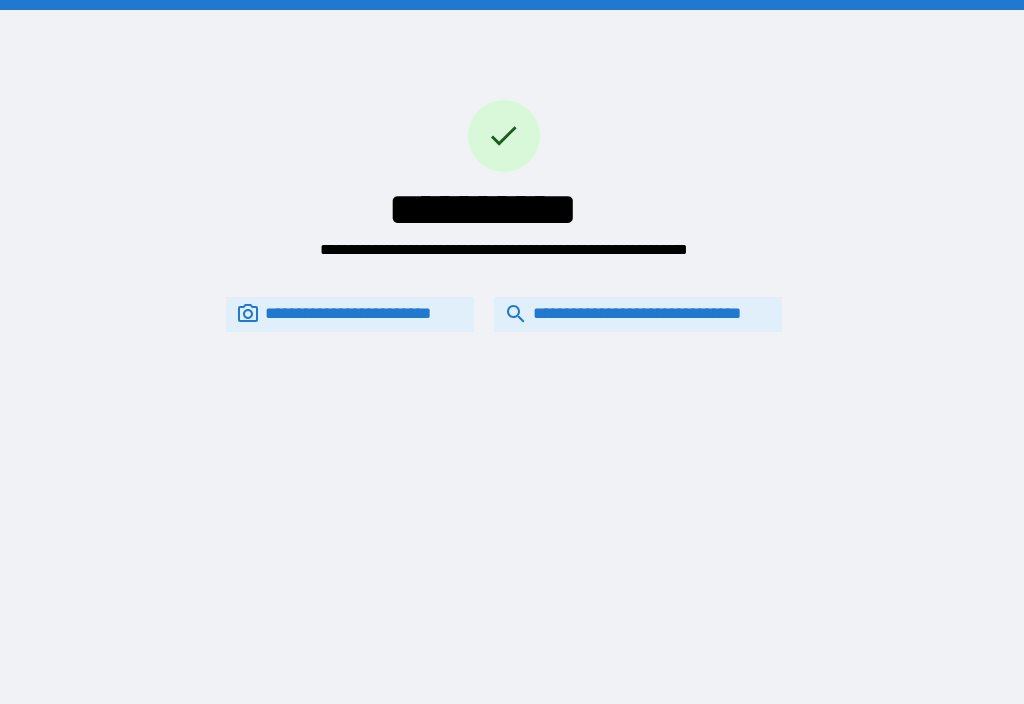 click on "**********" at bounding box center (638, 314) 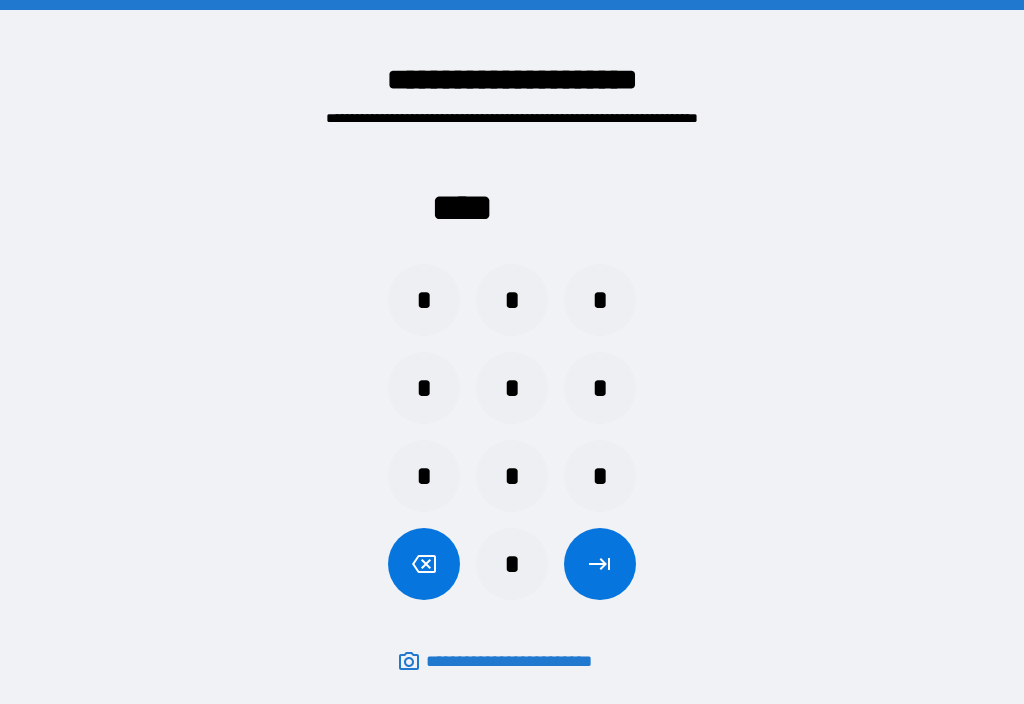 click on "*" at bounding box center [424, 300] 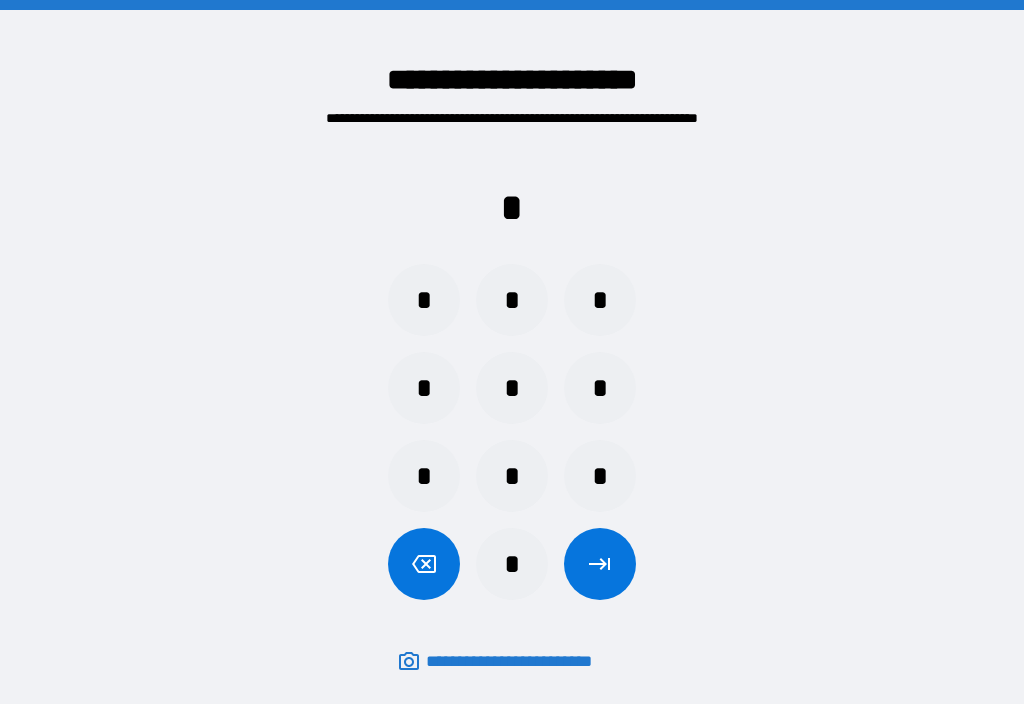 click on "*" at bounding box center [512, 300] 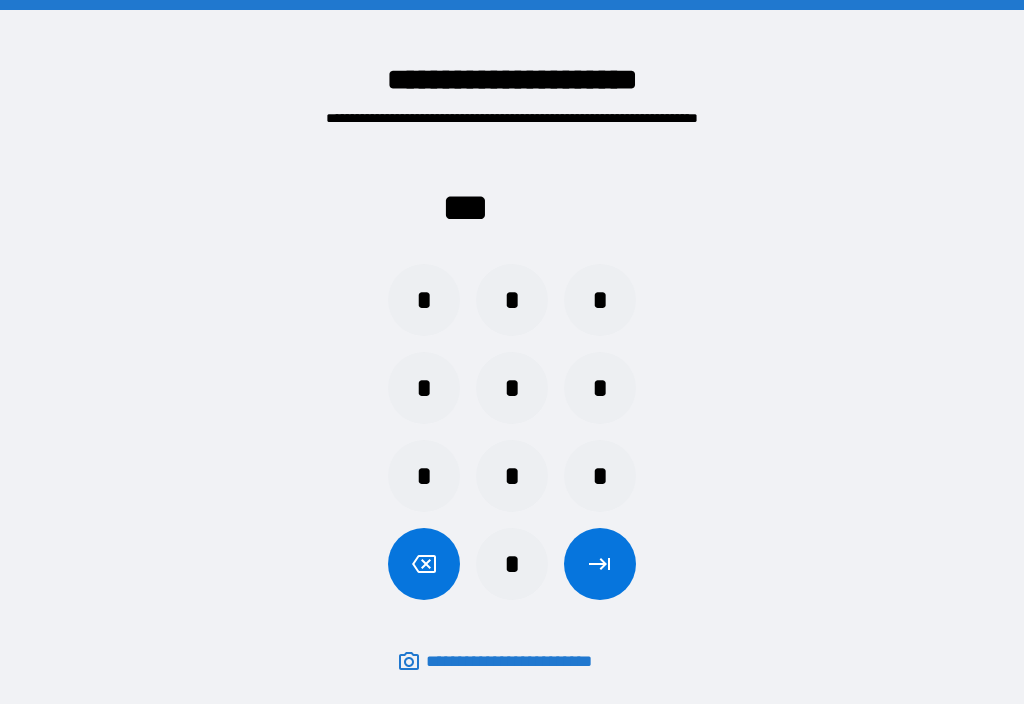 click on "*" at bounding box center [424, 388] 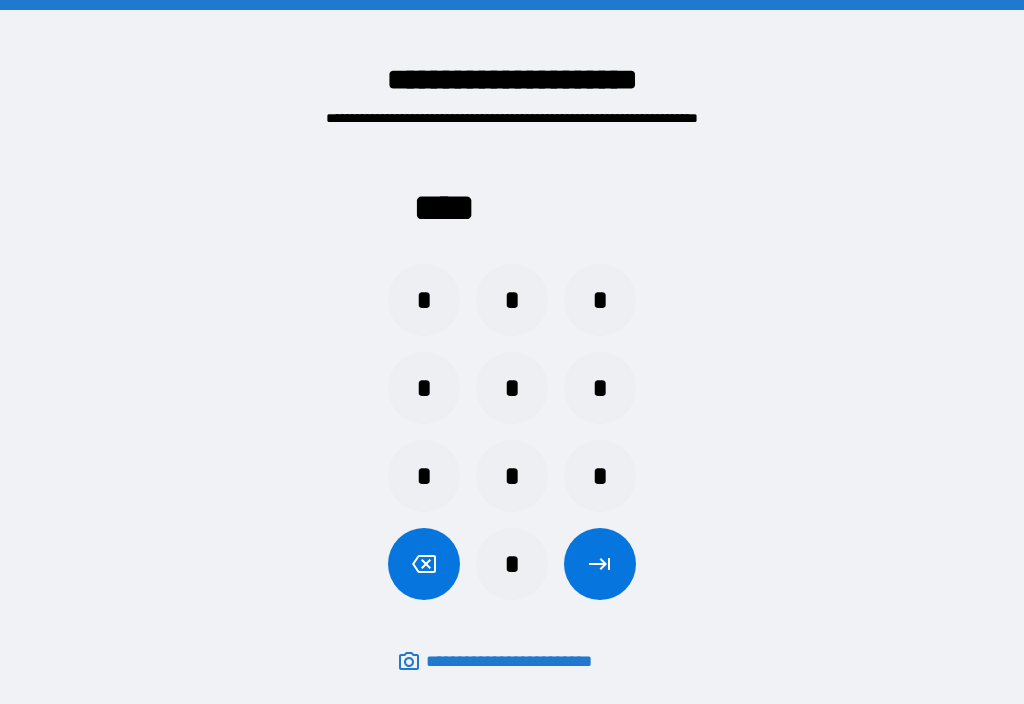 click 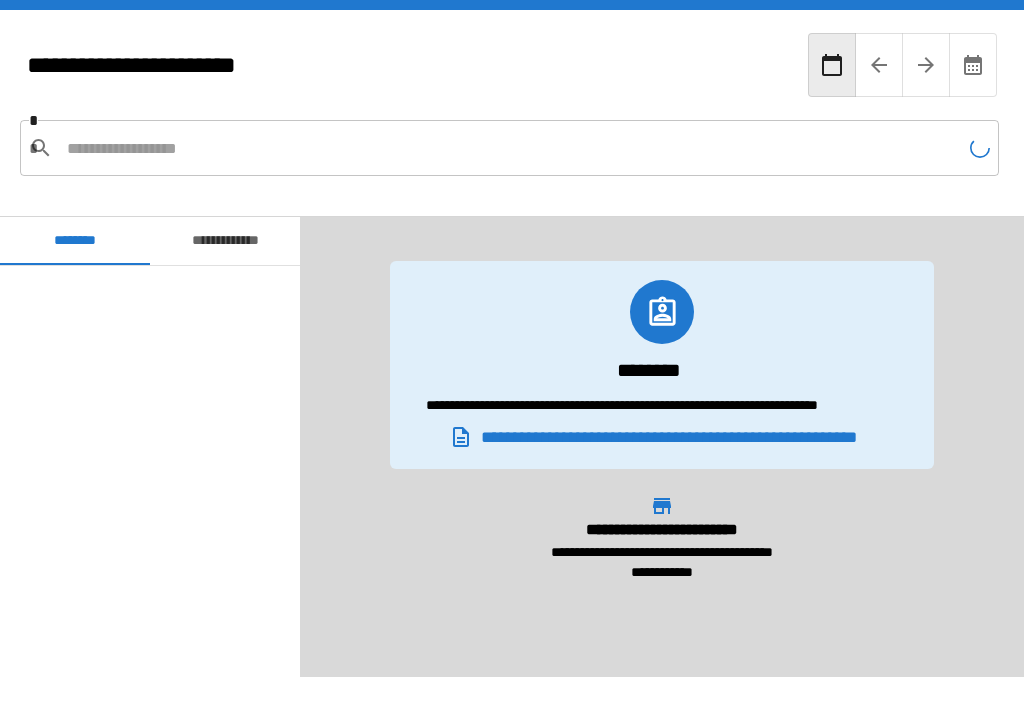 scroll, scrollTop: 1680, scrollLeft: 0, axis: vertical 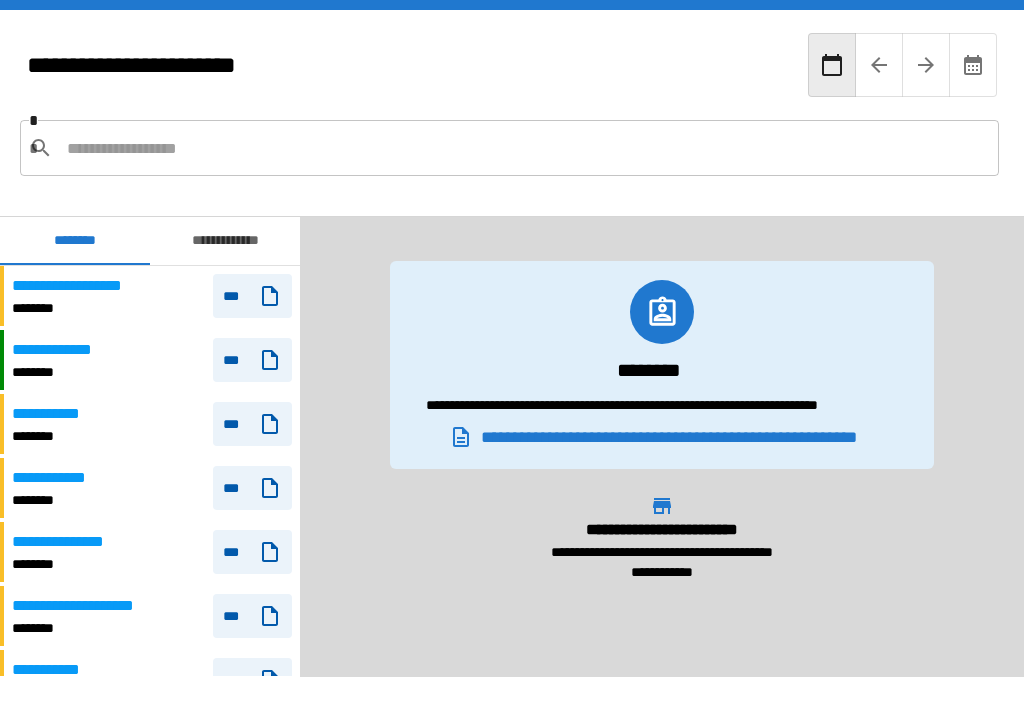 click at bounding box center [525, 148] 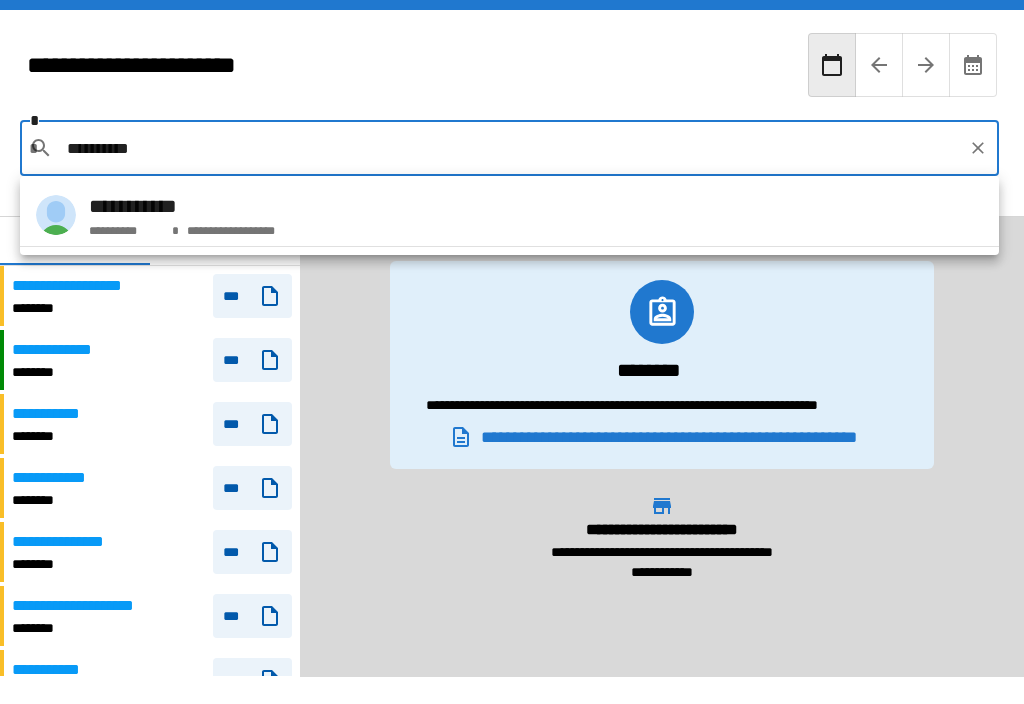 click on "**********" at bounding box center [182, 206] 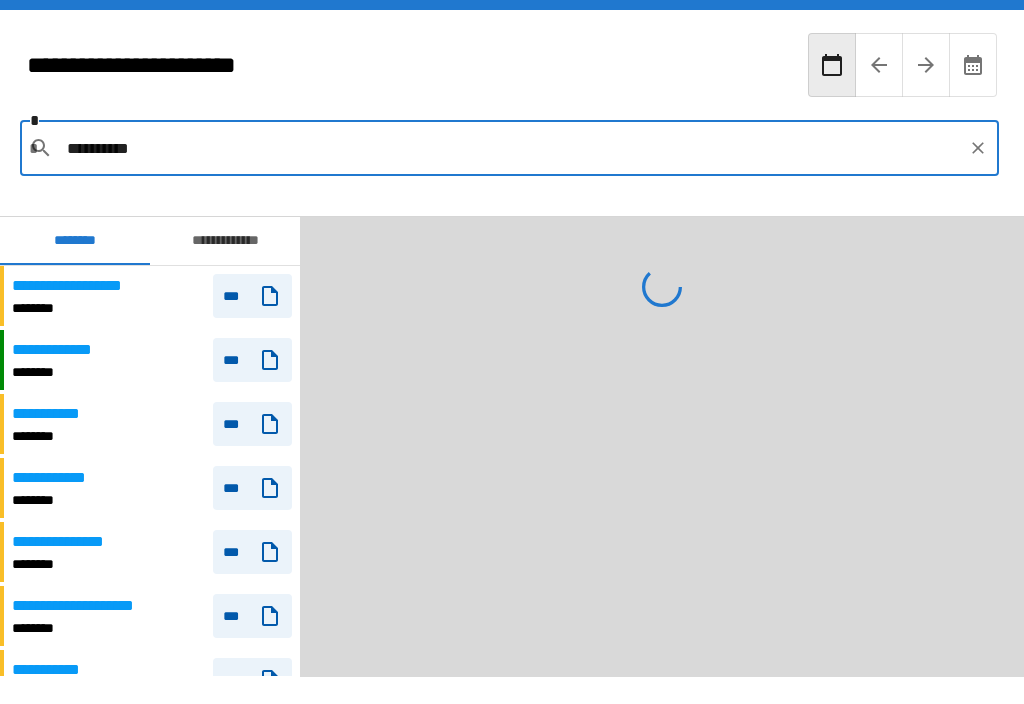 type on "**********" 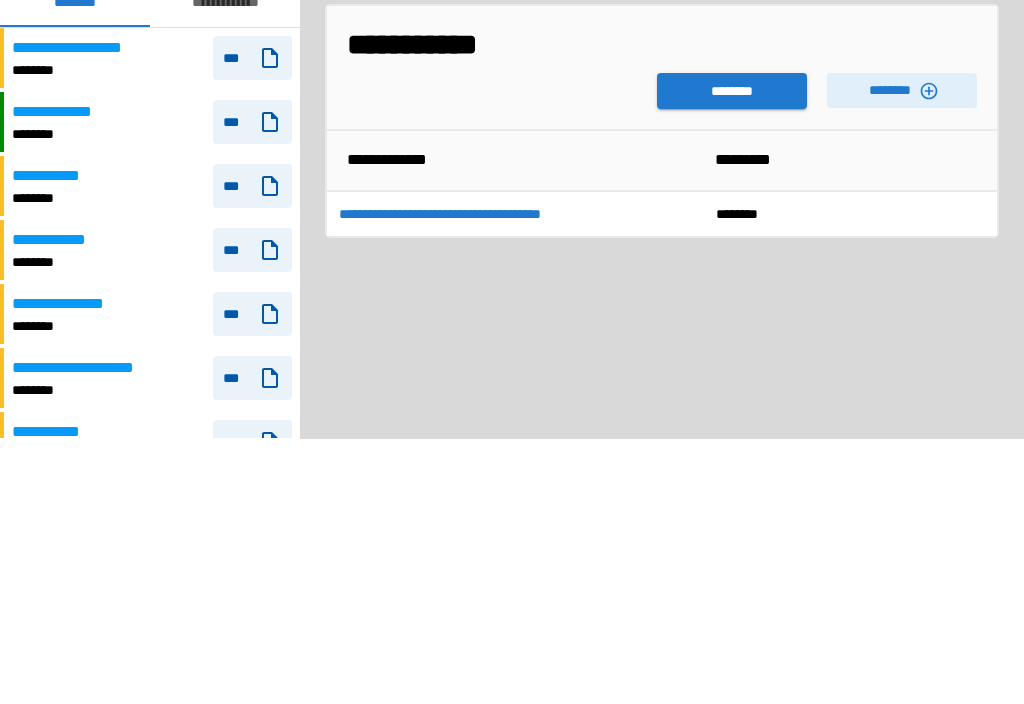 click 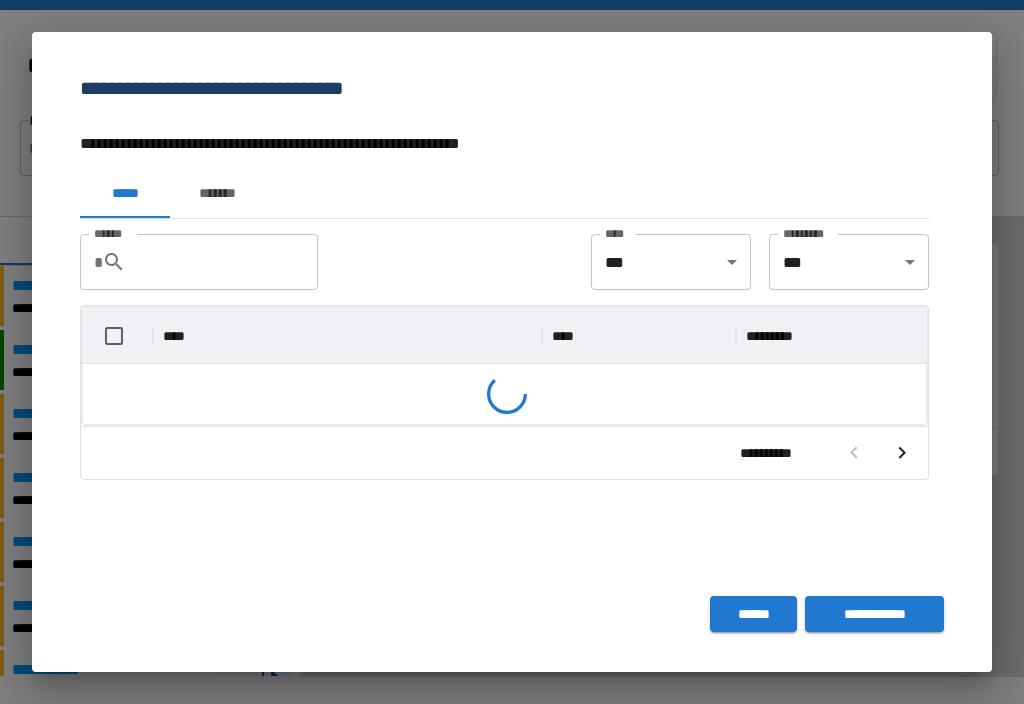 scroll, scrollTop: 57, scrollLeft: 843, axis: both 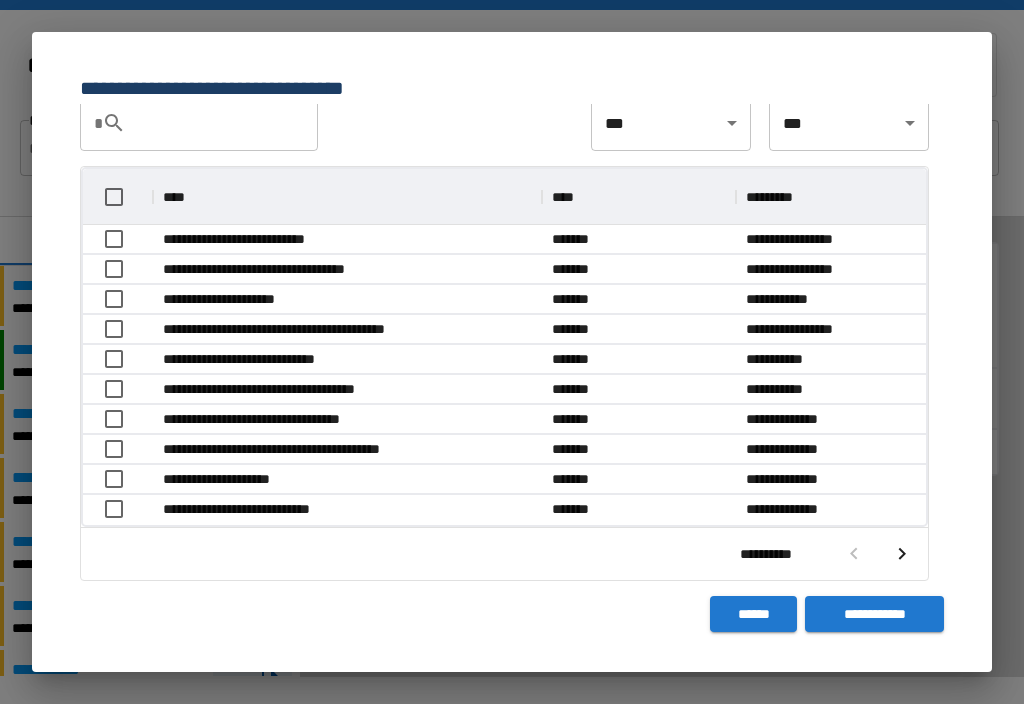 click 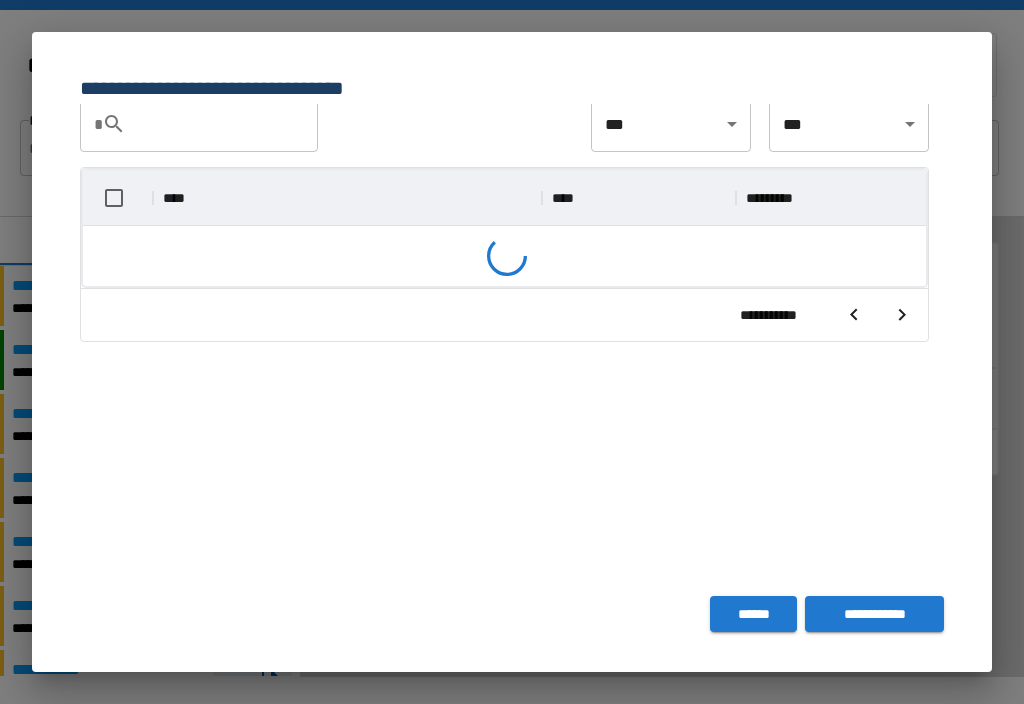 scroll, scrollTop: 356, scrollLeft: 843, axis: both 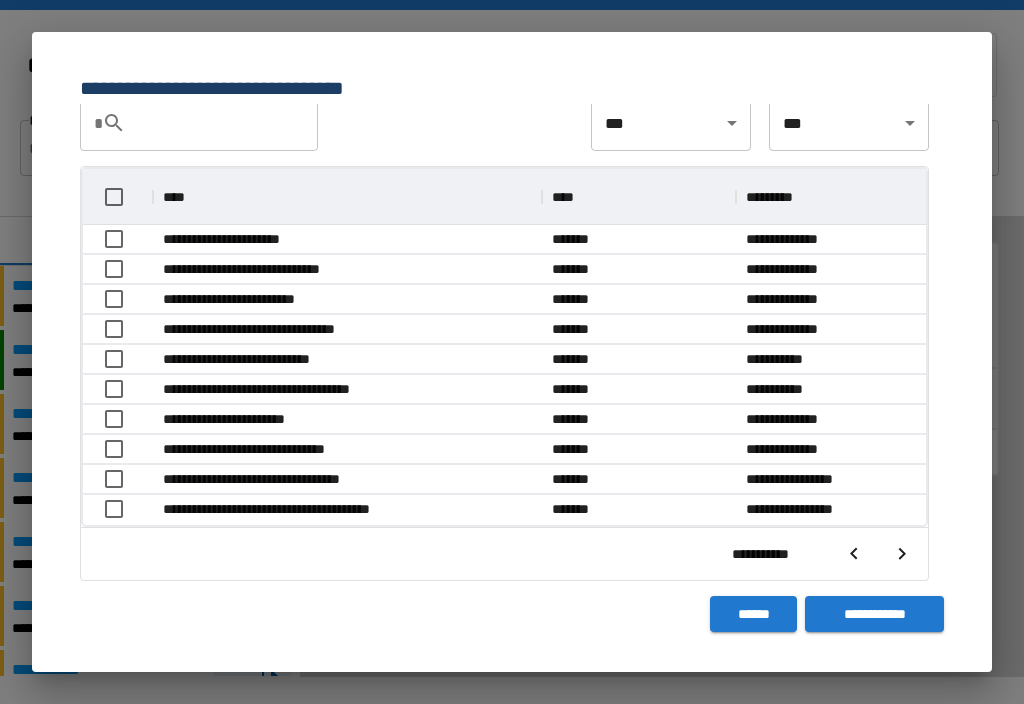 click 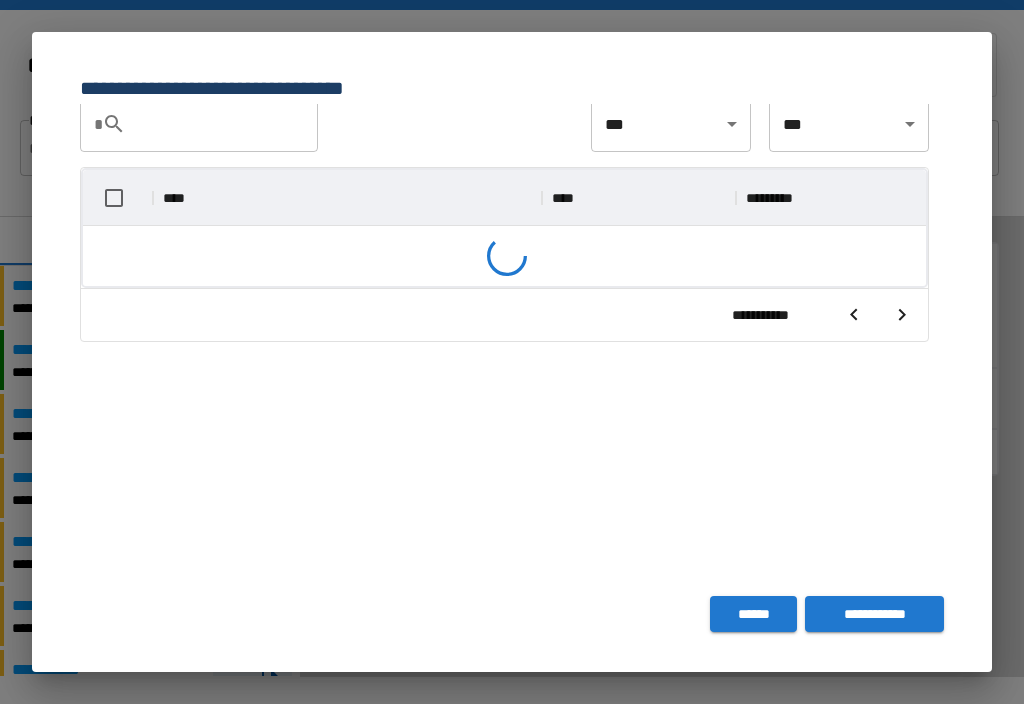 scroll, scrollTop: 116, scrollLeft: 843, axis: both 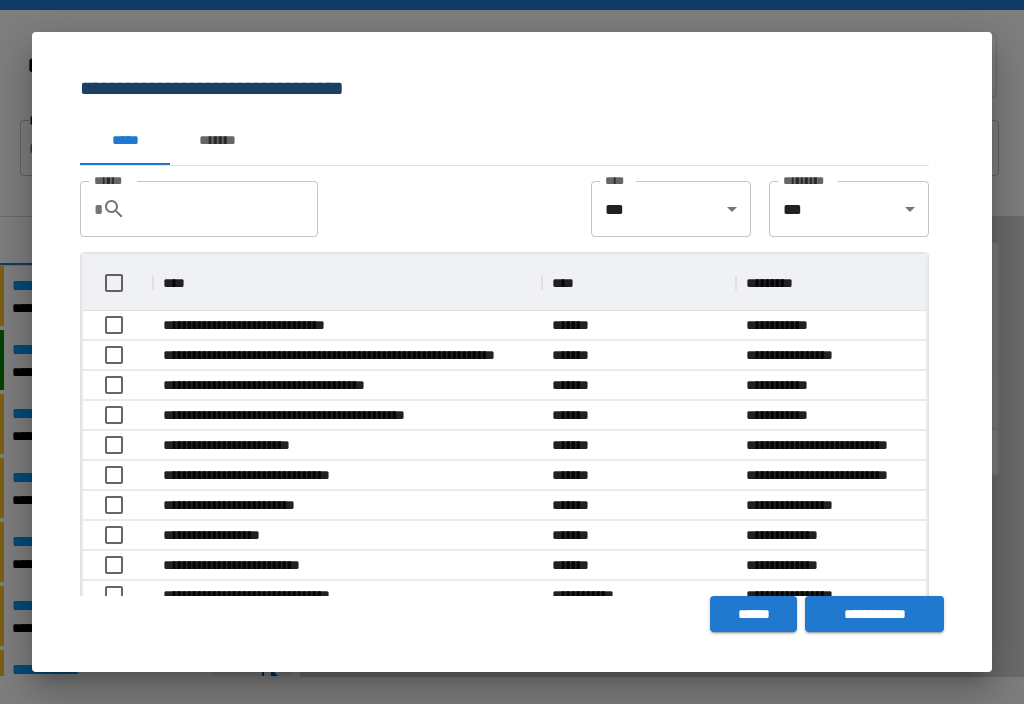 click on "**********" at bounding box center (512, 68) 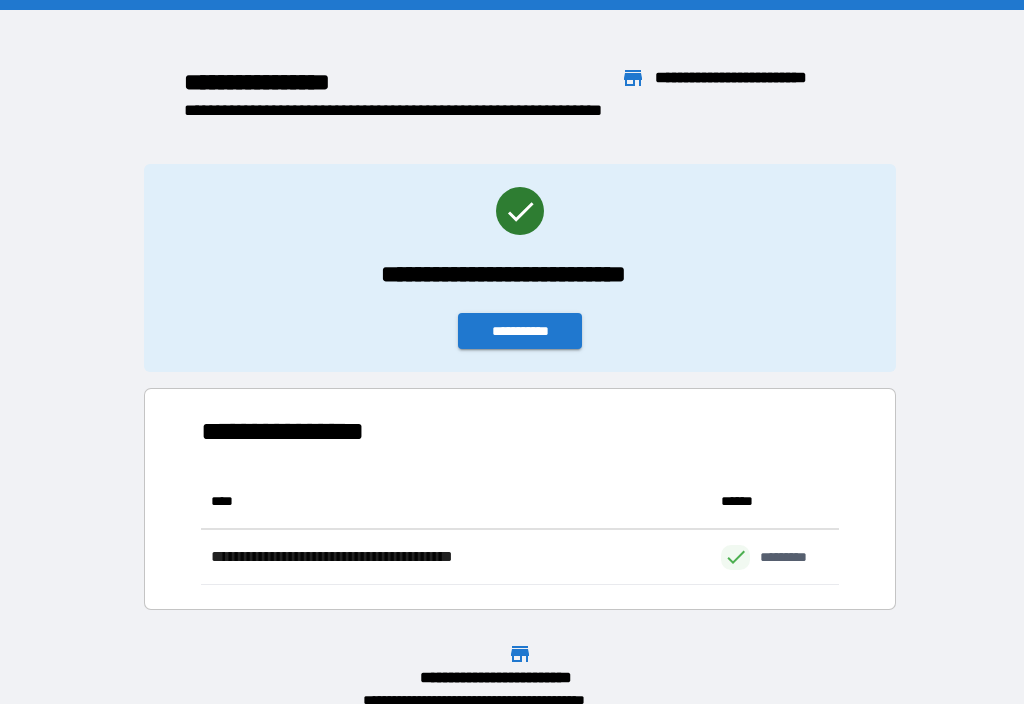 scroll, scrollTop: 1, scrollLeft: 1, axis: both 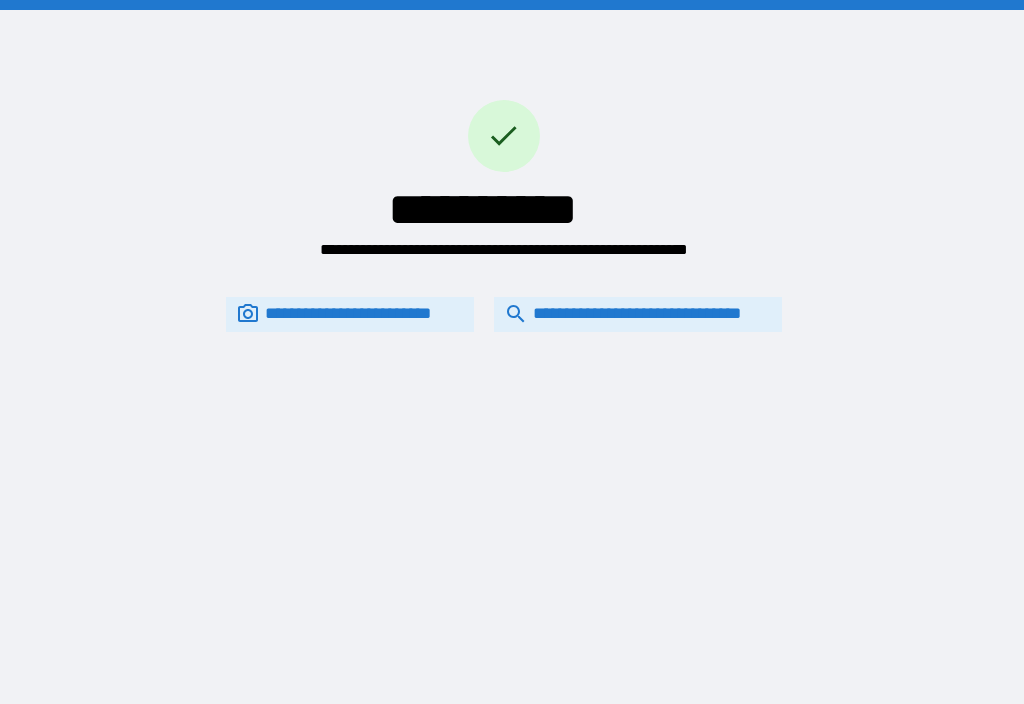 click on "**********" at bounding box center (638, 314) 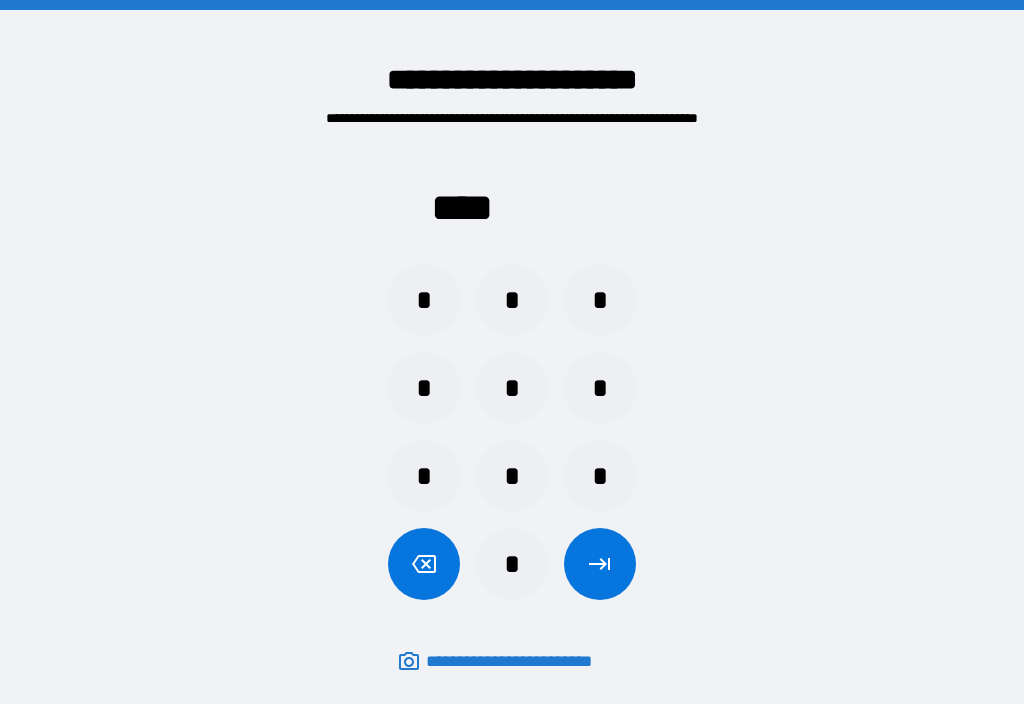 click on "*" at bounding box center (424, 300) 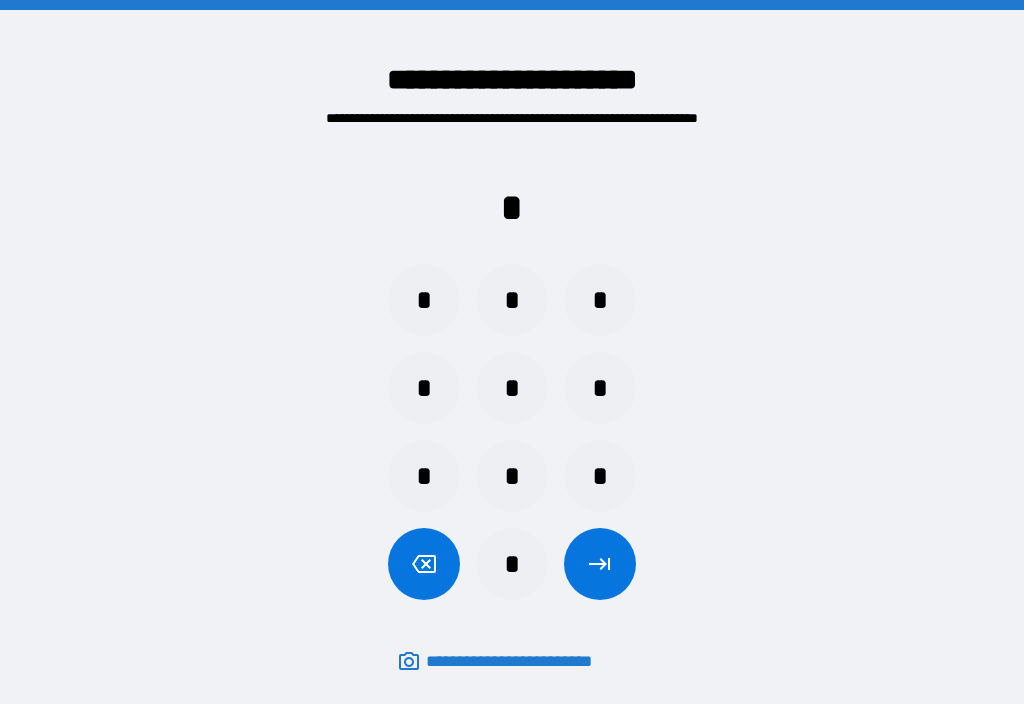 click 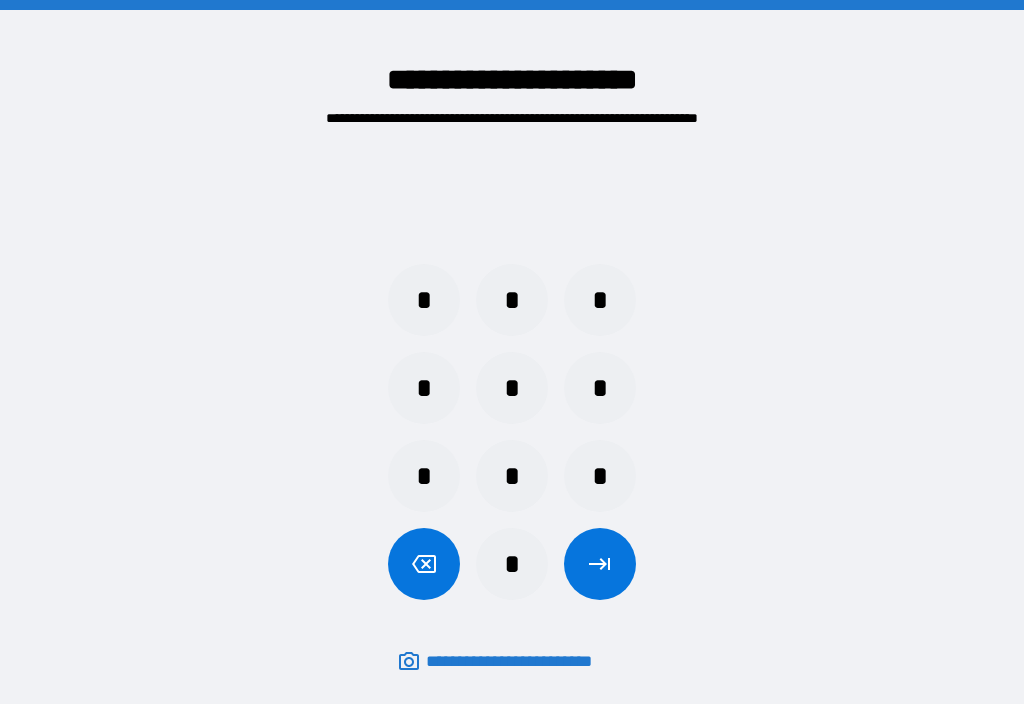 click on "*" at bounding box center (424, 300) 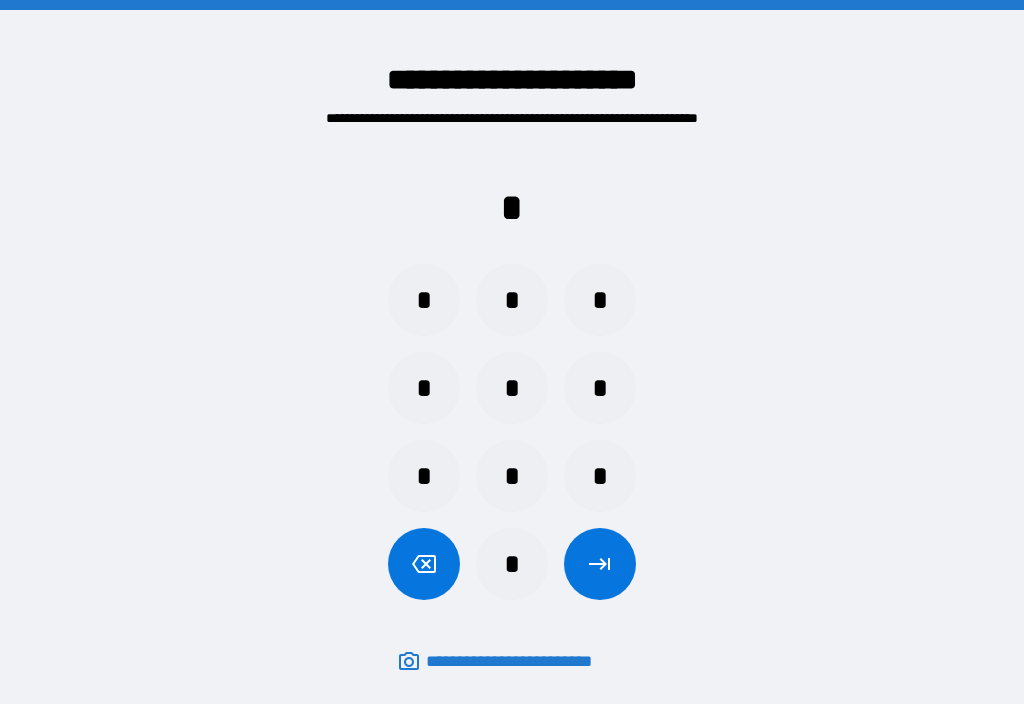 click on "*" at bounding box center (512, 300) 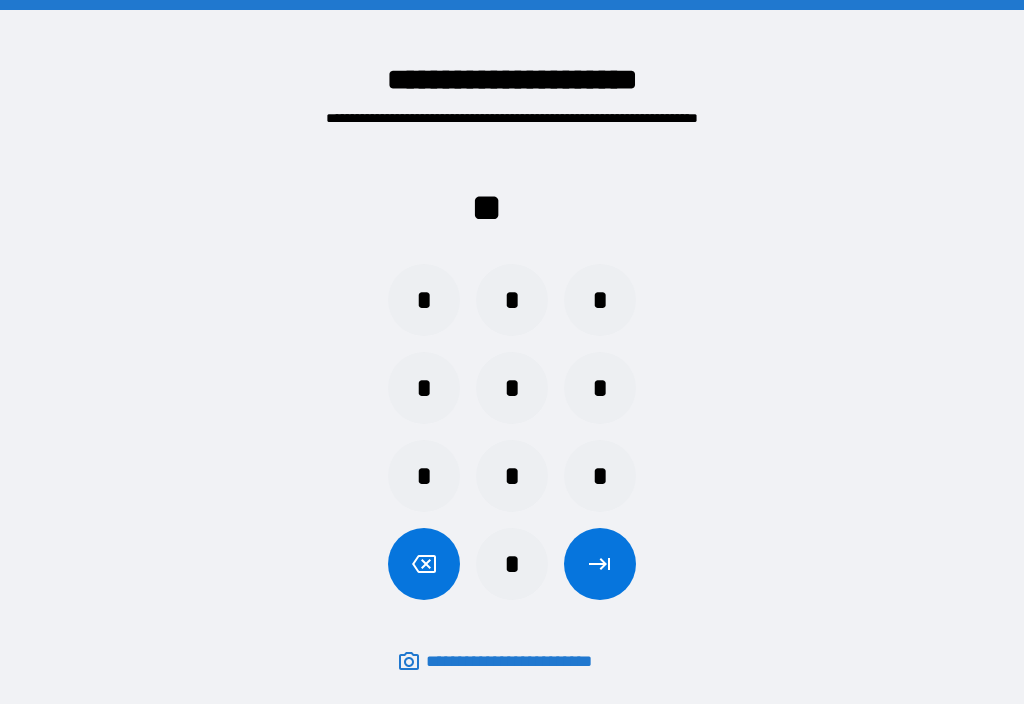 click on "*" at bounding box center [600, 300] 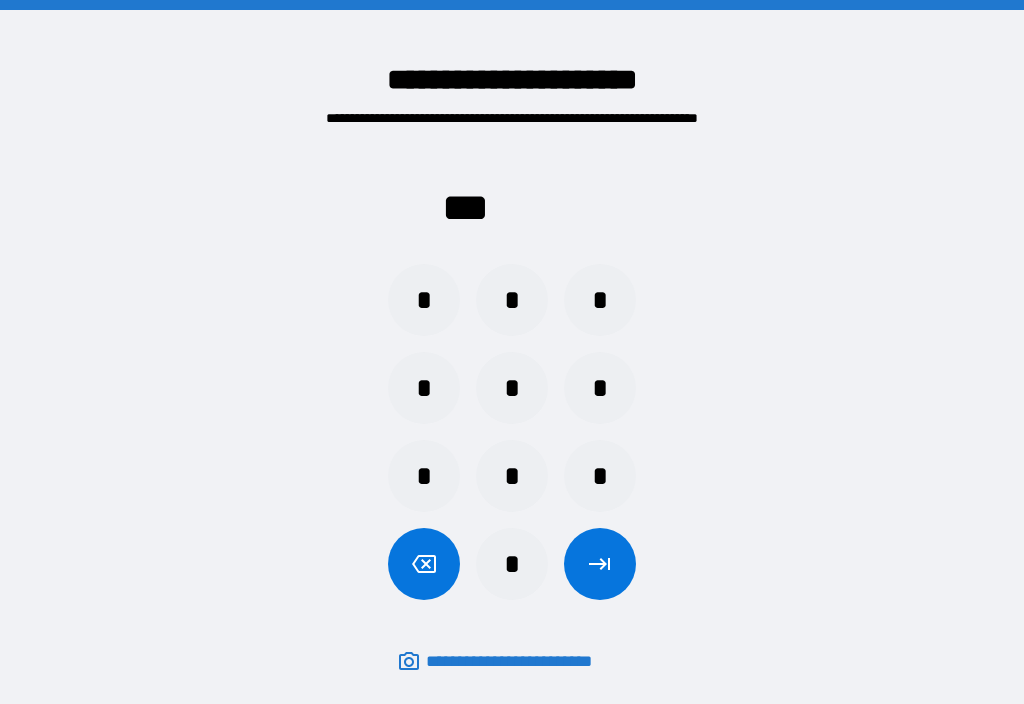 click on "*" at bounding box center [424, 388] 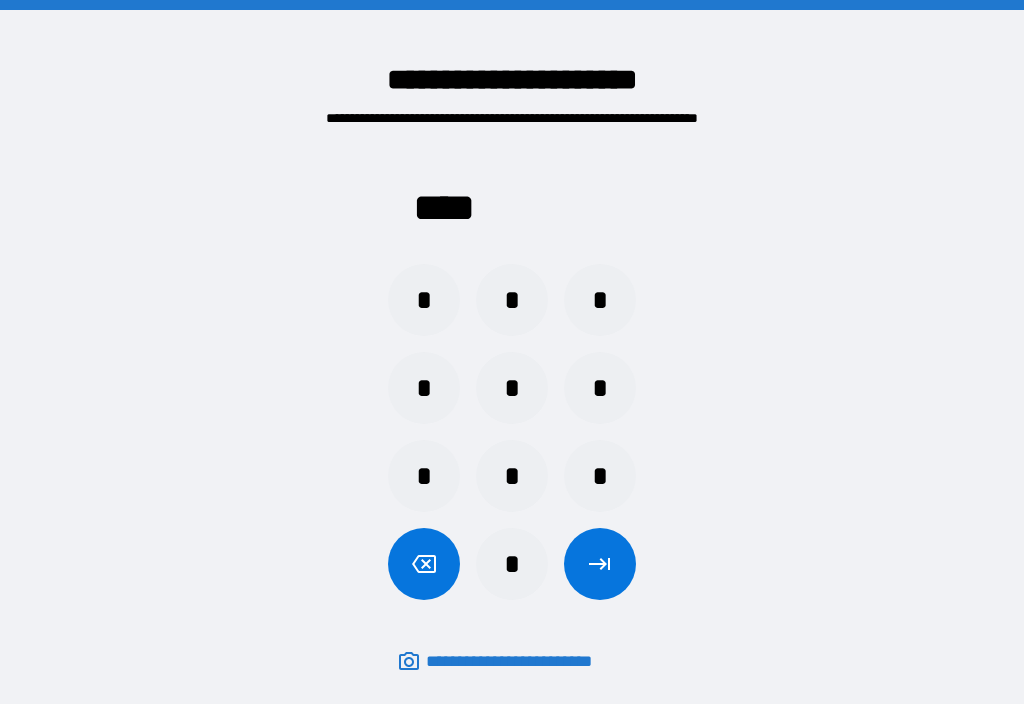 click 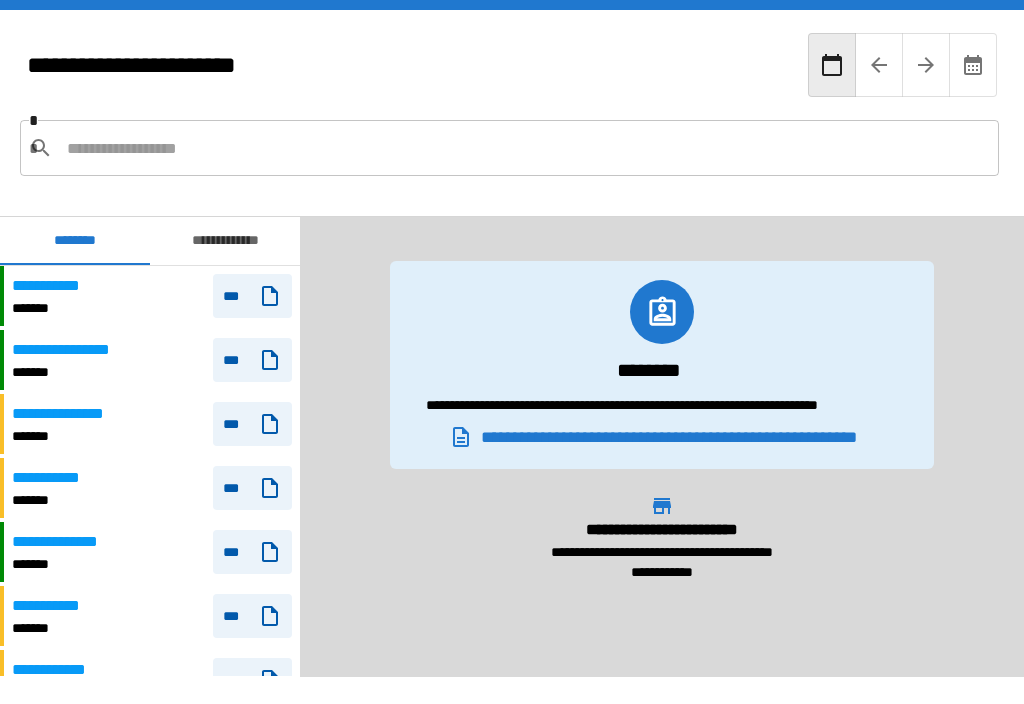 scroll, scrollTop: 1920, scrollLeft: 0, axis: vertical 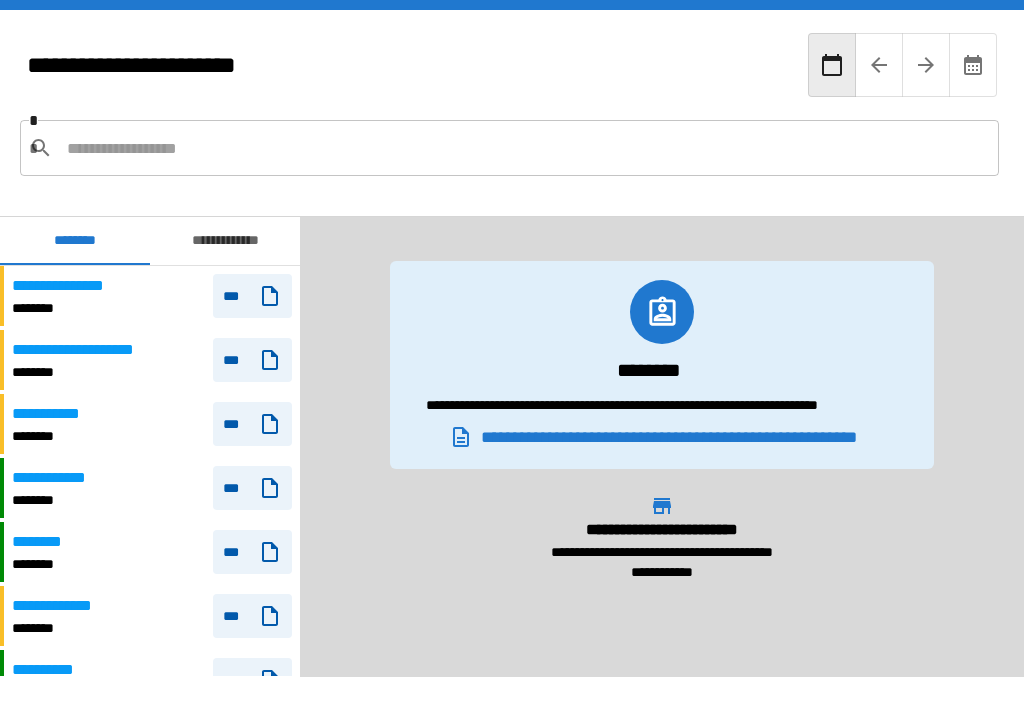click at bounding box center (525, 148) 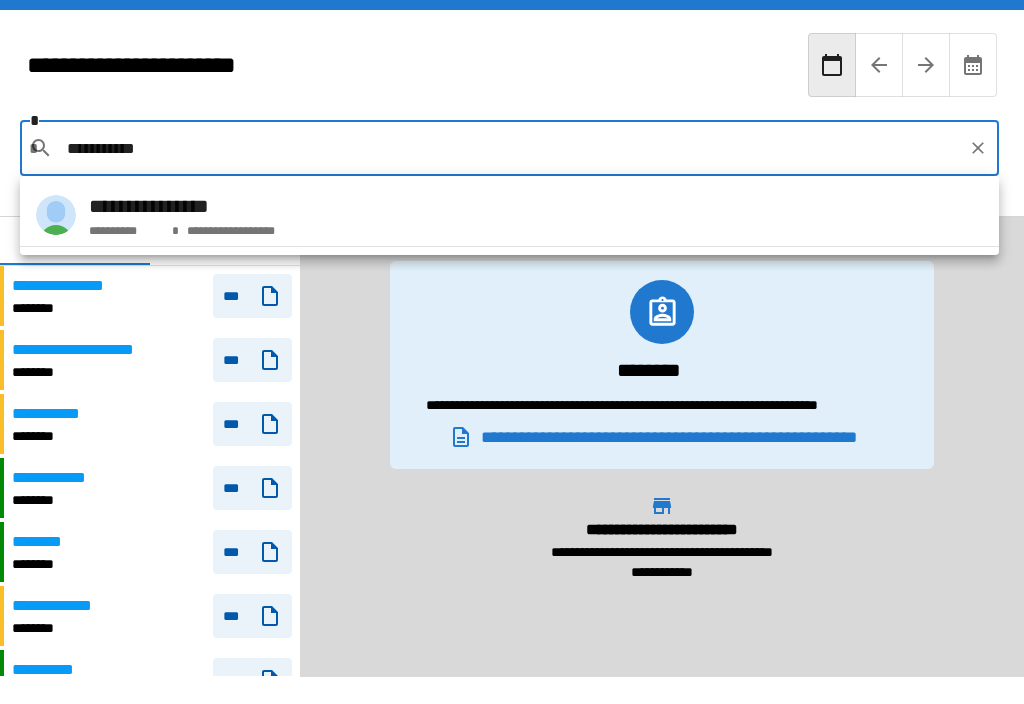 click on "**********" at bounding box center [182, 206] 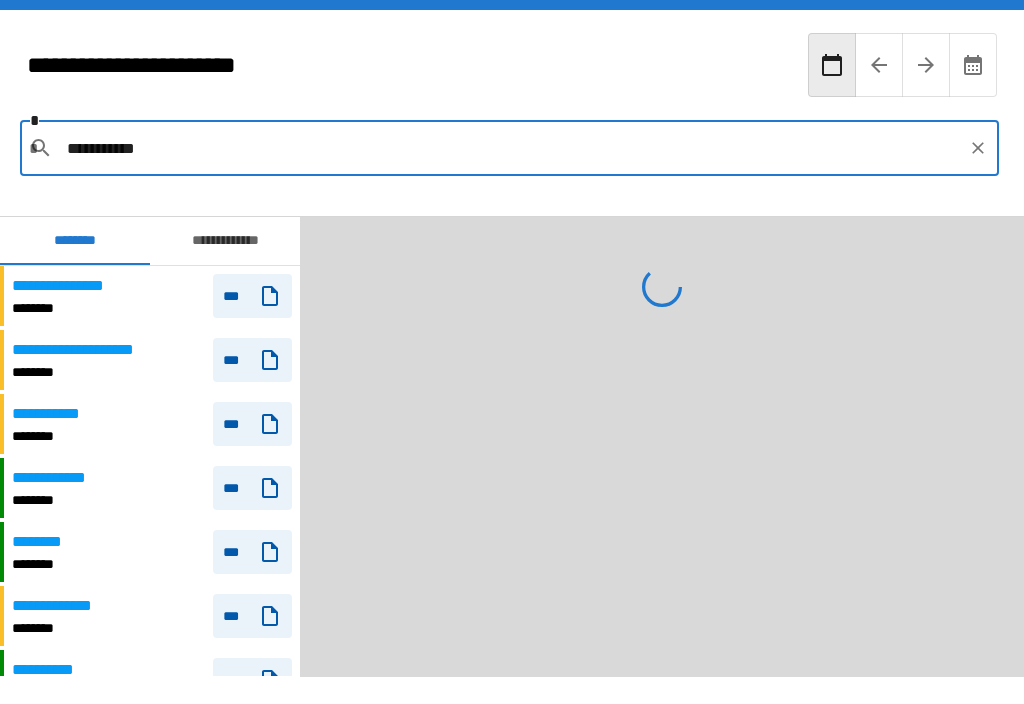 type on "**********" 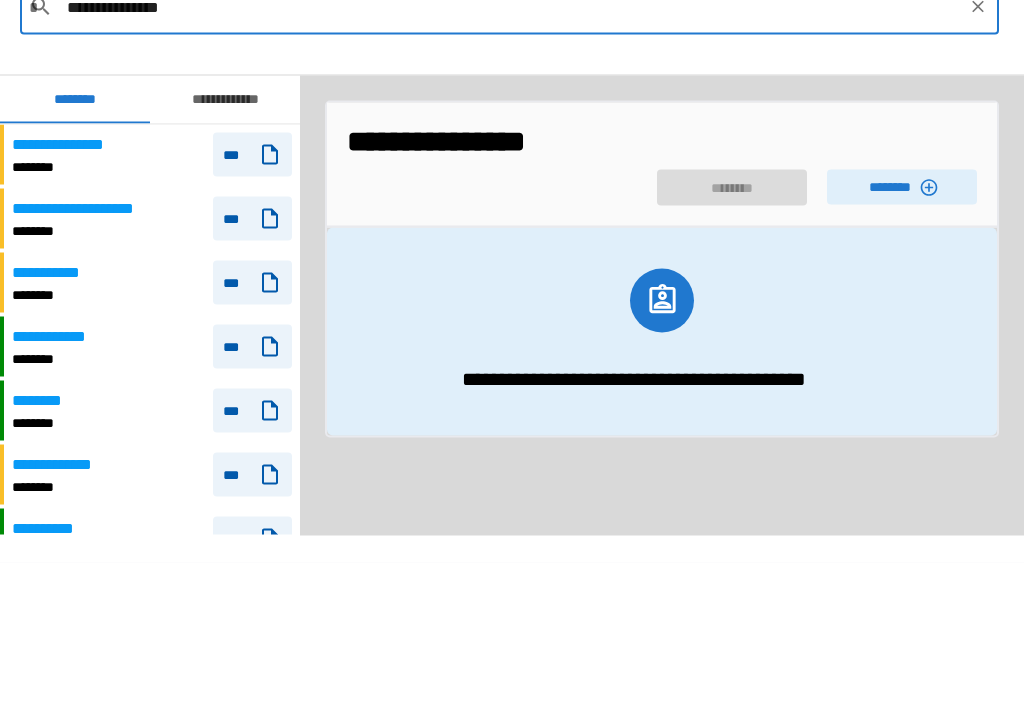 click on "********" at bounding box center (902, 328) 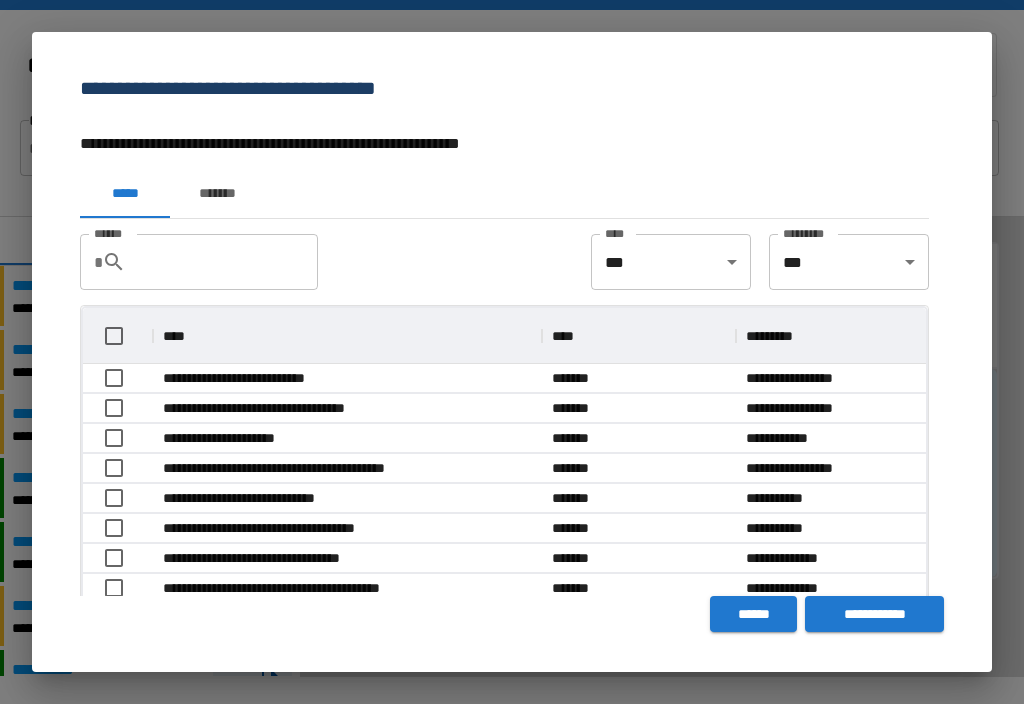 scroll, scrollTop: 356, scrollLeft: 843, axis: both 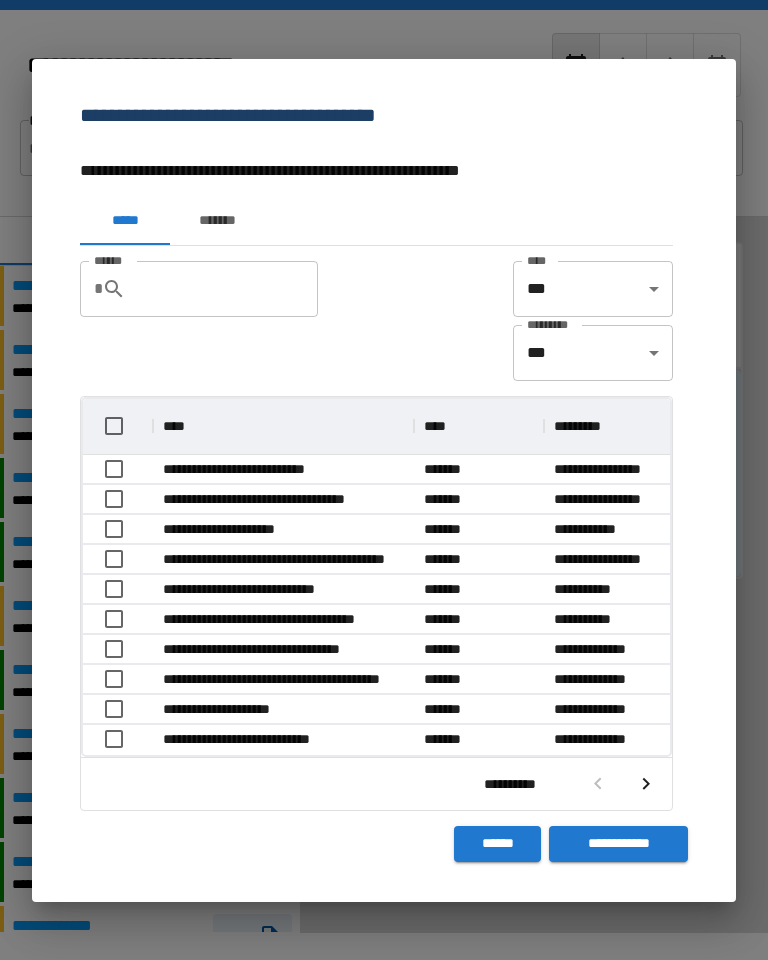 click 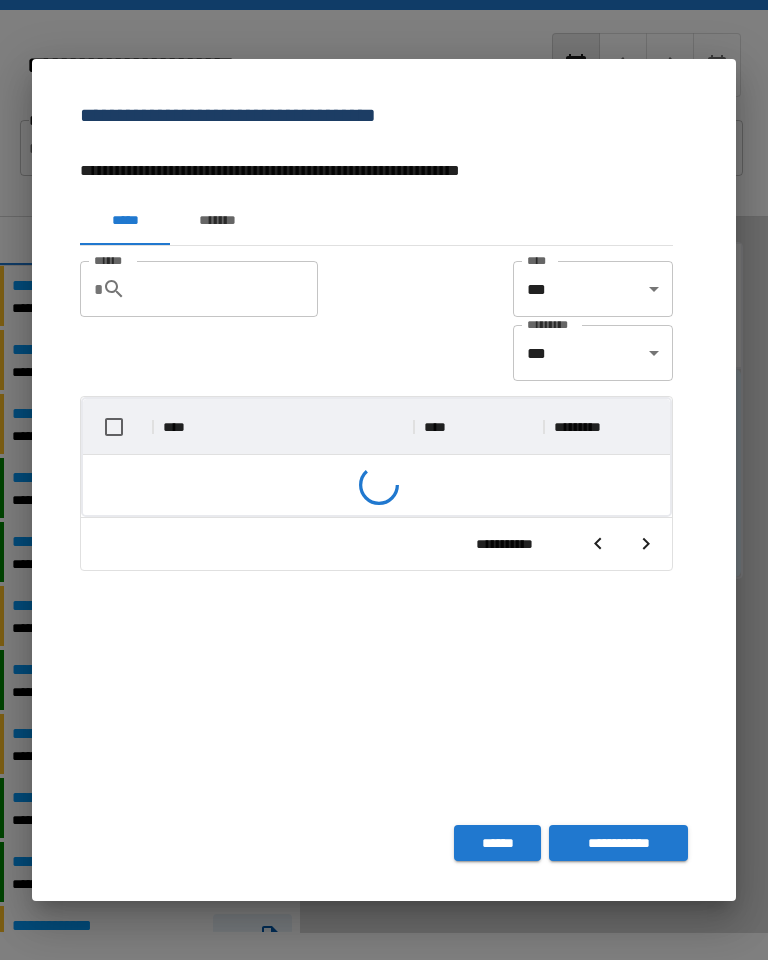 scroll, scrollTop: 356, scrollLeft: 587, axis: both 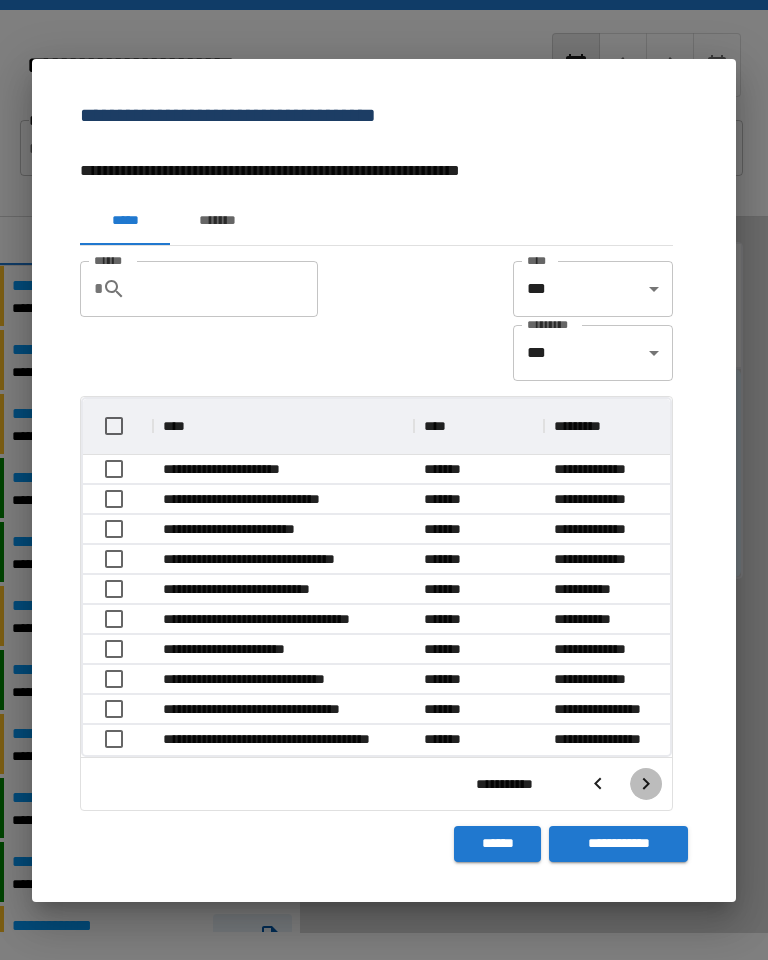 click 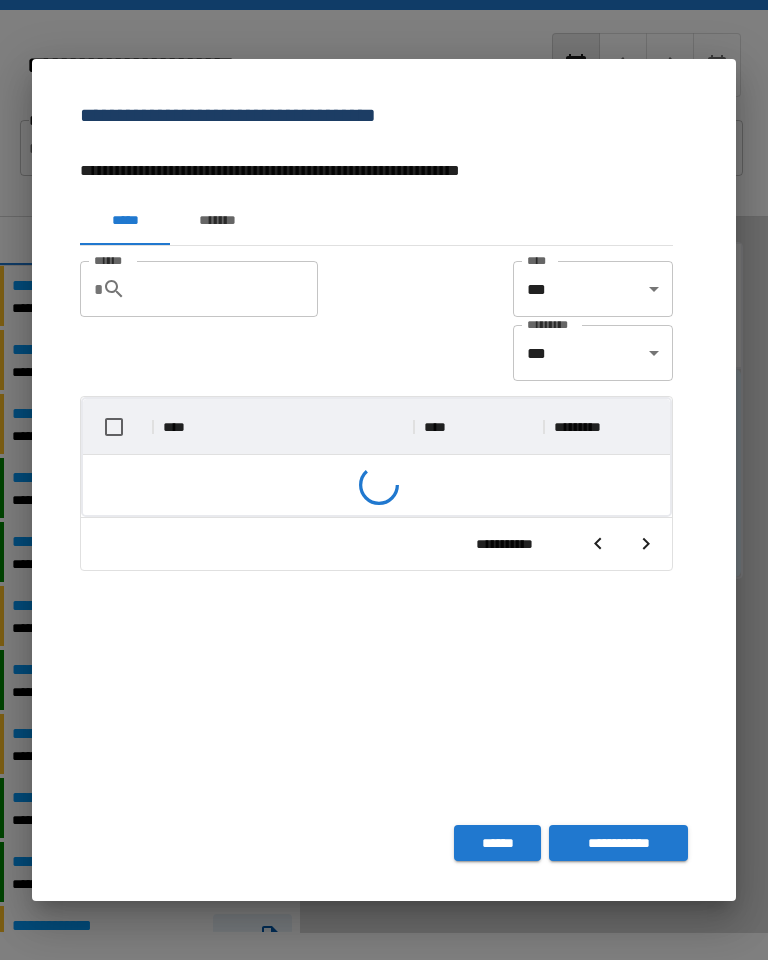 scroll, scrollTop: 356, scrollLeft: 587, axis: both 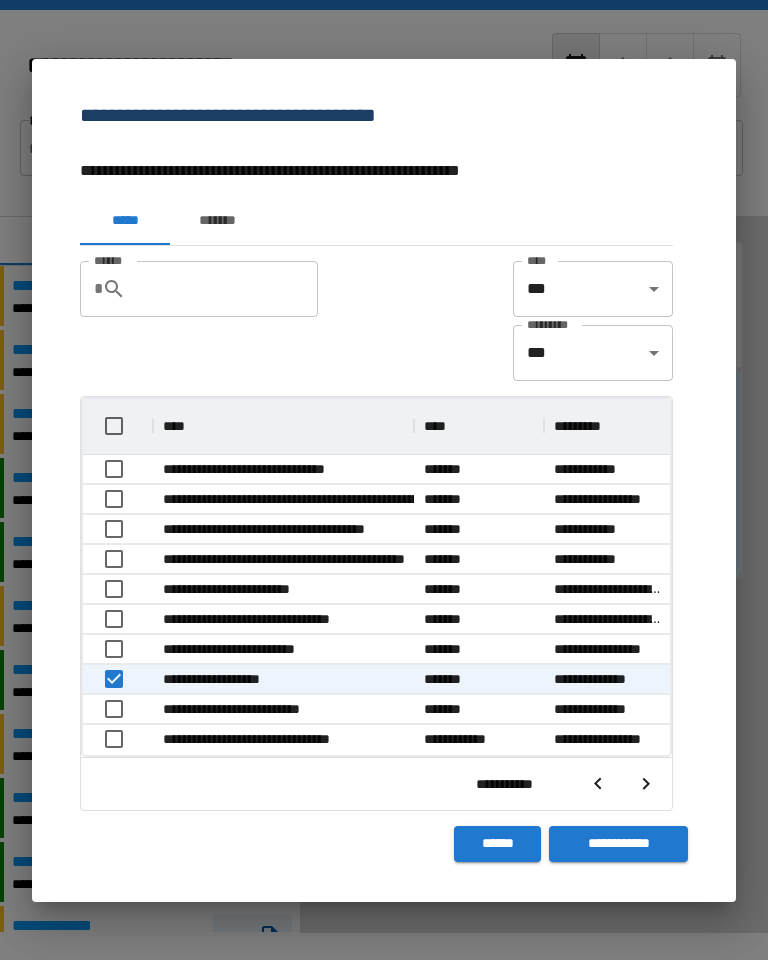 click on "**********" at bounding box center (618, 844) 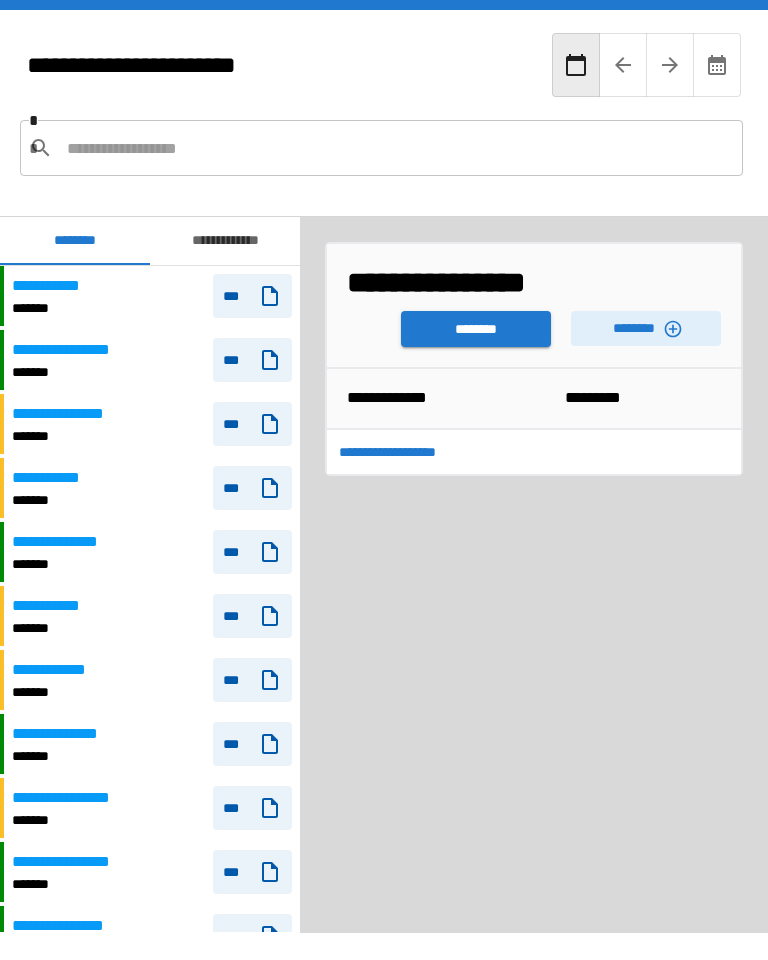 scroll, scrollTop: 1920, scrollLeft: 0, axis: vertical 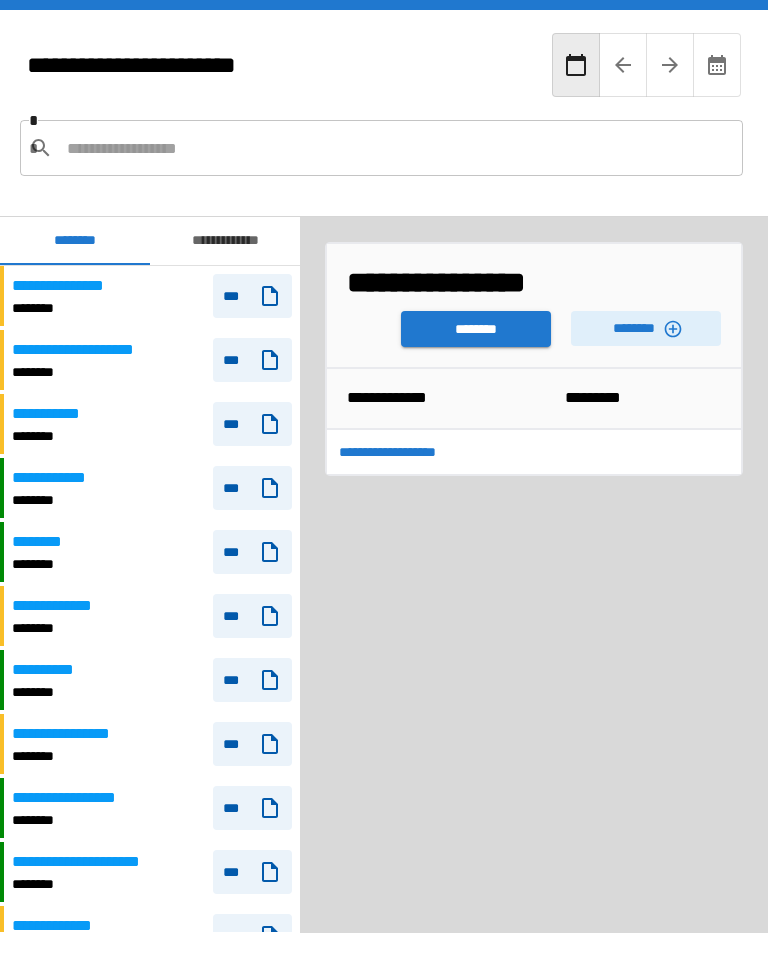 click on "********" at bounding box center [476, 329] 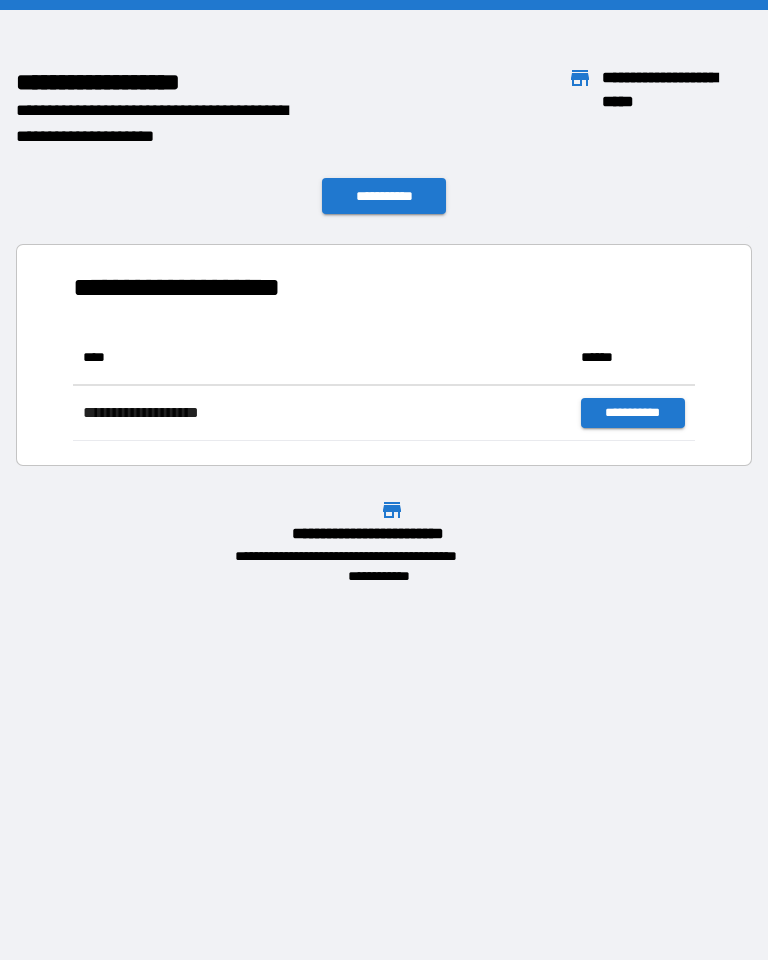 scroll, scrollTop: 1, scrollLeft: 1, axis: both 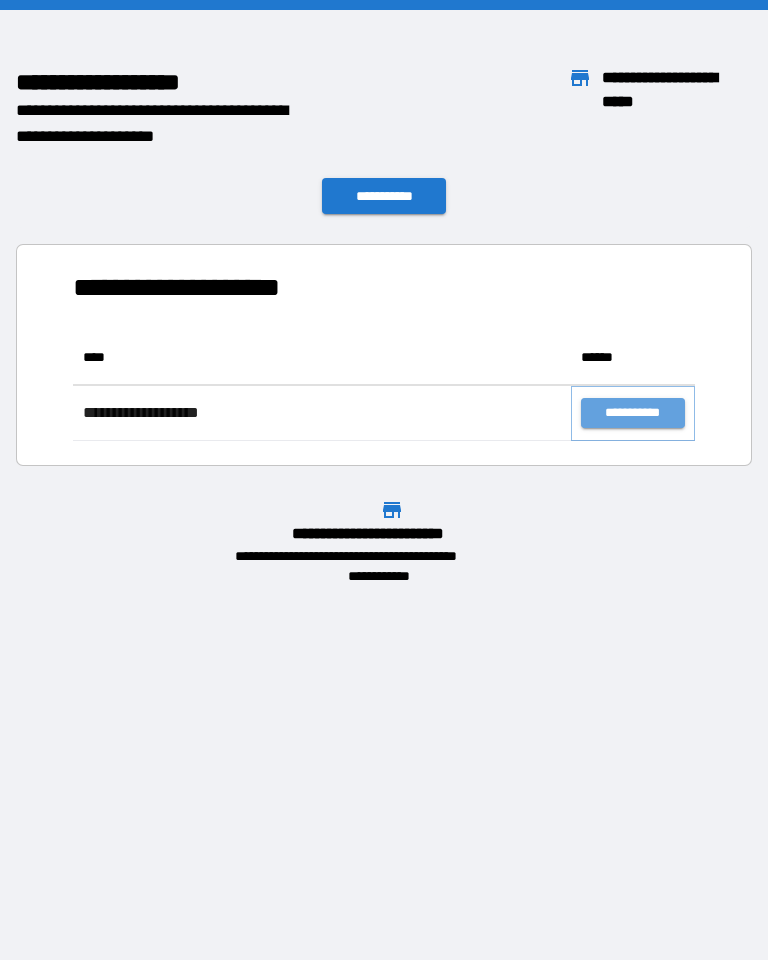 click on "**********" at bounding box center (633, 413) 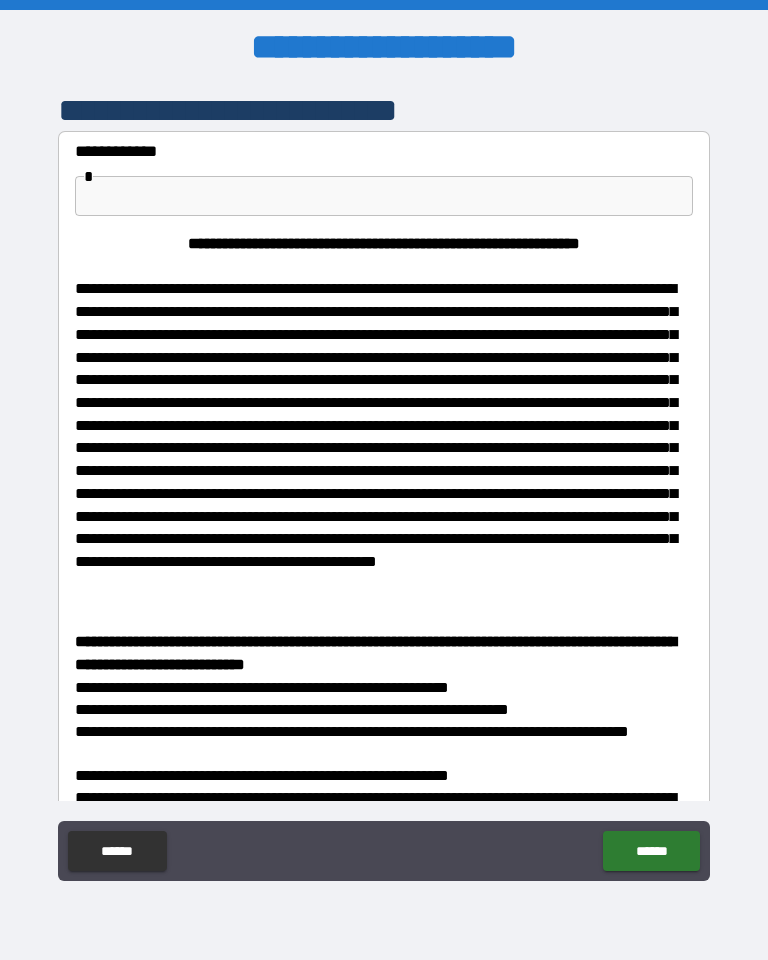 click at bounding box center [384, 196] 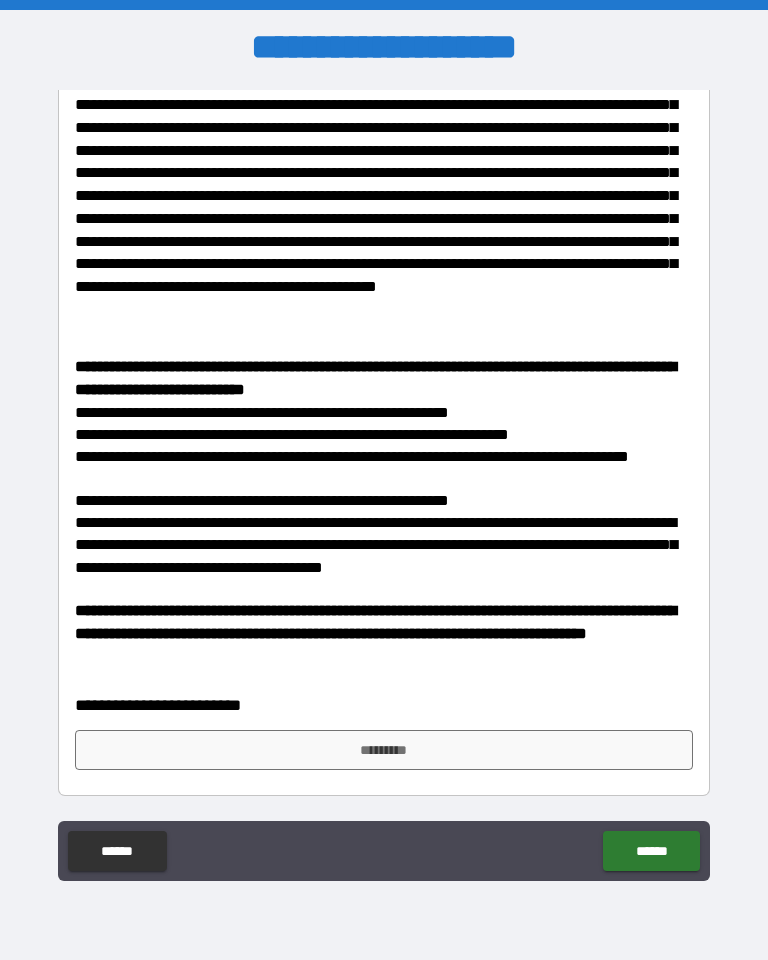 scroll, scrollTop: 290, scrollLeft: 0, axis: vertical 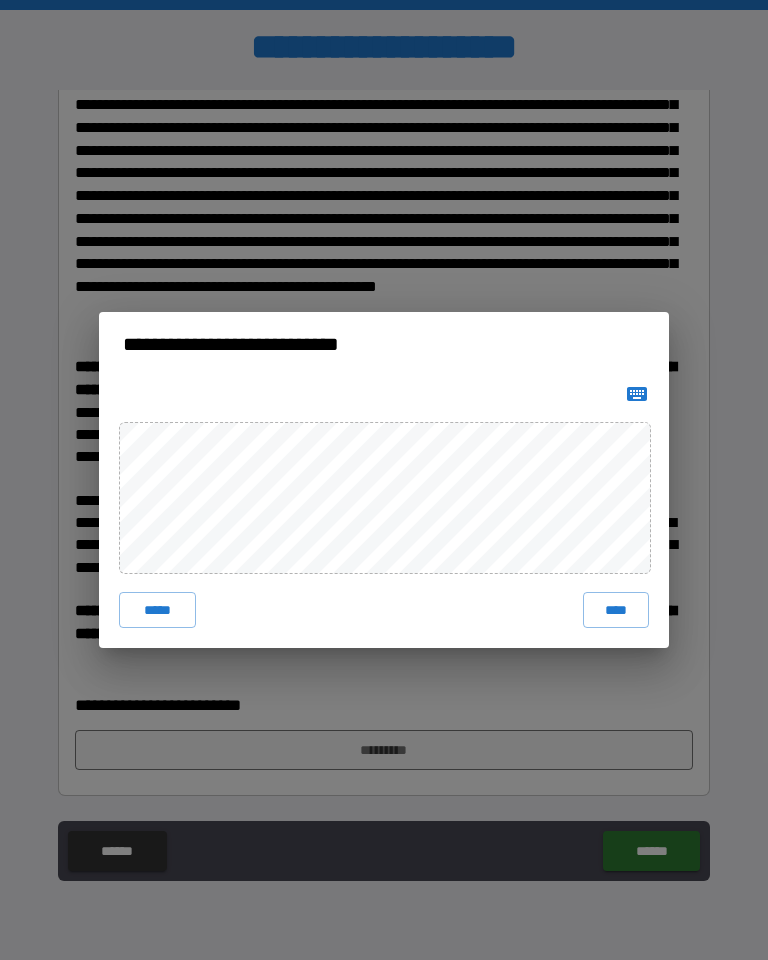 click on "****" at bounding box center (616, 610) 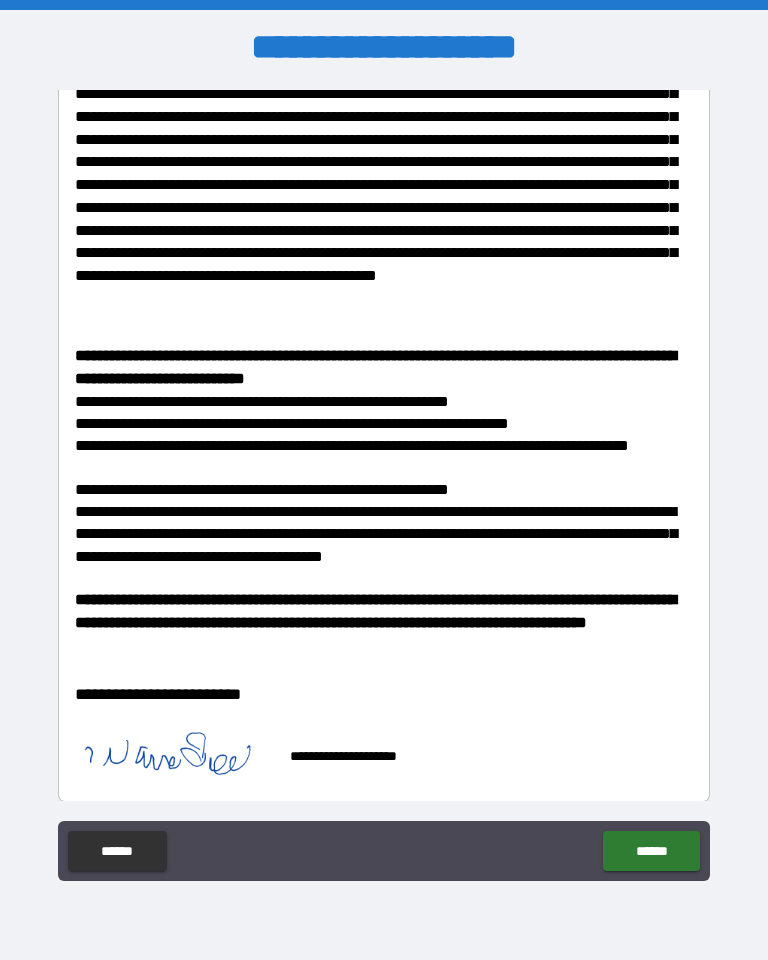 click on "******" at bounding box center [651, 851] 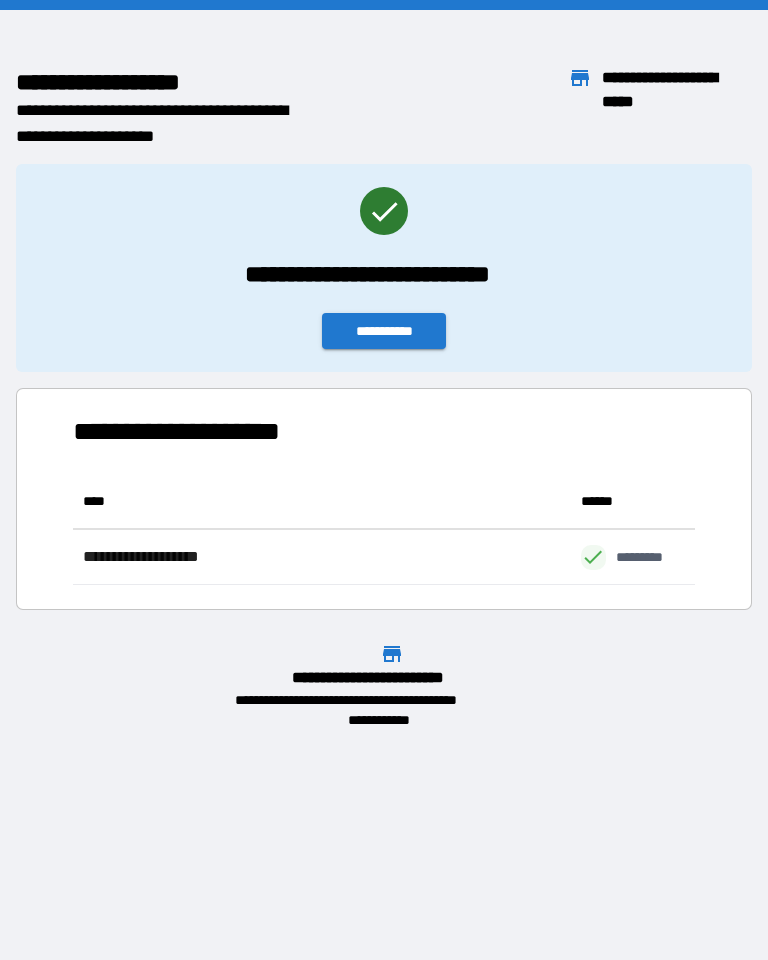 scroll, scrollTop: 1, scrollLeft: 1, axis: both 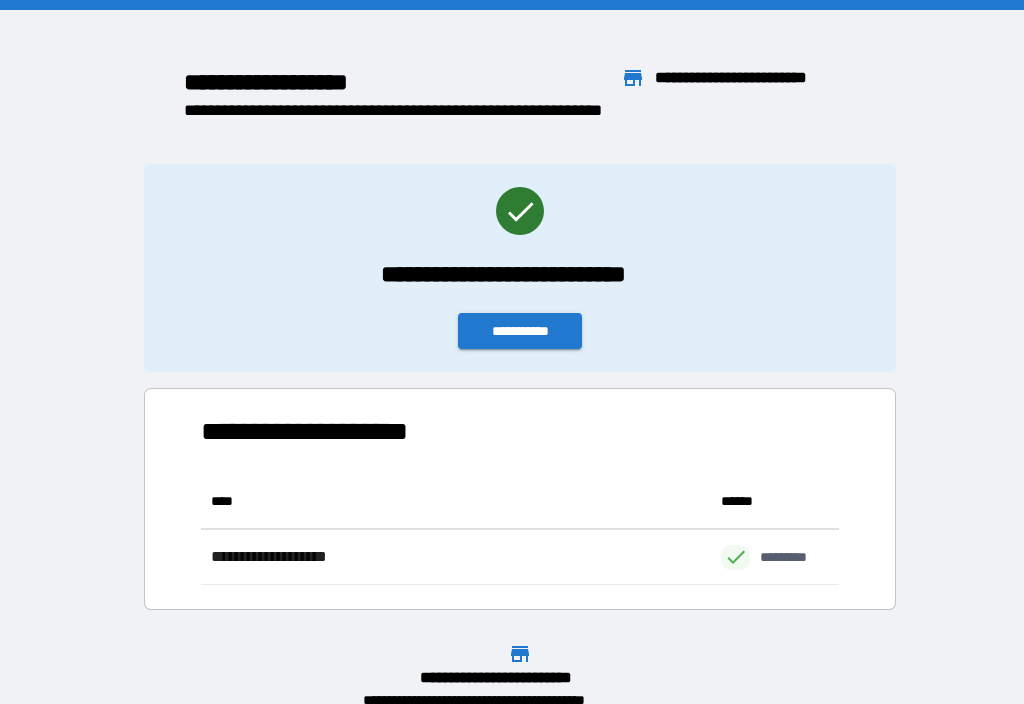 click on "[FIRST] [LAST] [STREET] [CITY], [STATE] [ZIP] [COUNTRY] [PHONE] [EMAIL]   [PHONE] [PHONE] [PHONE]   [PHONE] [PHONE]     [PHONE]   [PHONE]   [PHONE] [PHONE]" at bounding box center [512, 370] 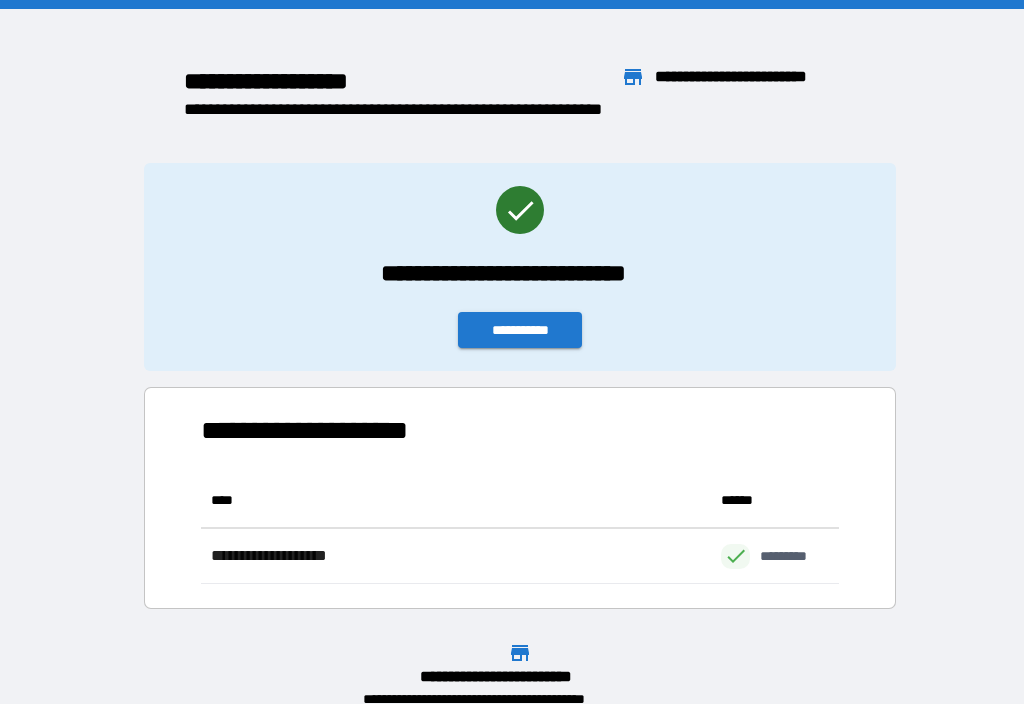 click at bounding box center (512, 617) 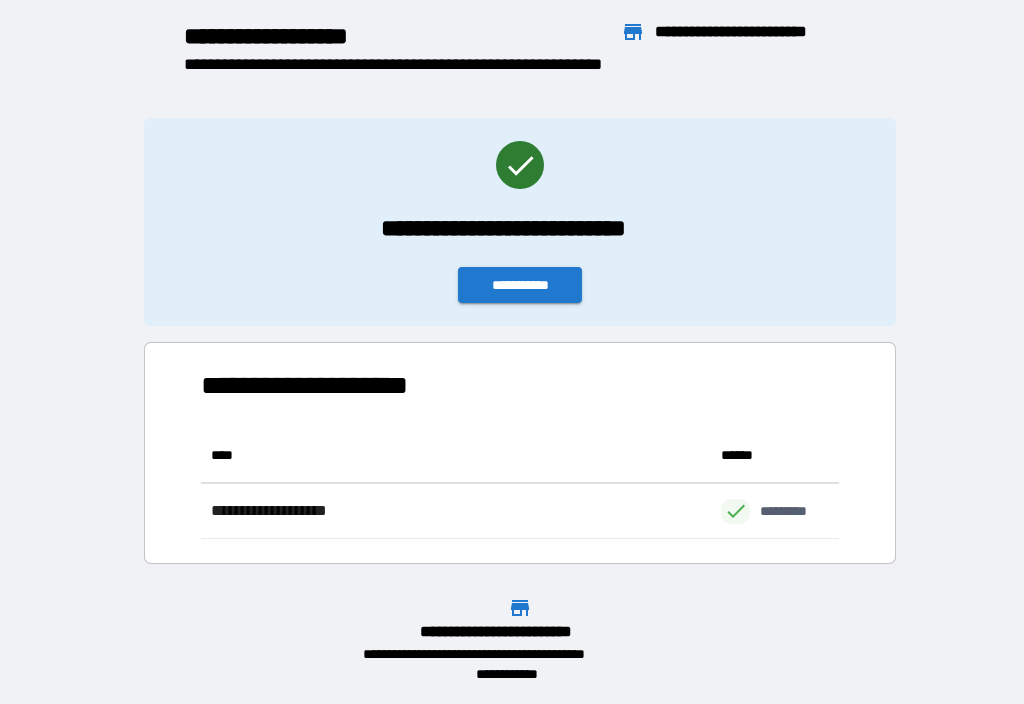 click on "[FIRST] [LAST] [STREET] [CITY], [STATE] [ZIP]" at bounding box center [512, 53] 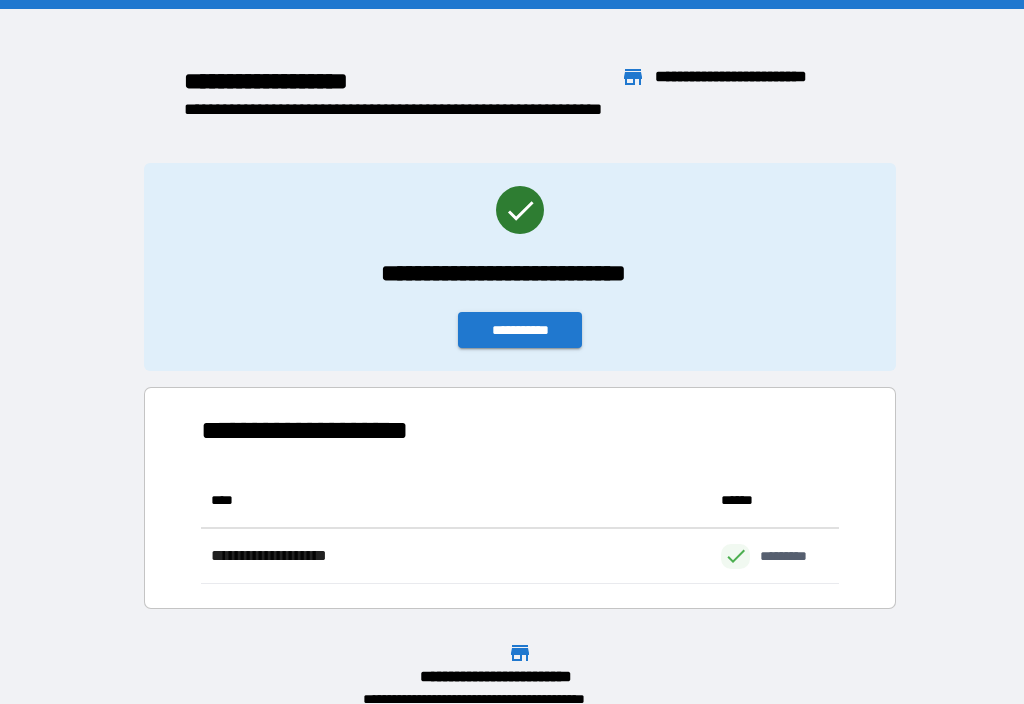 scroll, scrollTop: 25, scrollLeft: 0, axis: vertical 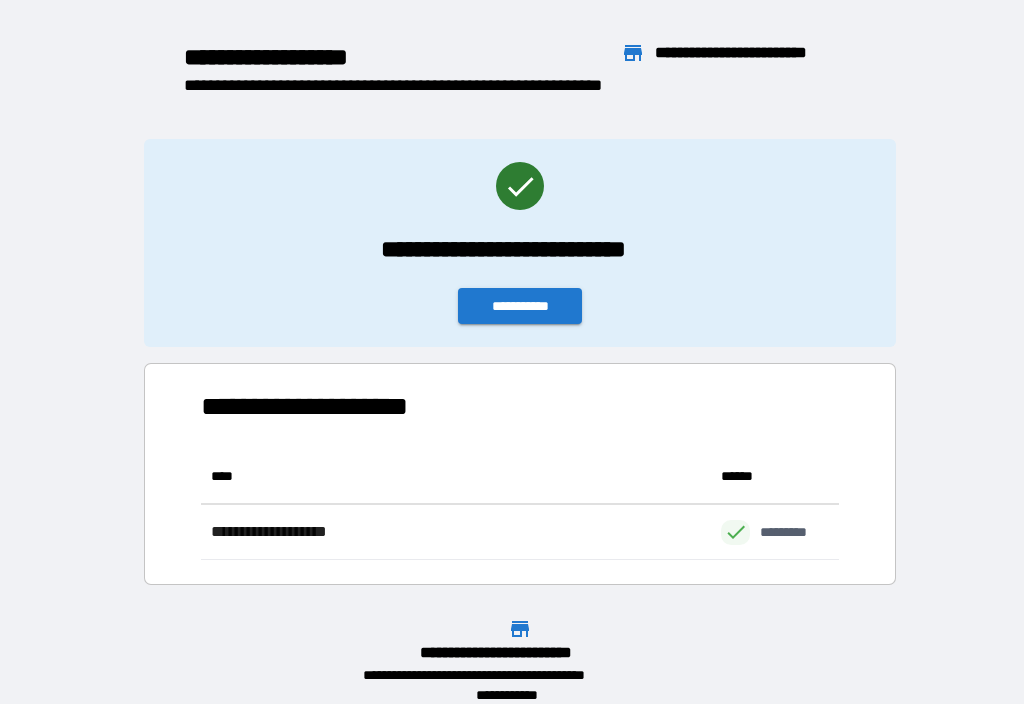 click on "**********" at bounding box center [520, 243] 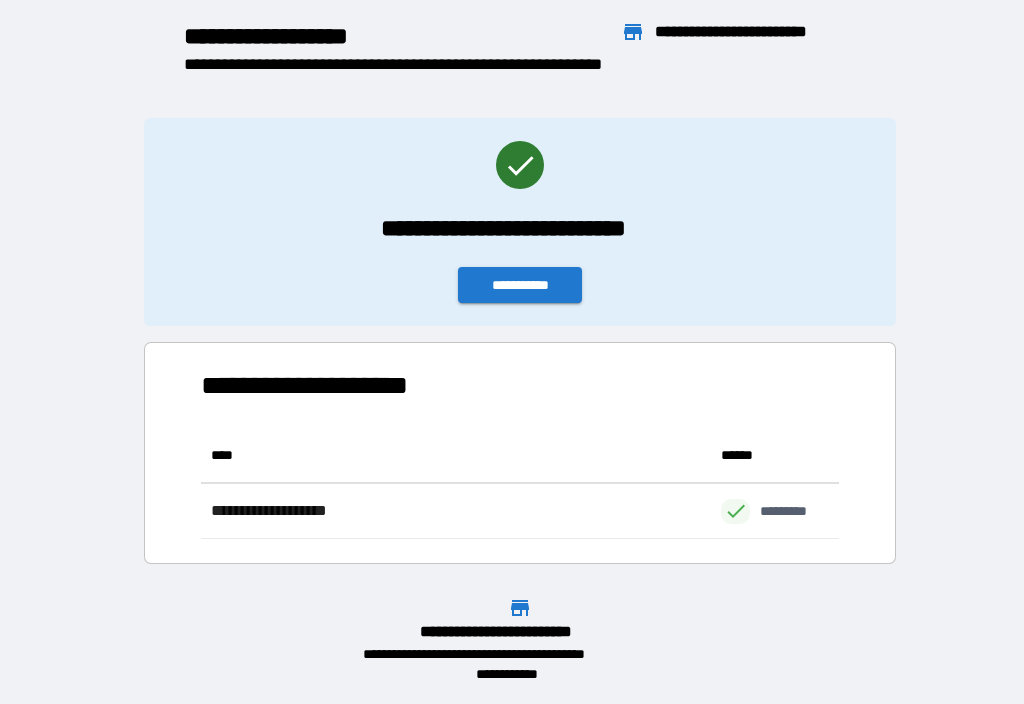 scroll, scrollTop: 46, scrollLeft: 0, axis: vertical 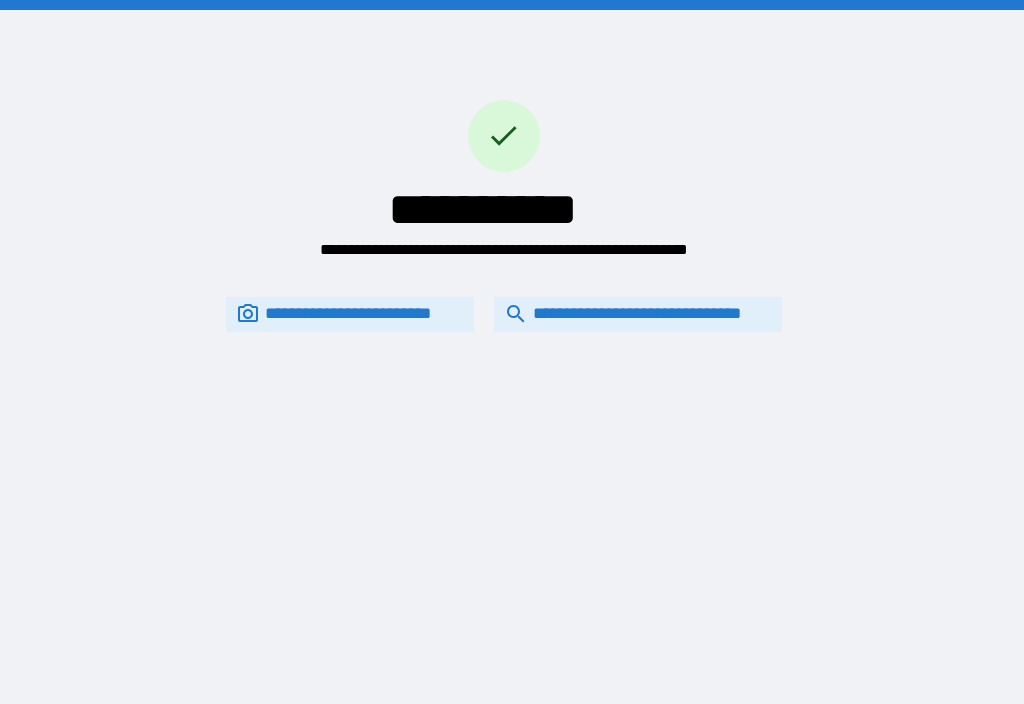 click on "**********" at bounding box center (638, 314) 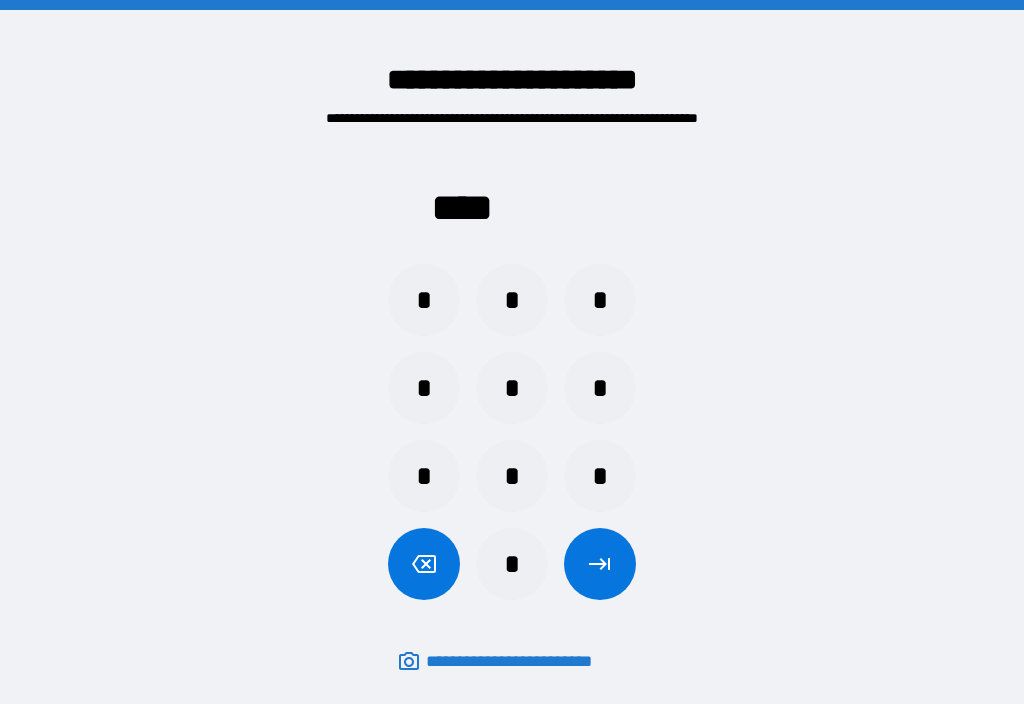 click on "*" at bounding box center (424, 300) 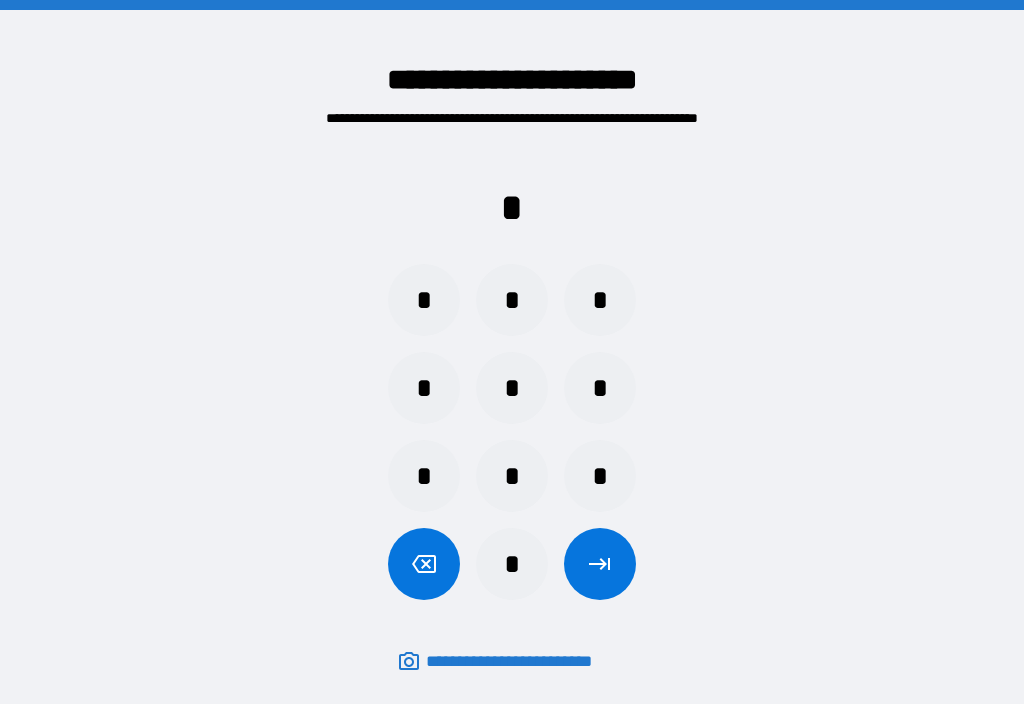 click on "*" at bounding box center [512, 300] 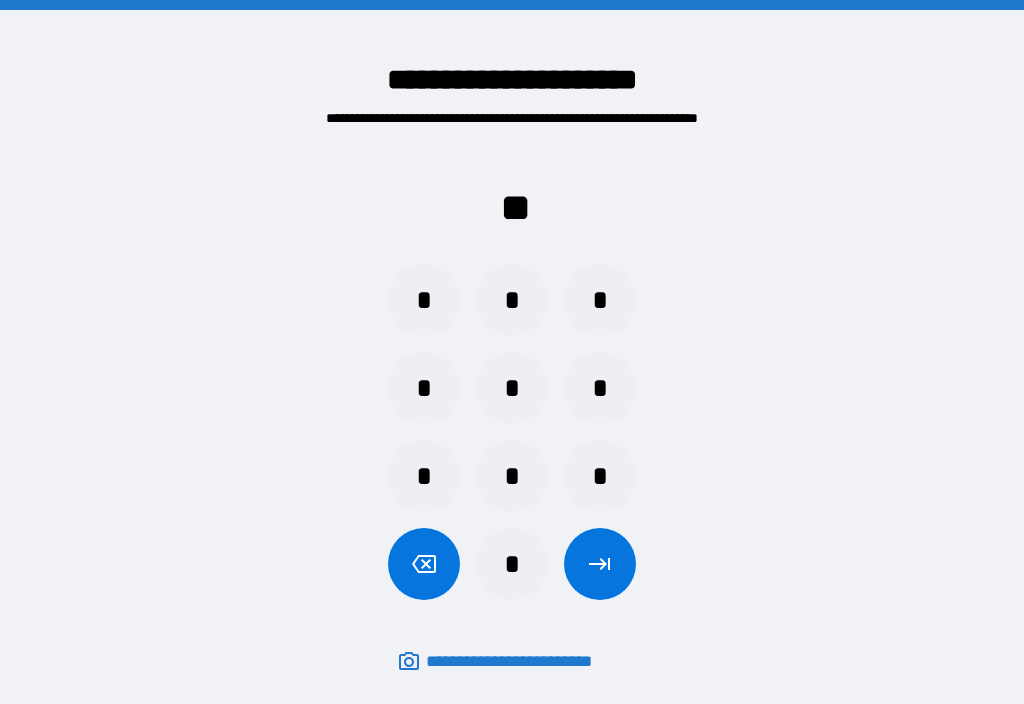 click on "*" at bounding box center (600, 300) 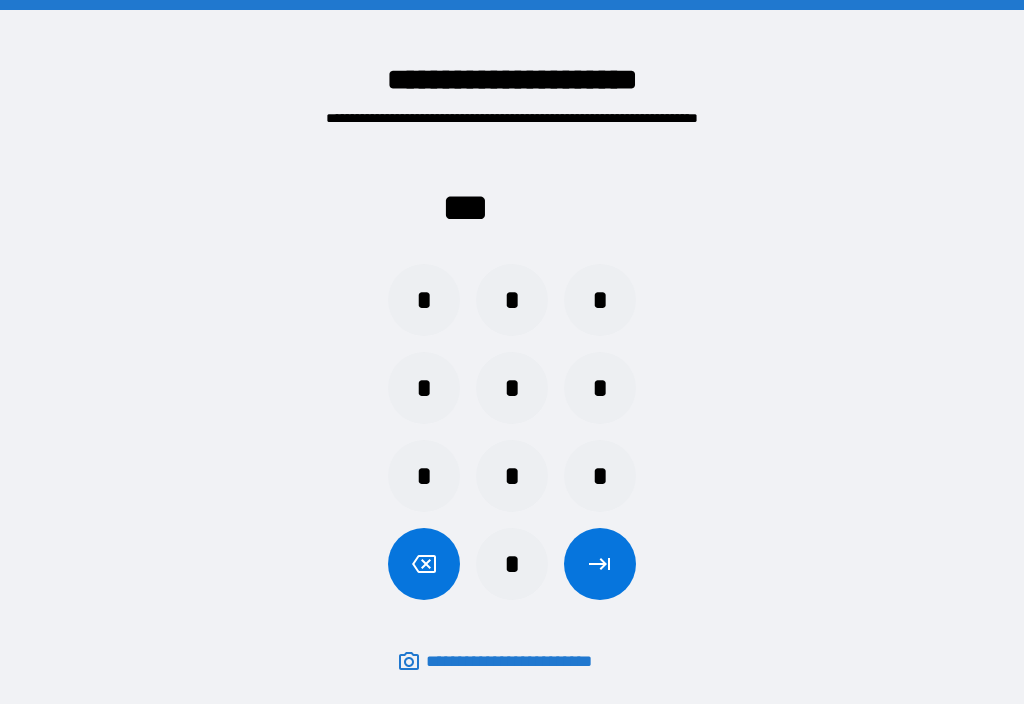 click on "*" at bounding box center [424, 388] 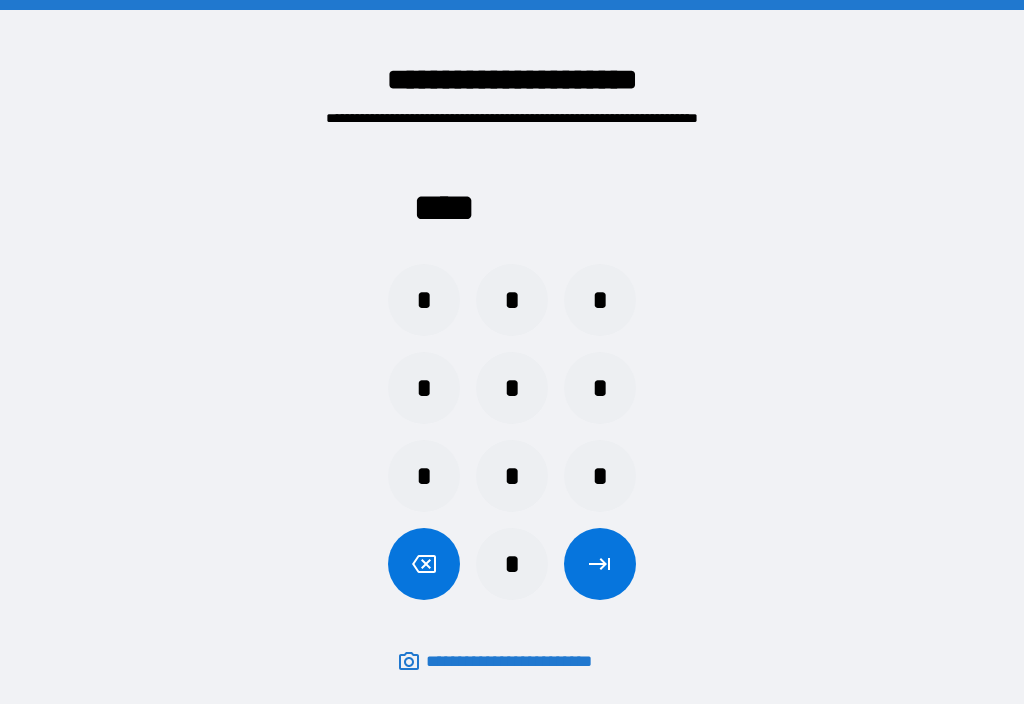 click at bounding box center [600, 564] 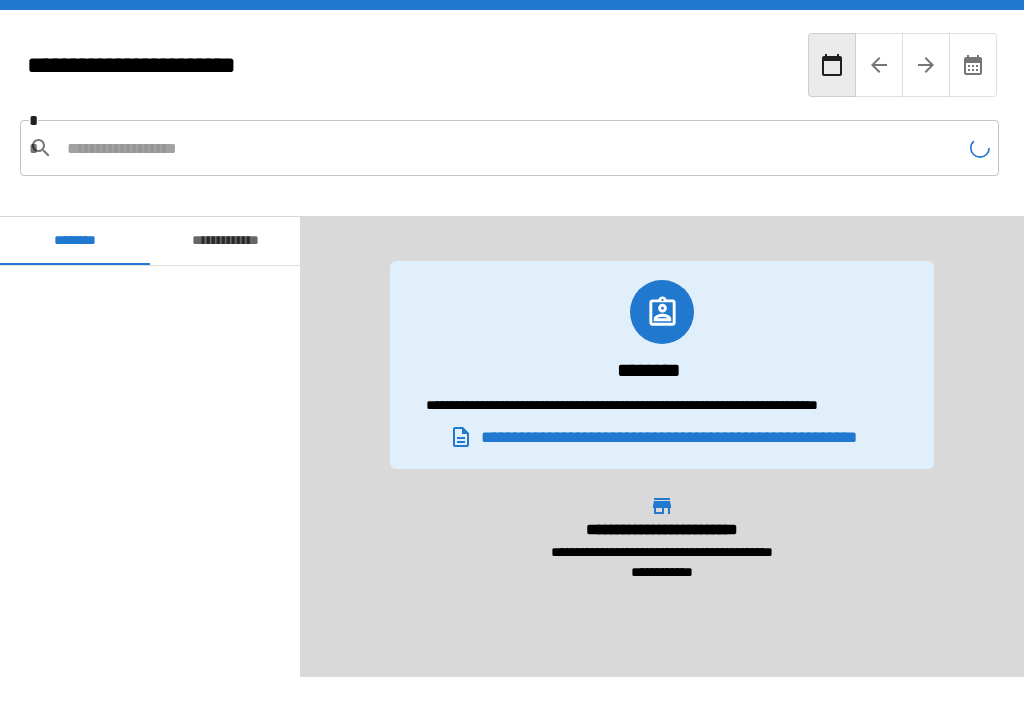 scroll, scrollTop: 2040, scrollLeft: 0, axis: vertical 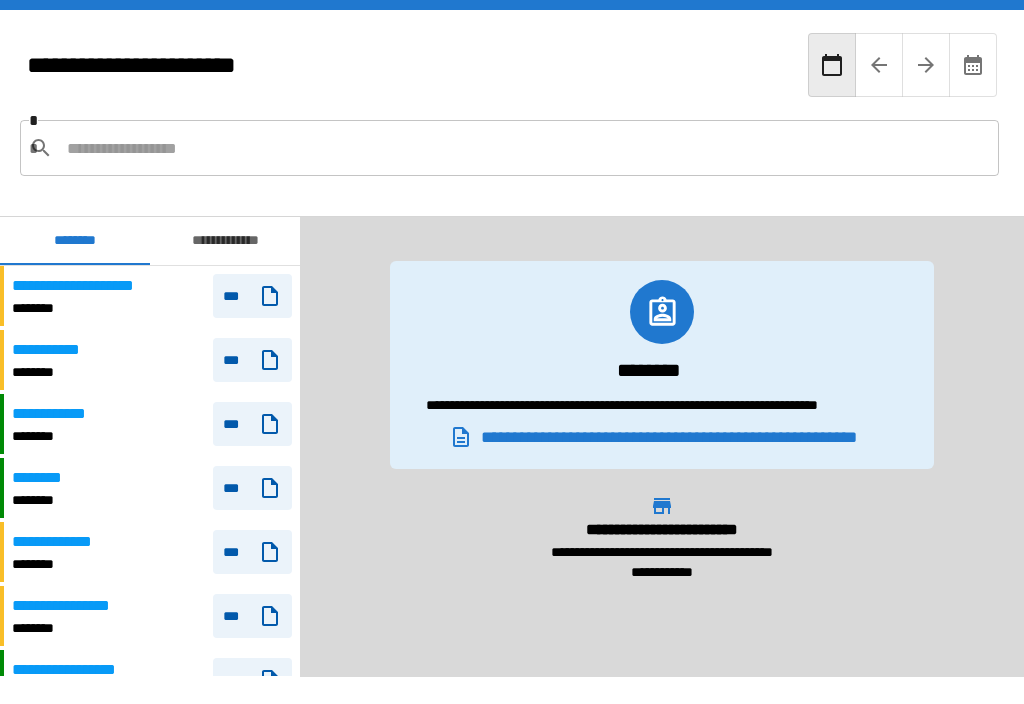 click at bounding box center [525, 148] 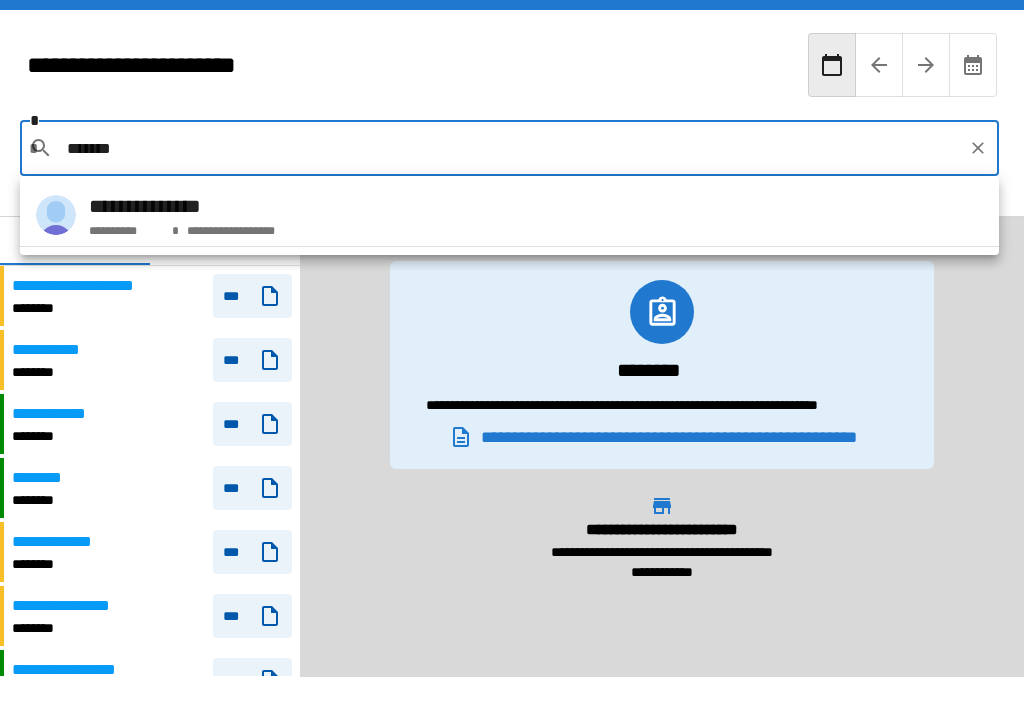 click on "**********" at bounding box center [126, 231] 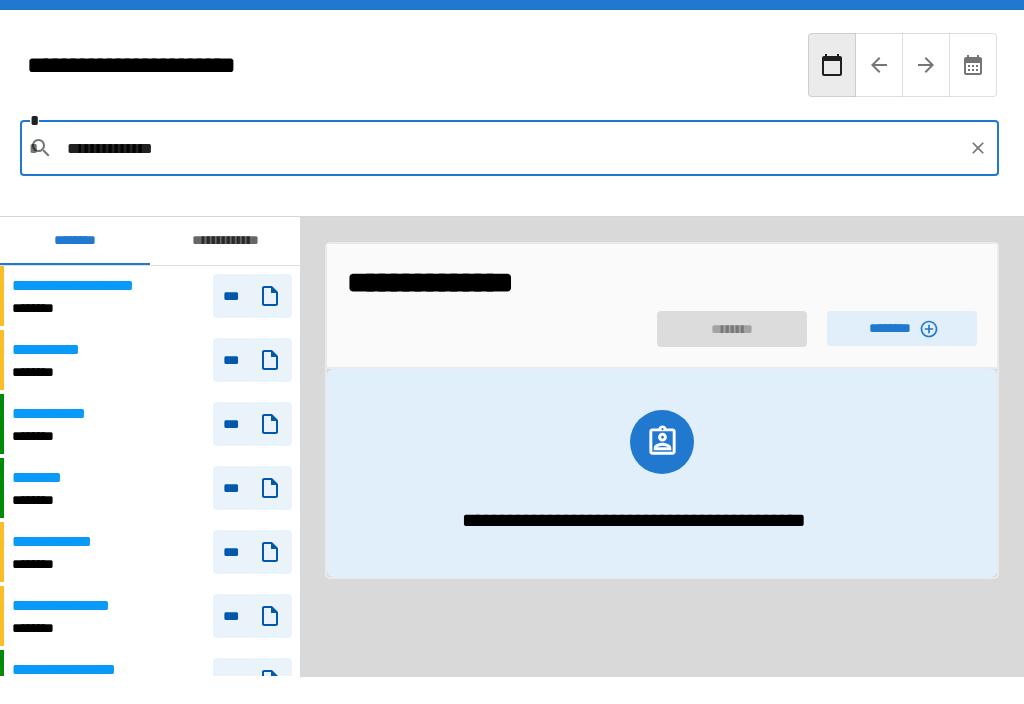 click on ".jss933 {
width: 100%;
height: 10px;
background-color: #2078CF;
}
.jss934 {
top: 0;
left: 0;
float: left;
width: 100%;
height: 100%;
opacity: 0.7;
z-index: 5000;
position: fixed;
background: #ffffff;
text-align: center;
padding-top: 20%;
}
.jss935 {
width: 100%;
height: 100%;
position: relative;
overflow-x: hidden;
background-color: #F1F2F5;
}" at bounding box center [662, 447] 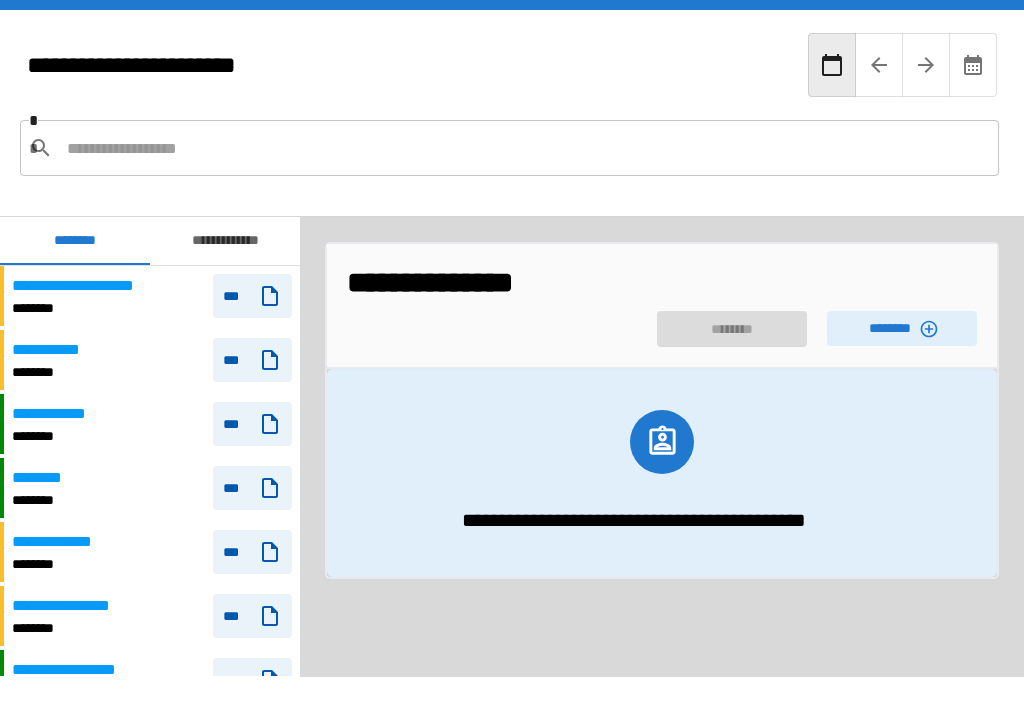 click on "********" at bounding box center [902, 328] 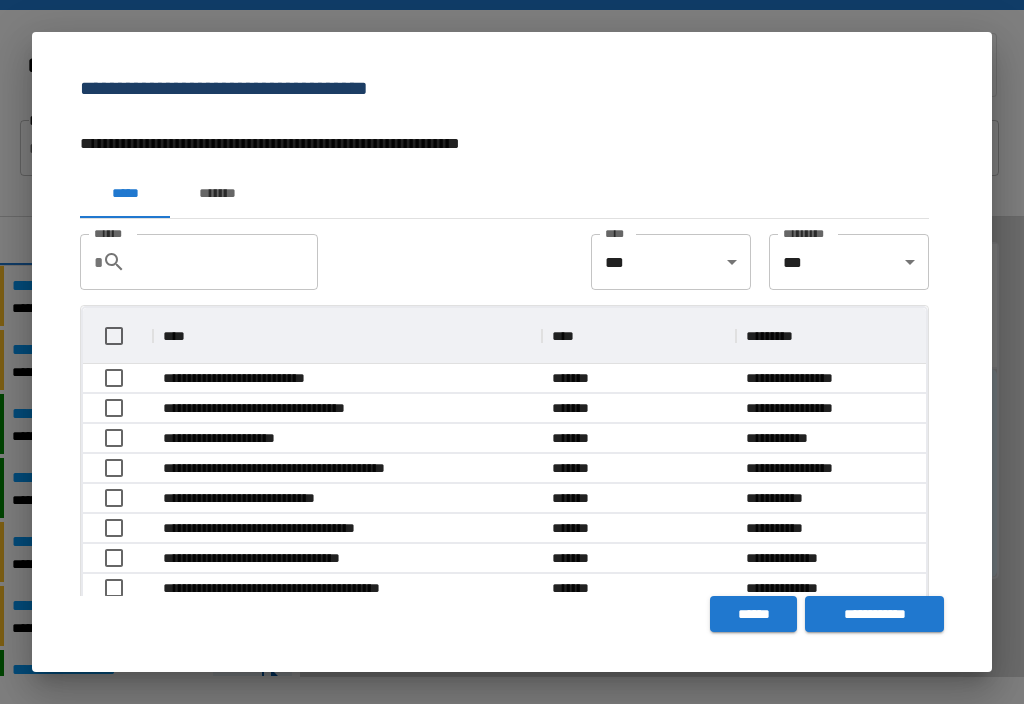 scroll, scrollTop: 1, scrollLeft: 1, axis: both 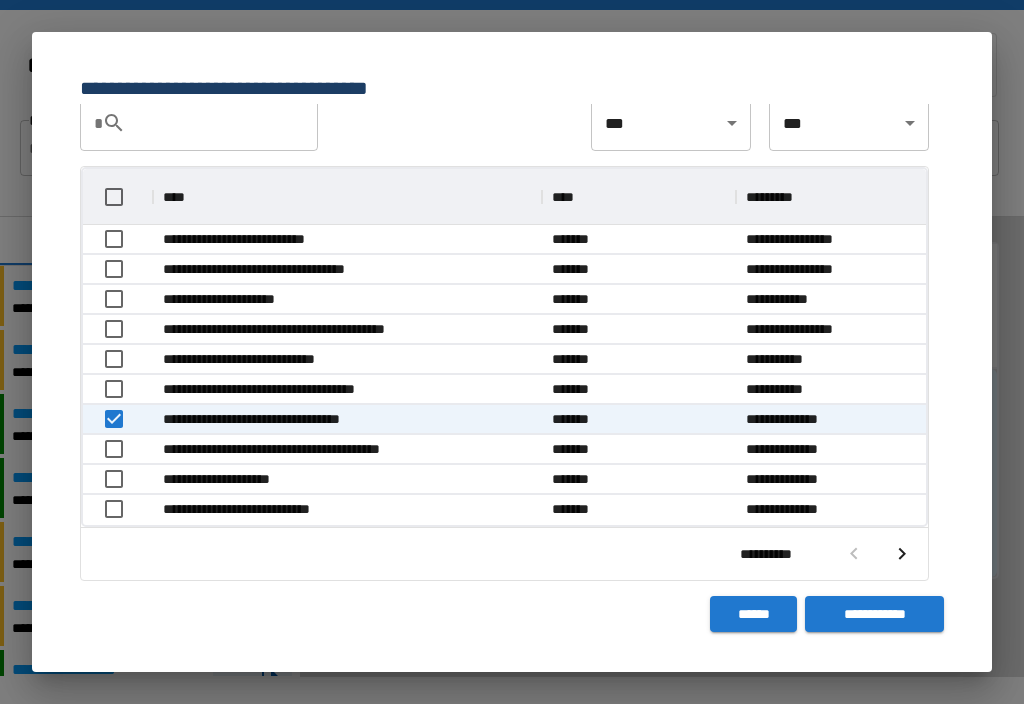 click on "**********" at bounding box center [874, 614] 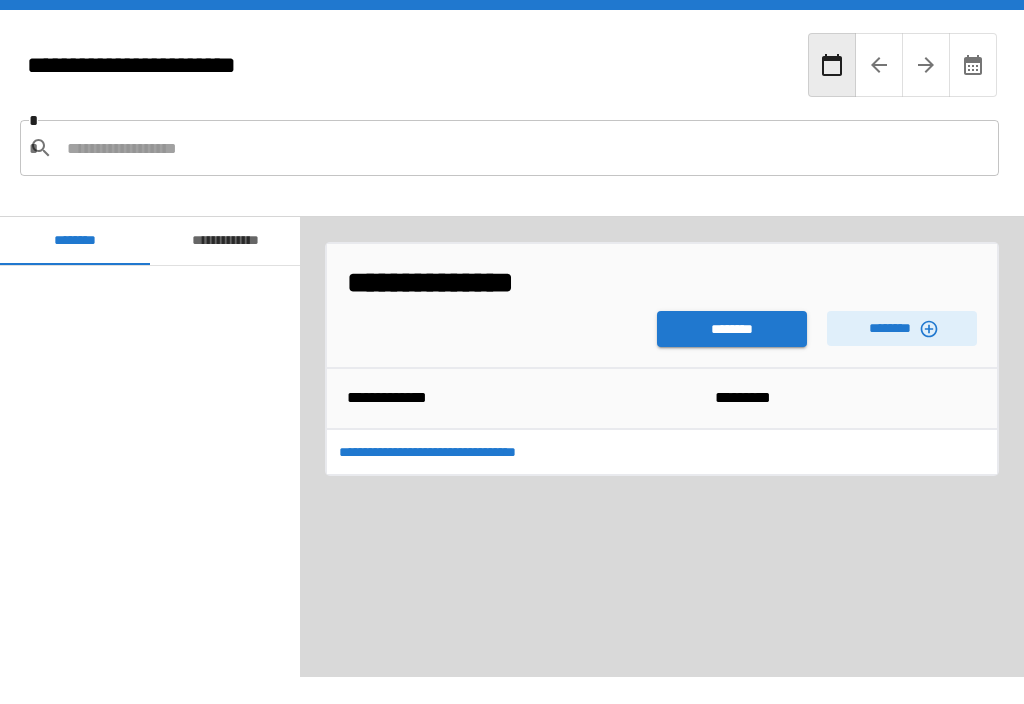 scroll, scrollTop: 2040, scrollLeft: 0, axis: vertical 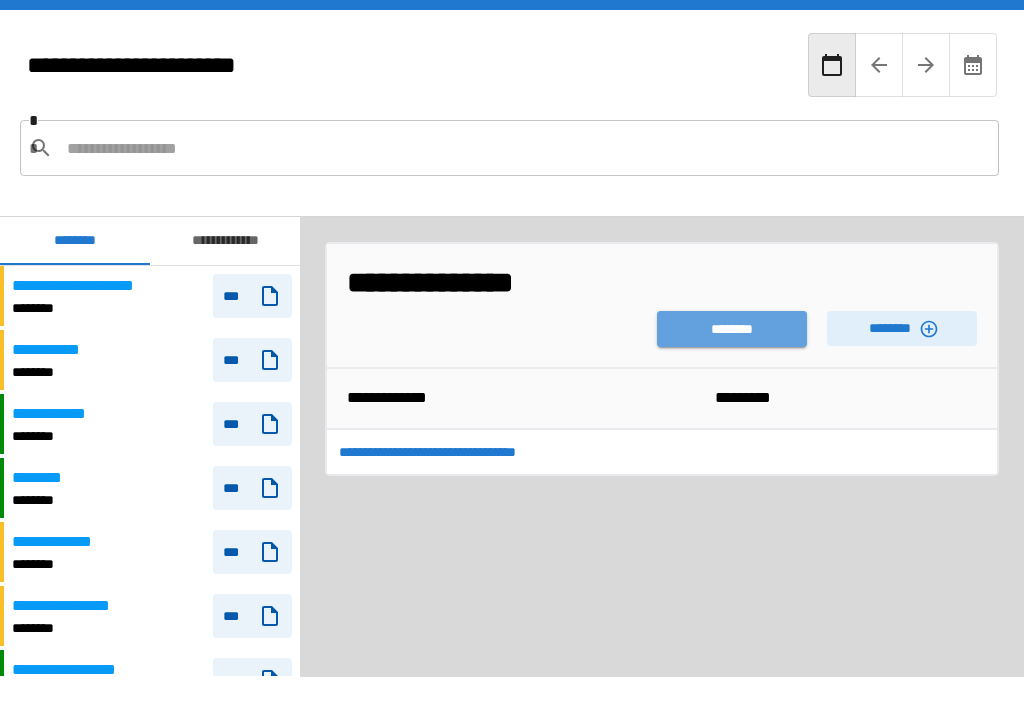 click on "********" at bounding box center (732, 329) 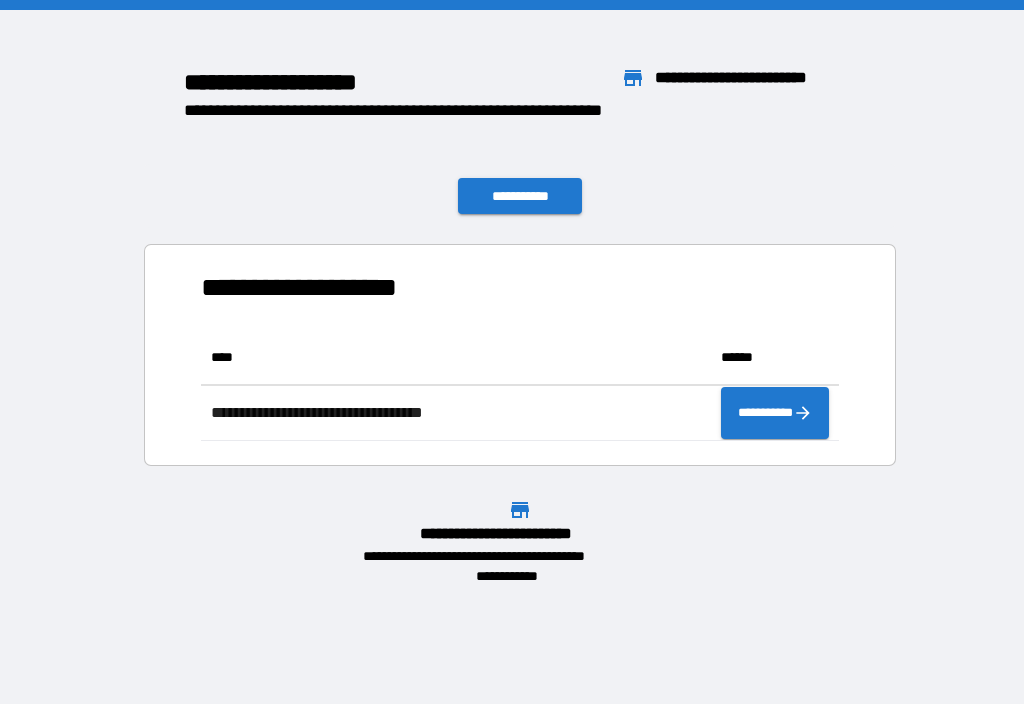 scroll, scrollTop: 1, scrollLeft: 1, axis: both 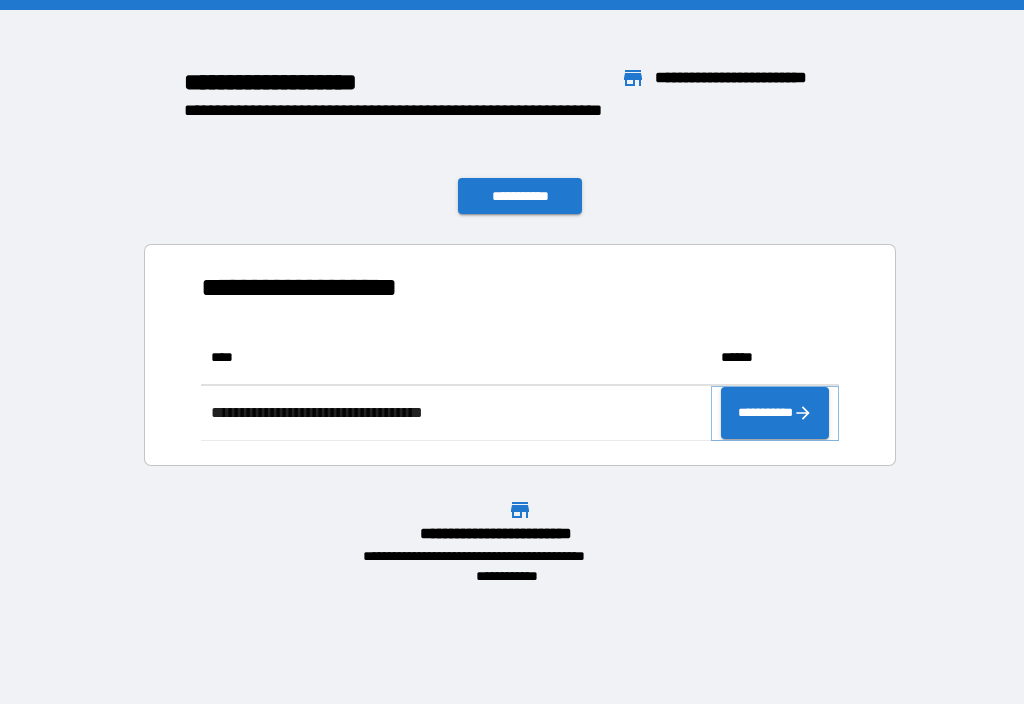 click on "**********" at bounding box center [775, 413] 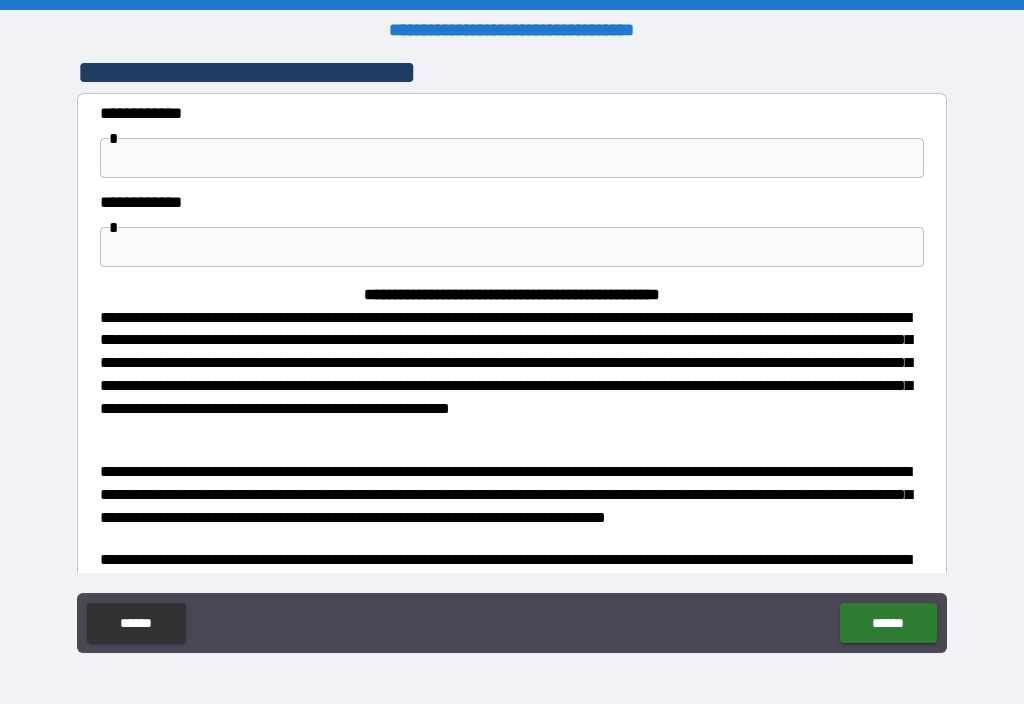 click at bounding box center [512, 158] 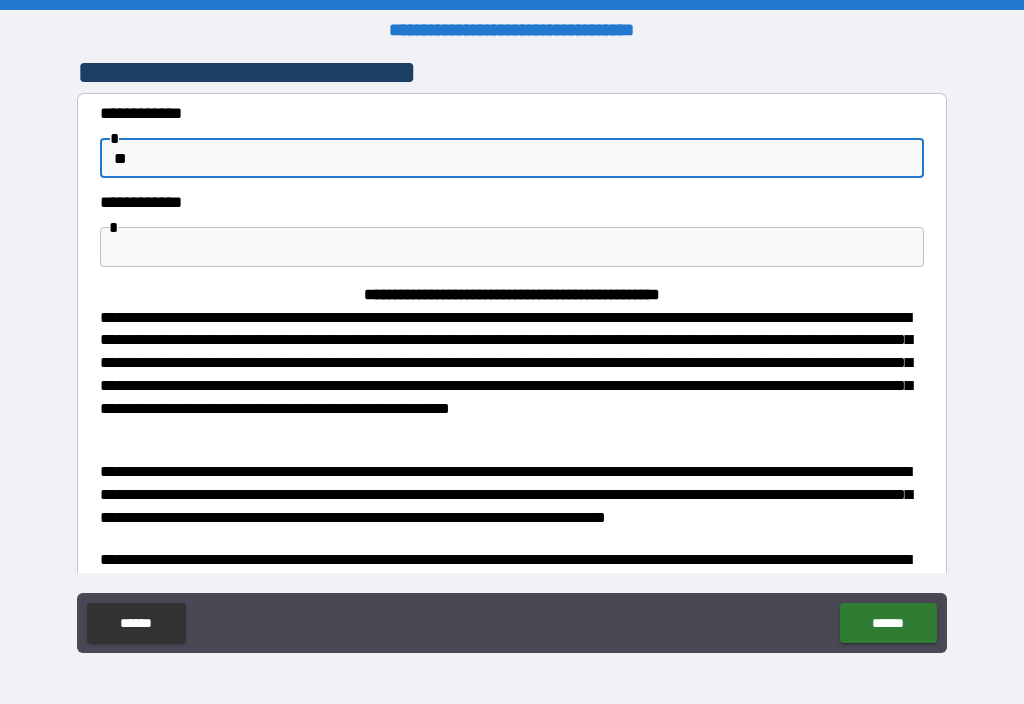 type on "*" 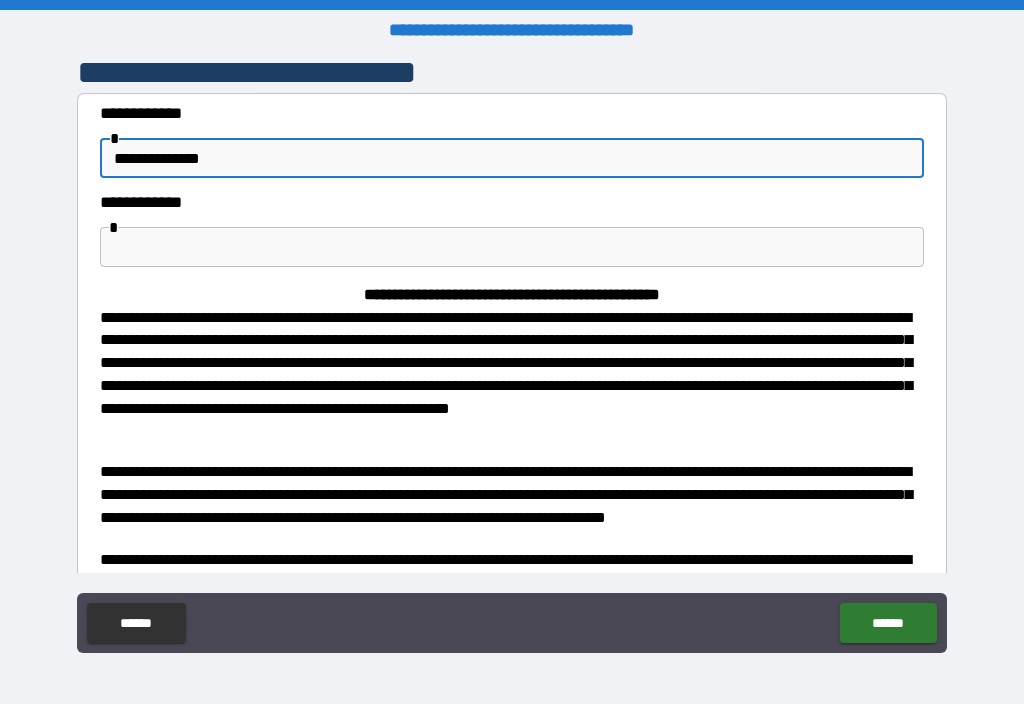 type on "**********" 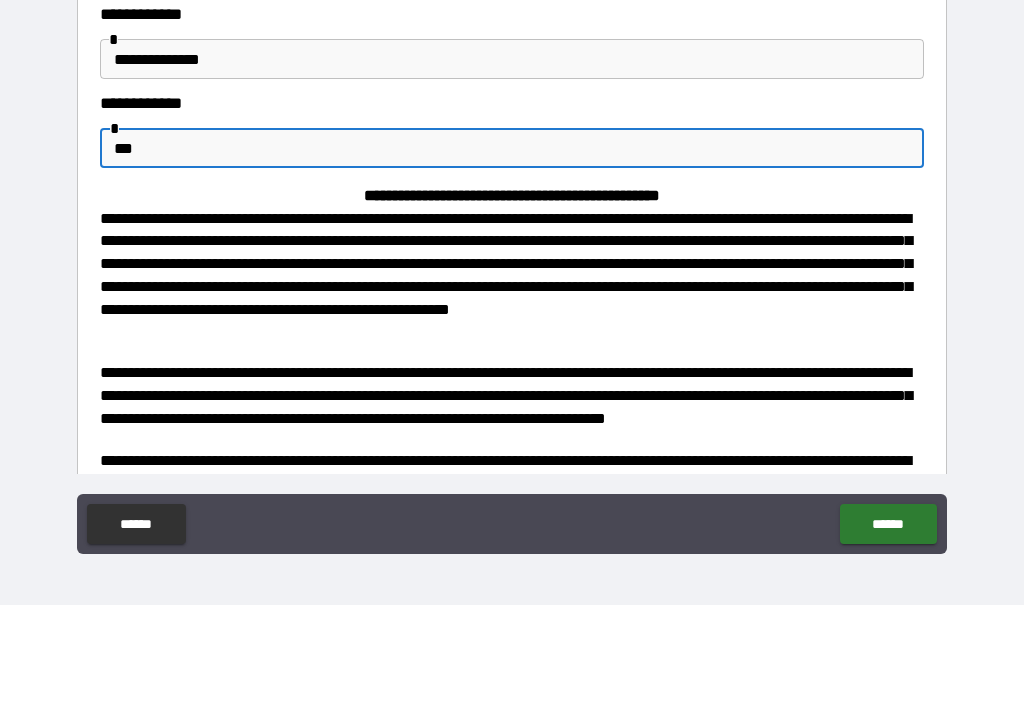 type on "***" 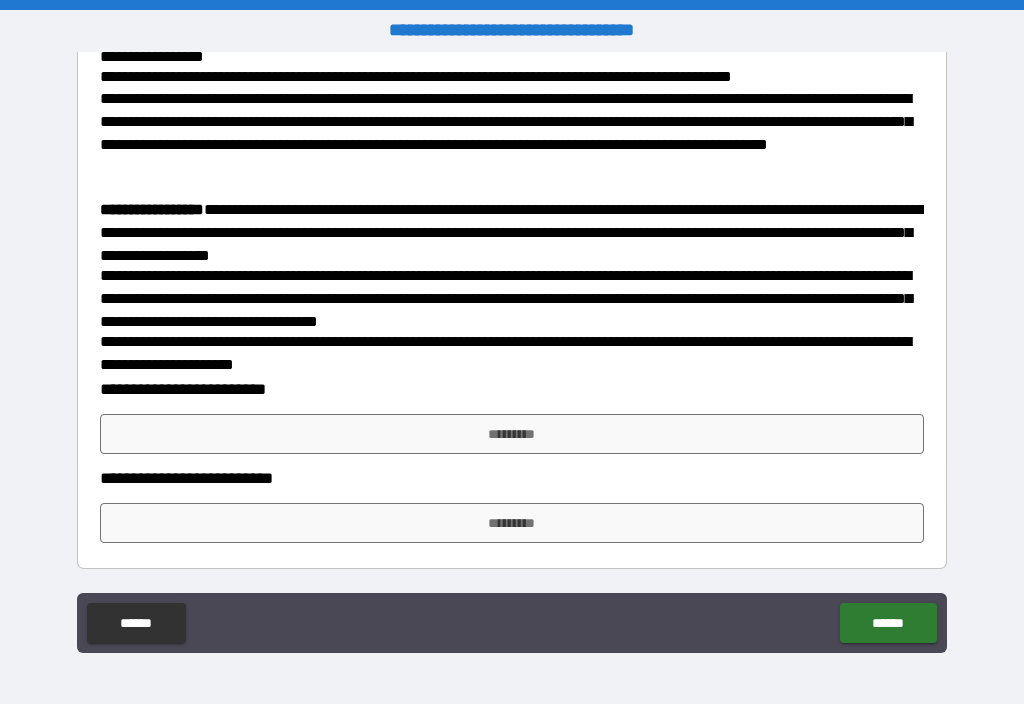 scroll, scrollTop: 1098, scrollLeft: 0, axis: vertical 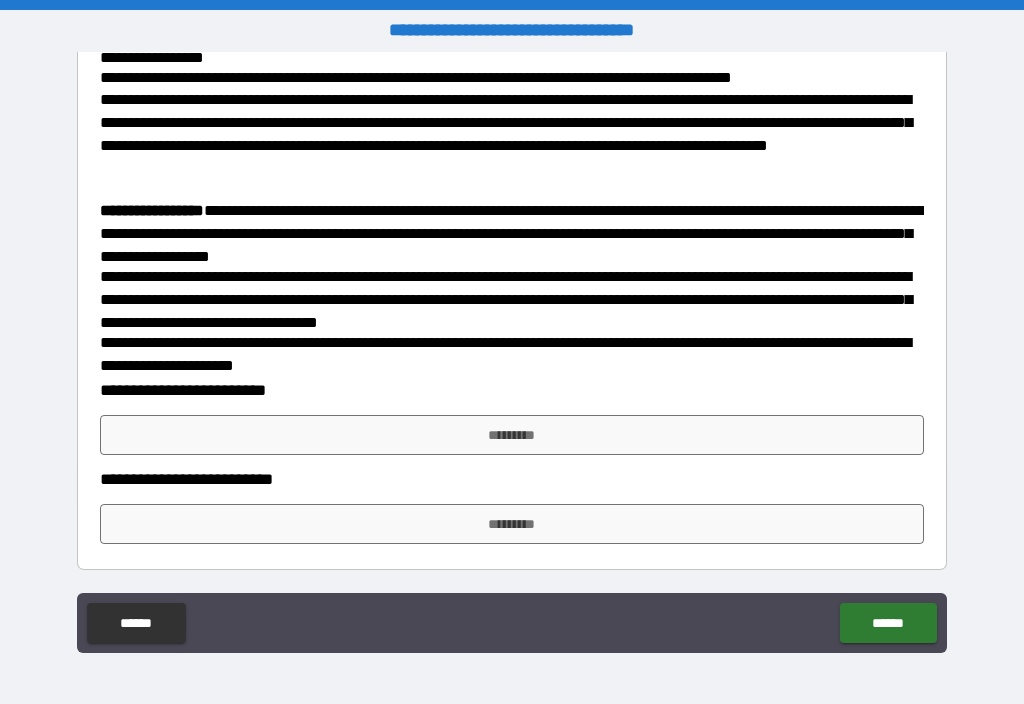 click on "*********" at bounding box center (512, 435) 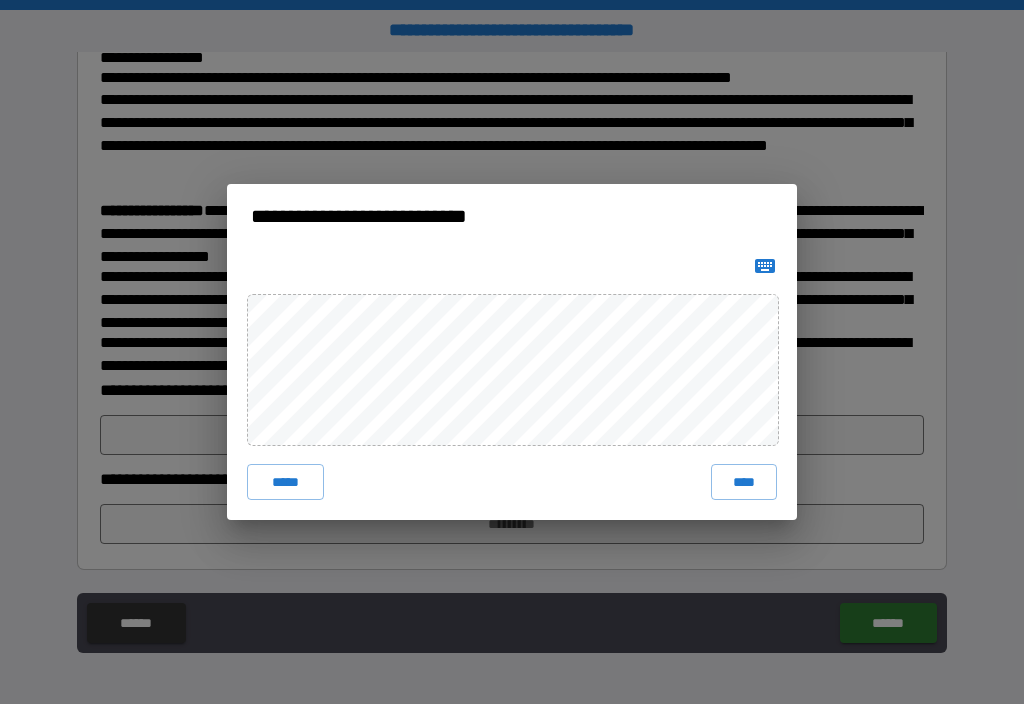 click on "****" at bounding box center [744, 482] 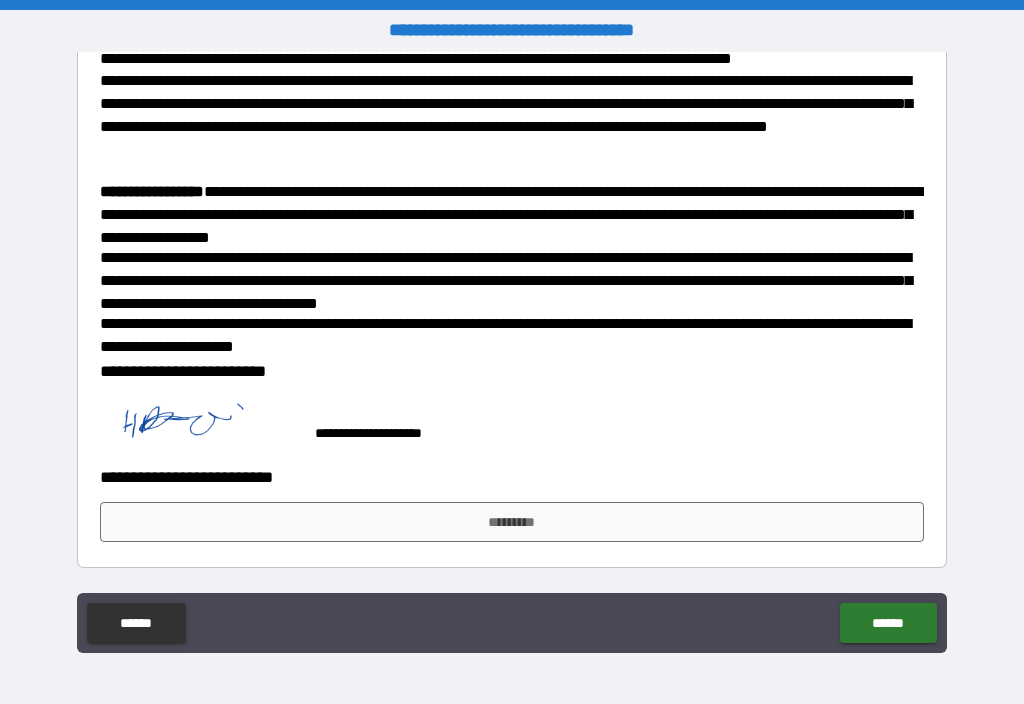 scroll, scrollTop: 1115, scrollLeft: 0, axis: vertical 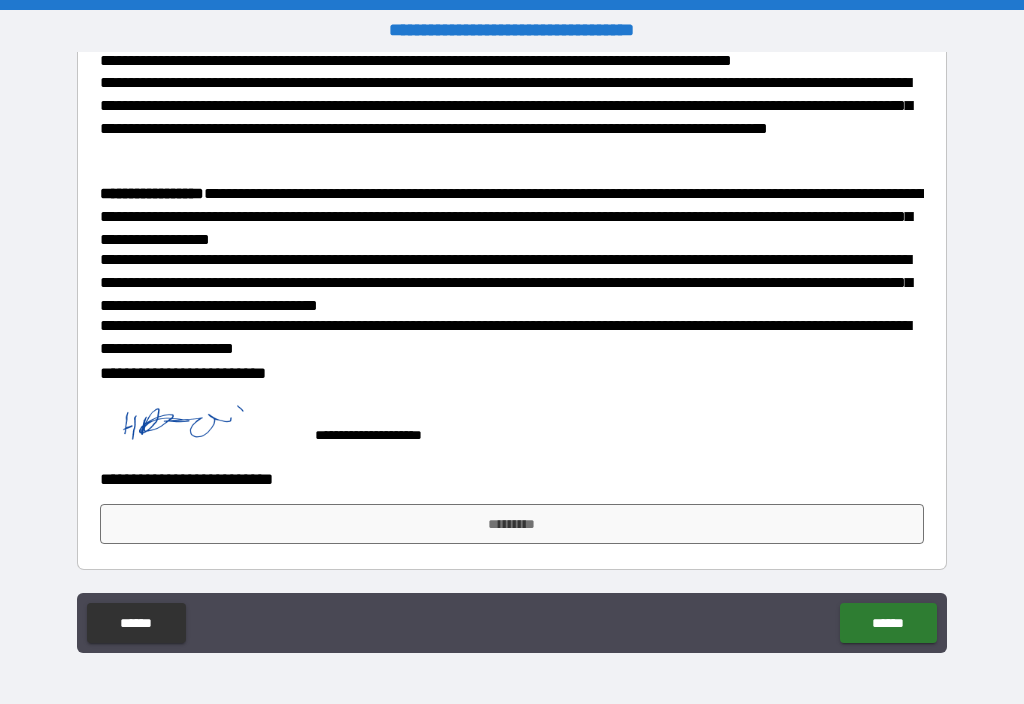 click on "*********" at bounding box center [512, 524] 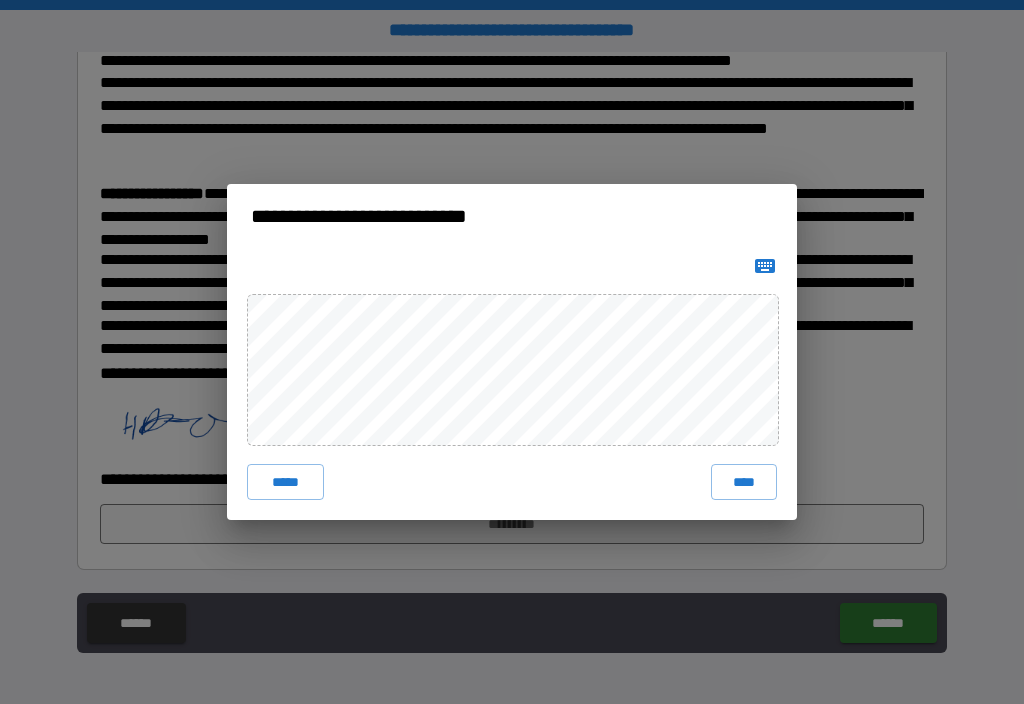 click on "****" at bounding box center [744, 482] 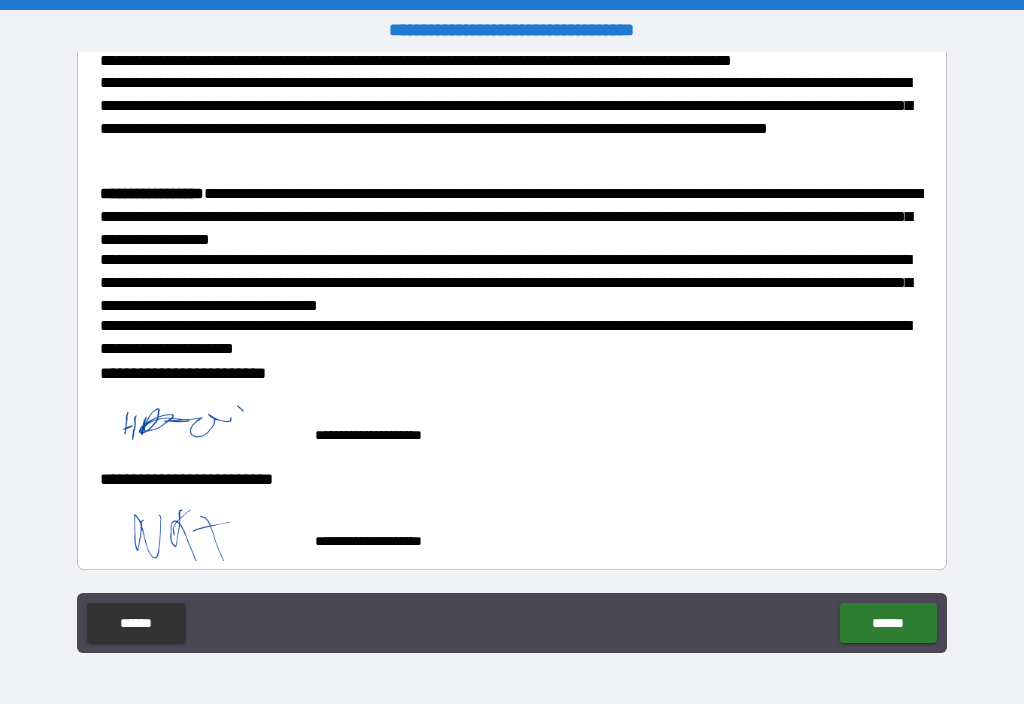 scroll, scrollTop: 1105, scrollLeft: 0, axis: vertical 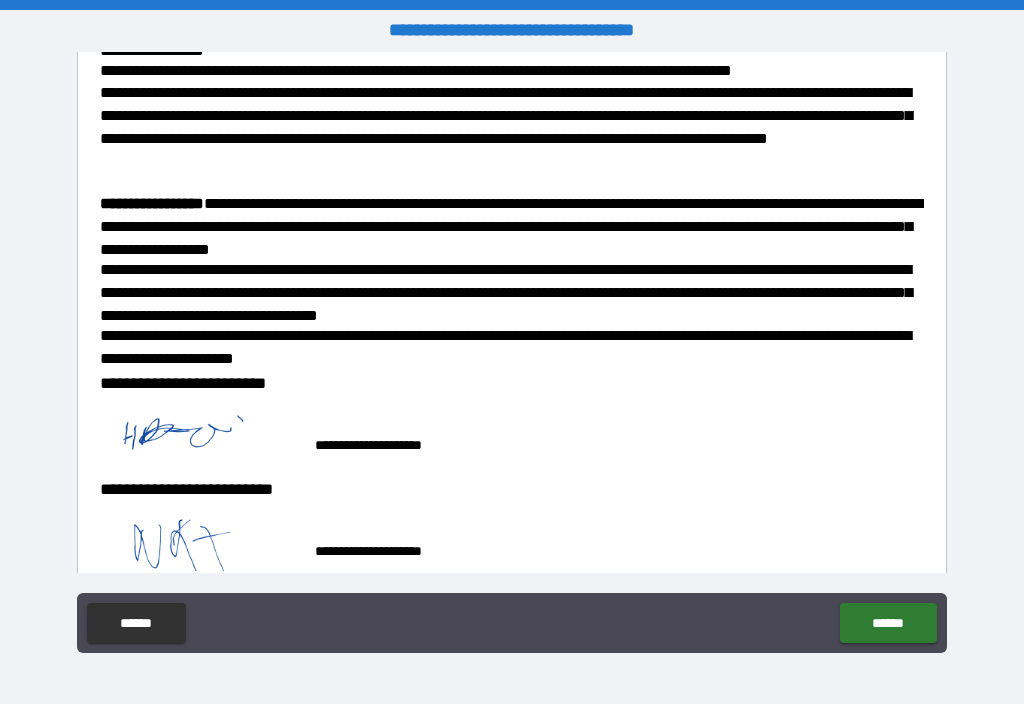 click on "******" at bounding box center (888, 623) 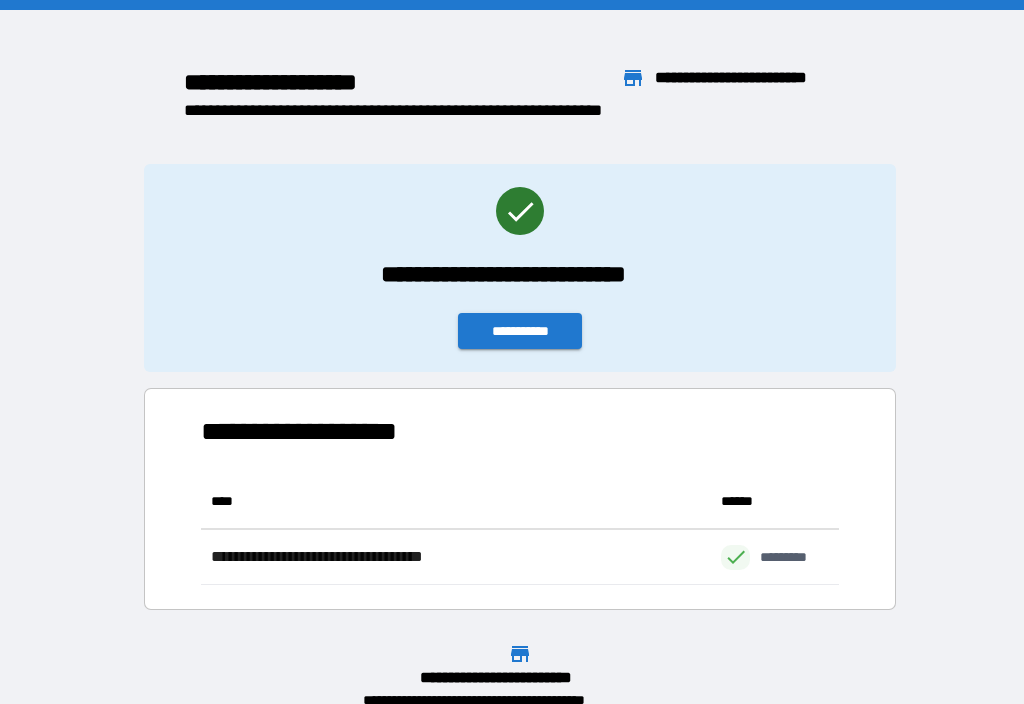 scroll, scrollTop: 1, scrollLeft: 1, axis: both 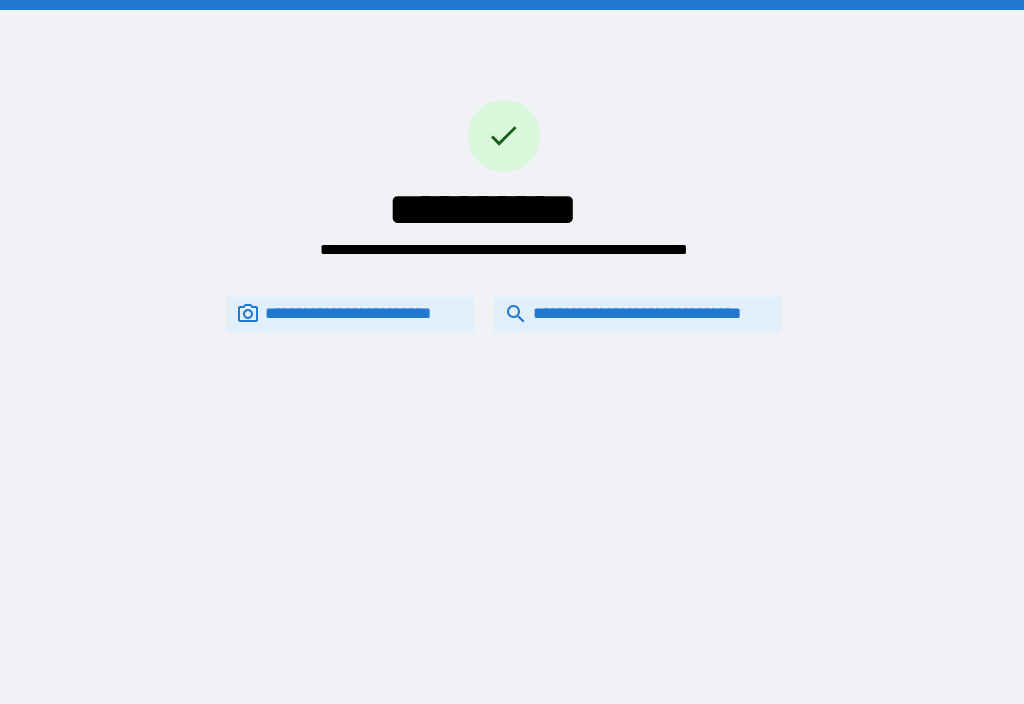 click on "**********" at bounding box center (504, 314) 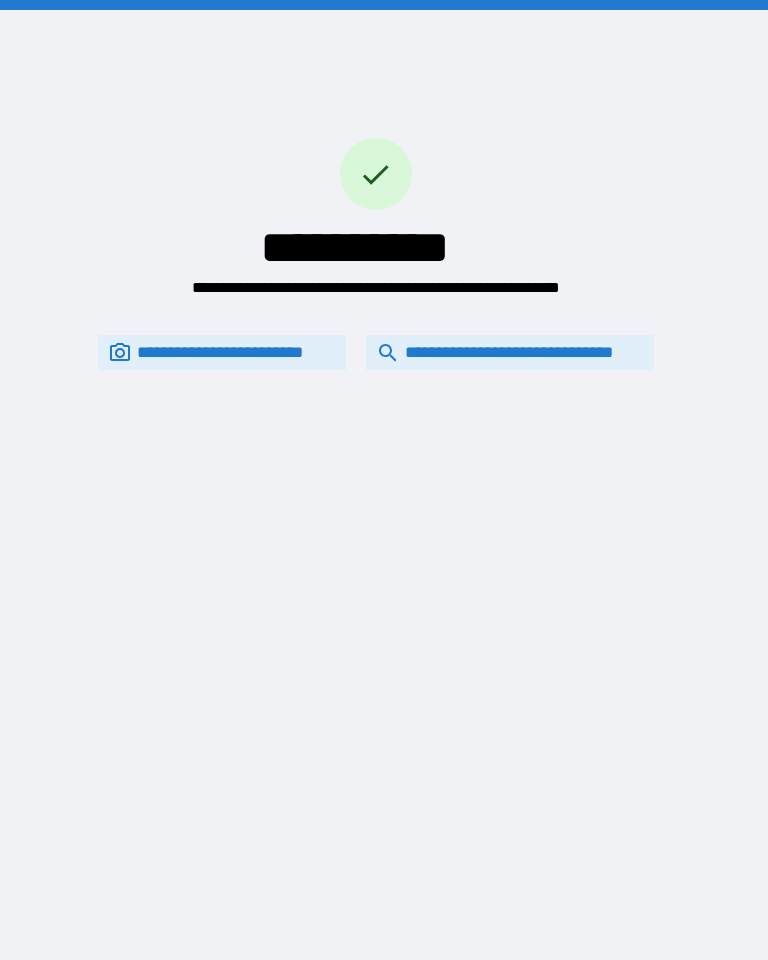 click on "**********" at bounding box center (510, 352) 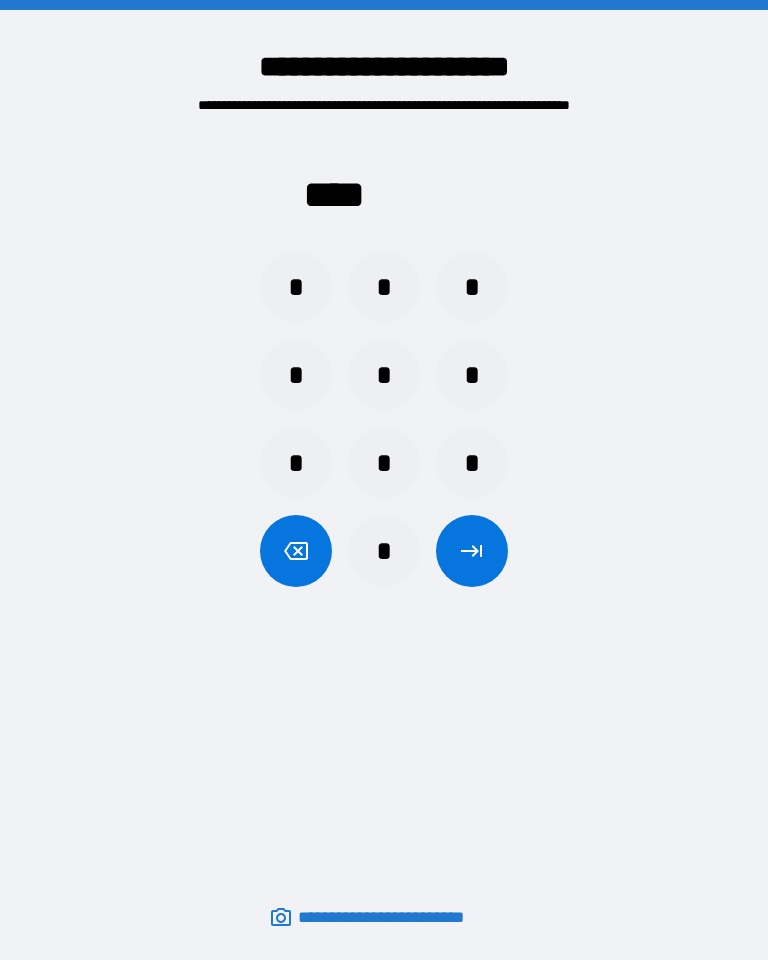 click on "*" at bounding box center (384, 287) 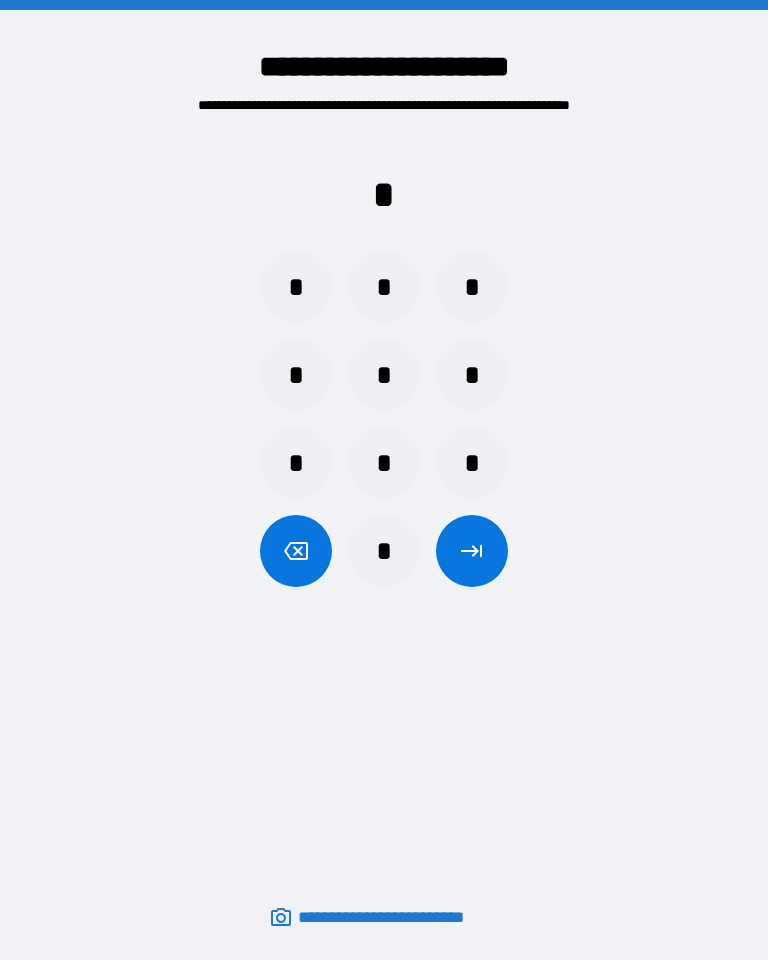 click on "*" at bounding box center (384, 287) 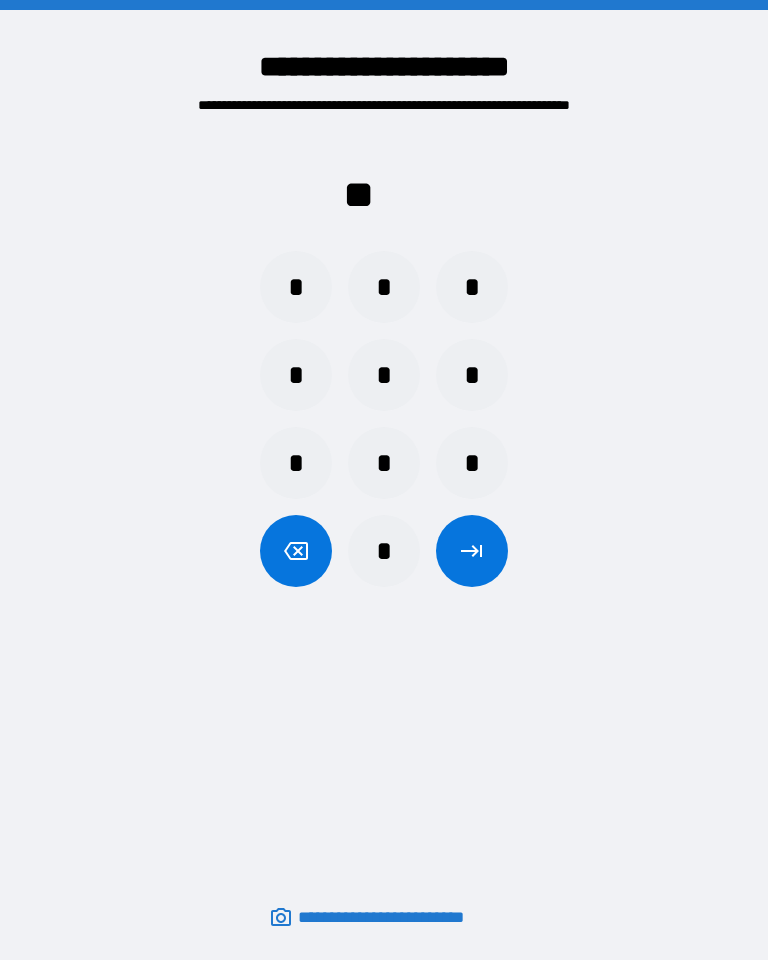 click on "*" at bounding box center [296, 375] 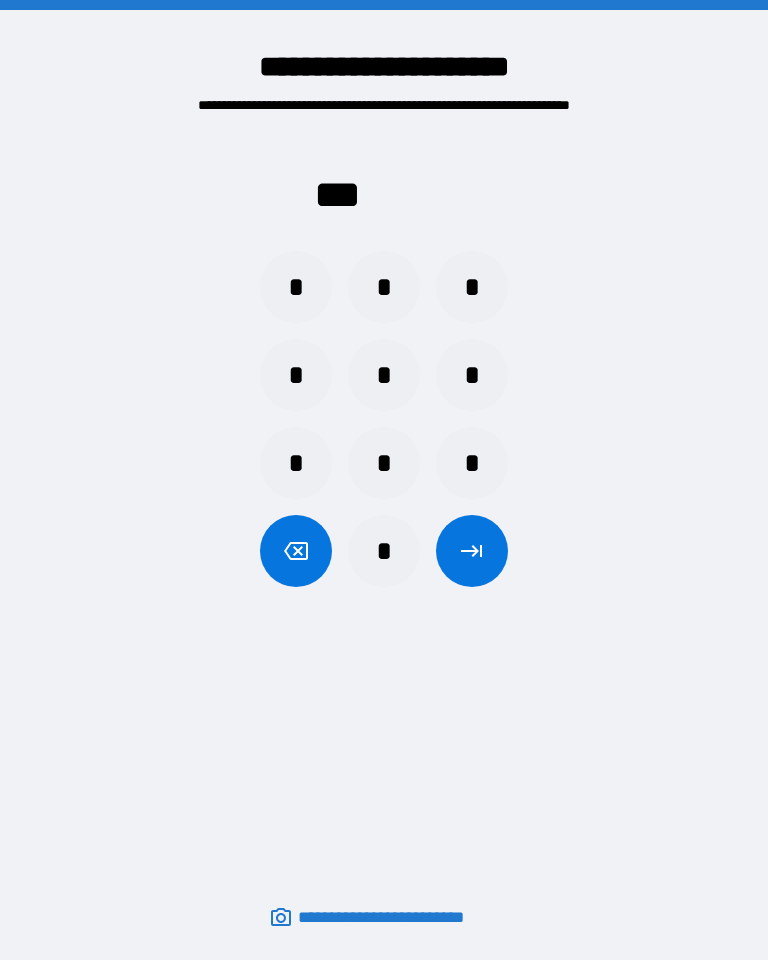 click at bounding box center [296, 551] 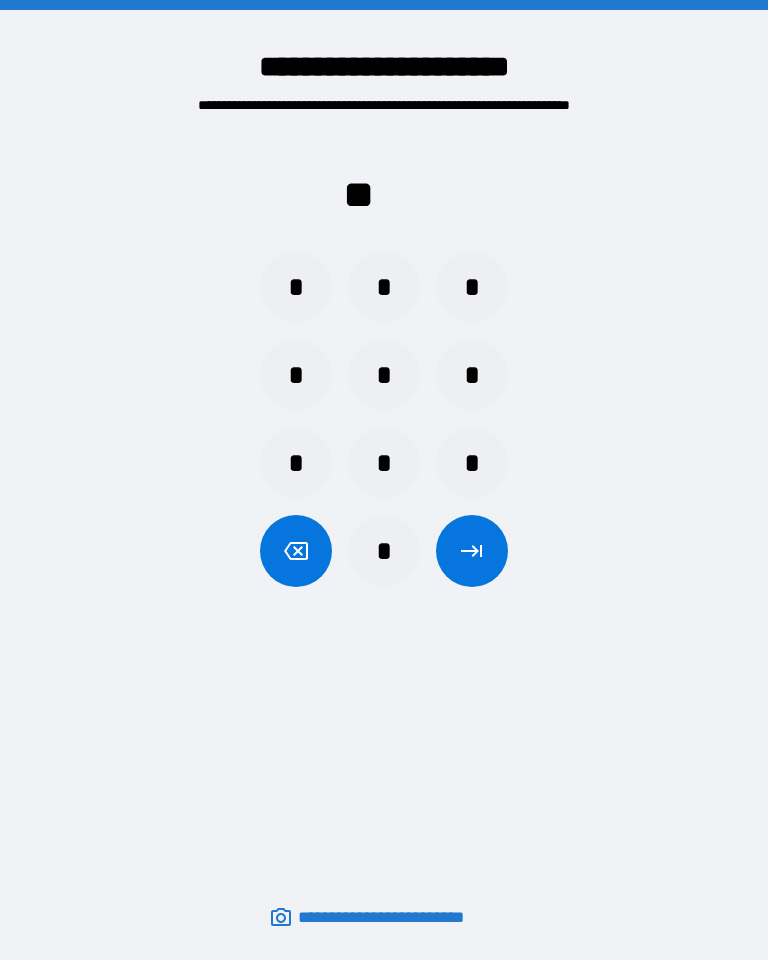 click at bounding box center [296, 551] 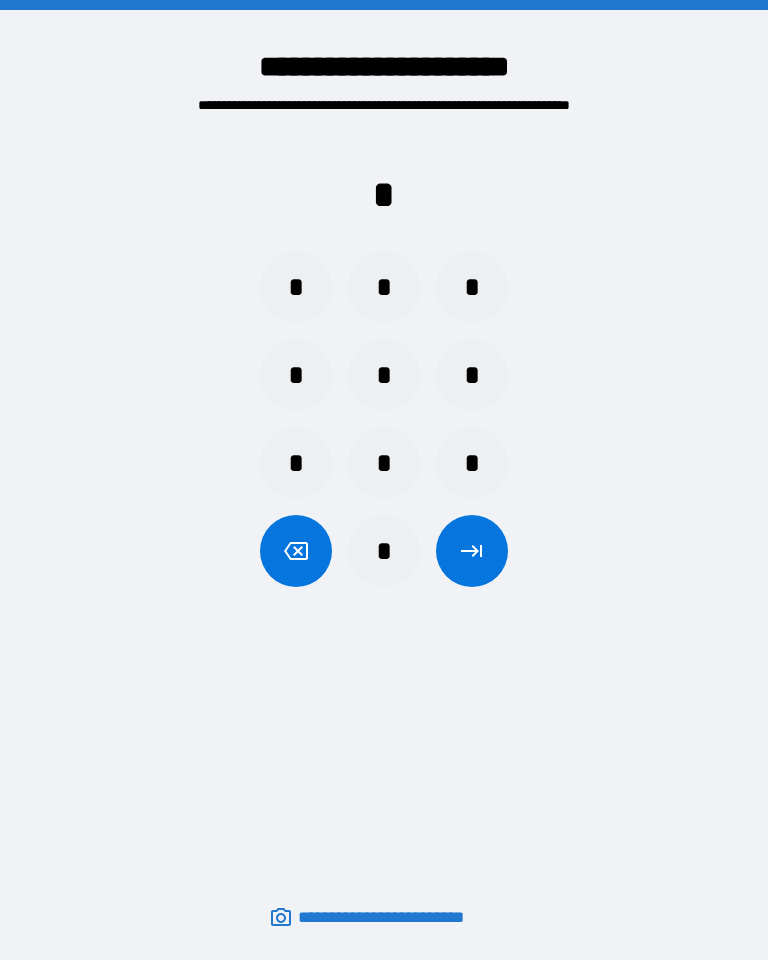 click 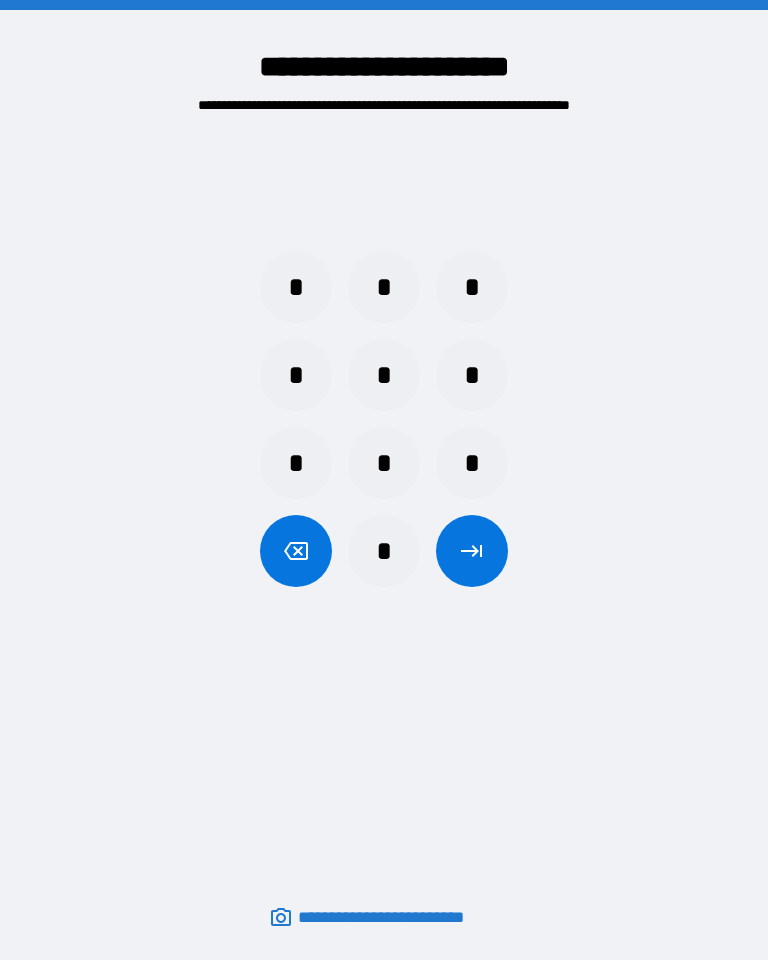 click on "* * *" at bounding box center (384, 287) 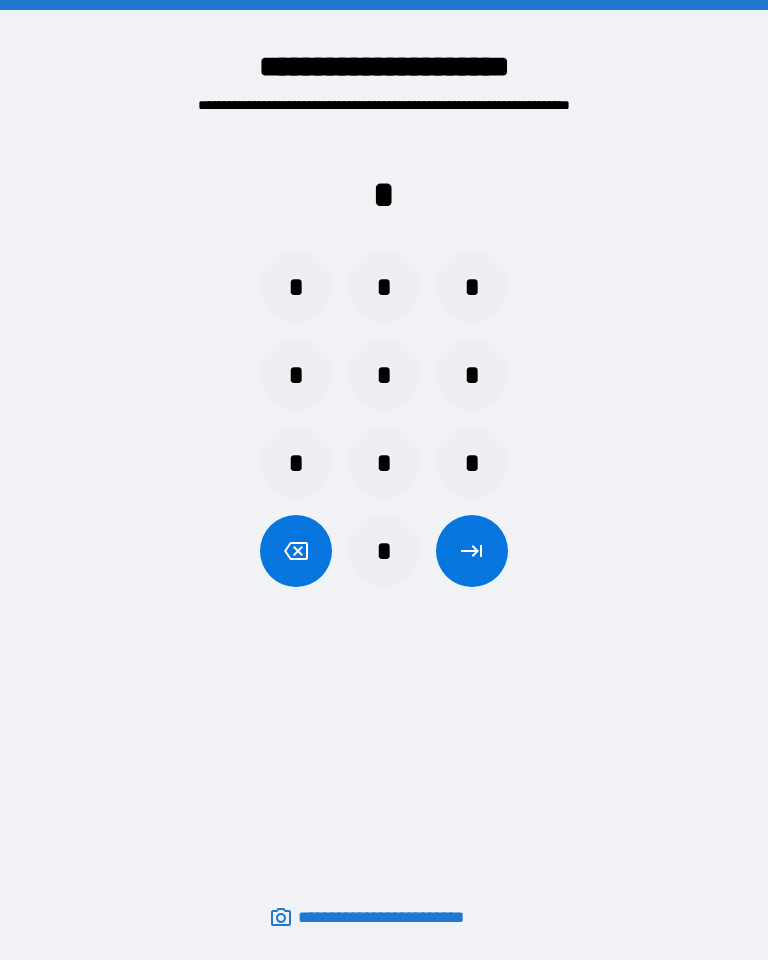 click on "*" at bounding box center (384, 287) 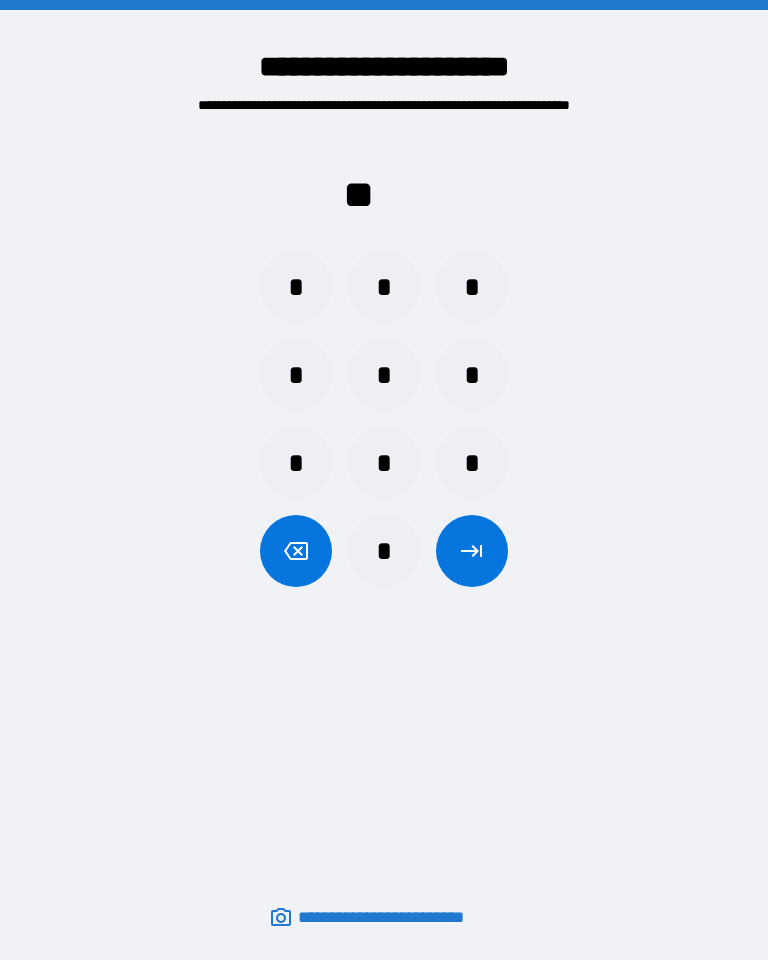click on "*" at bounding box center [472, 287] 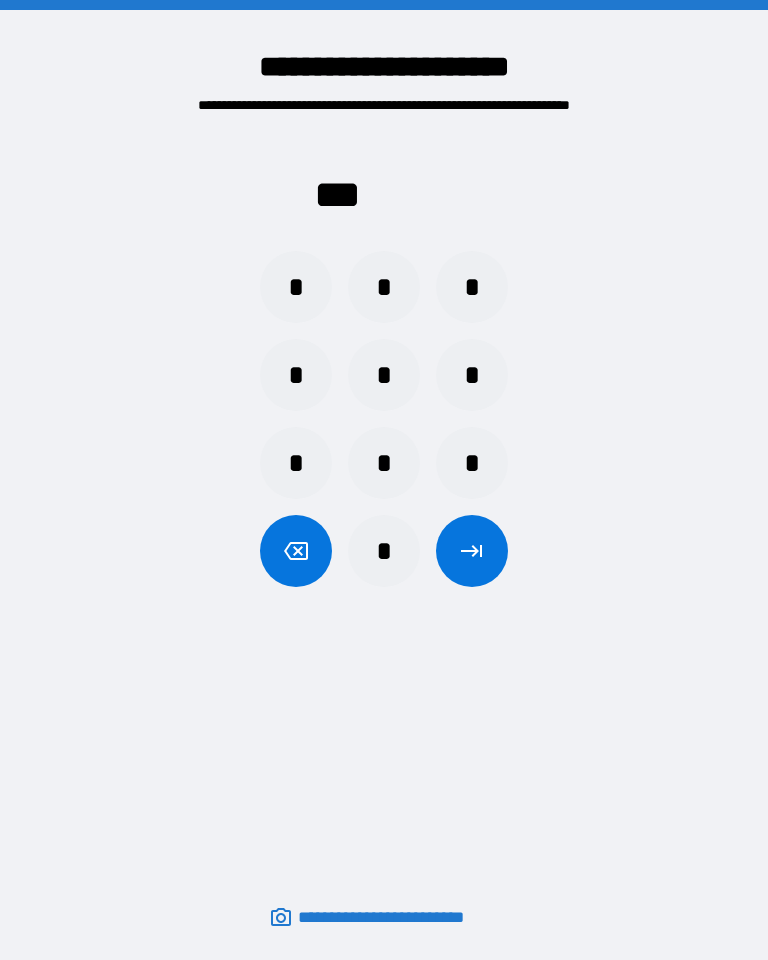 click on "*" at bounding box center (296, 375) 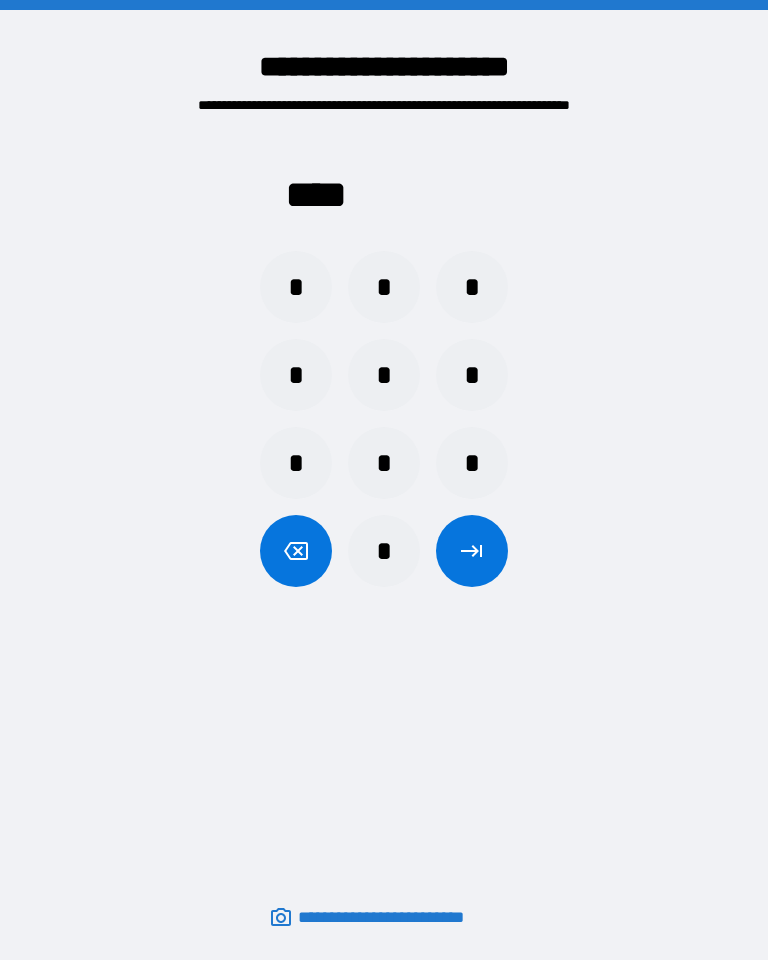 click at bounding box center [472, 551] 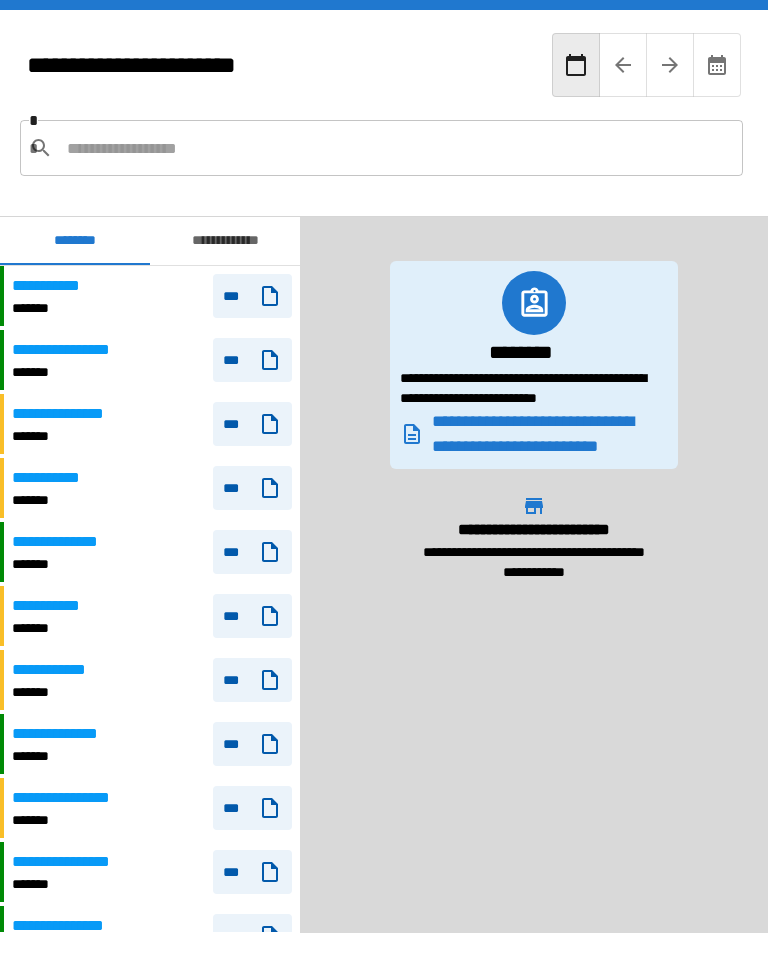 scroll, scrollTop: 2040, scrollLeft: 0, axis: vertical 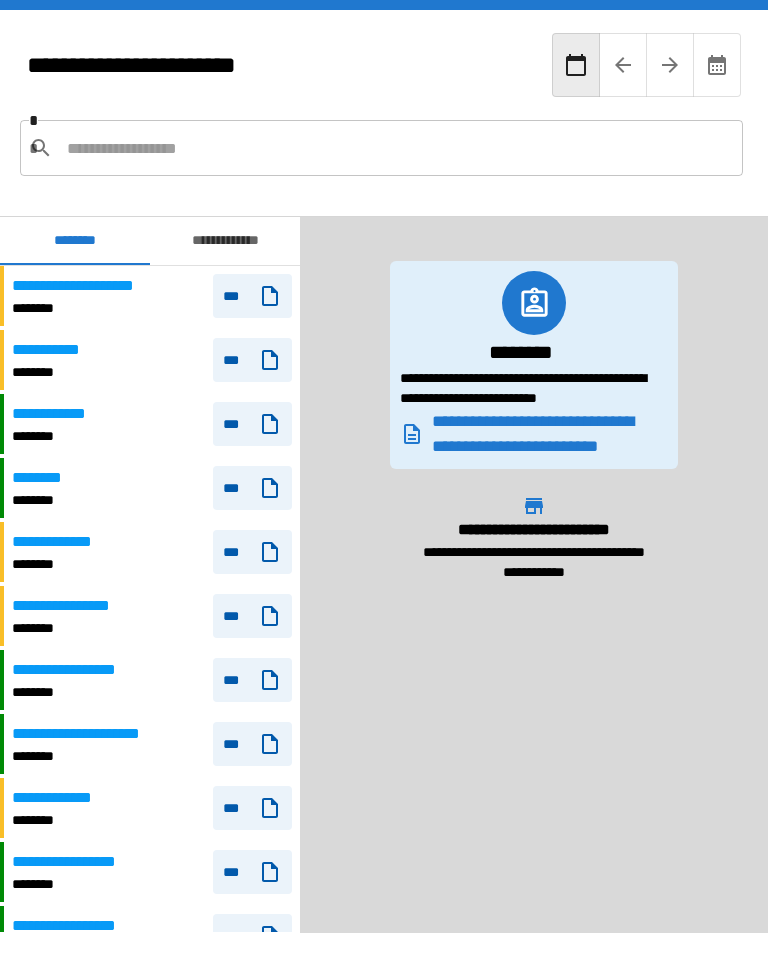 click at bounding box center [397, 148] 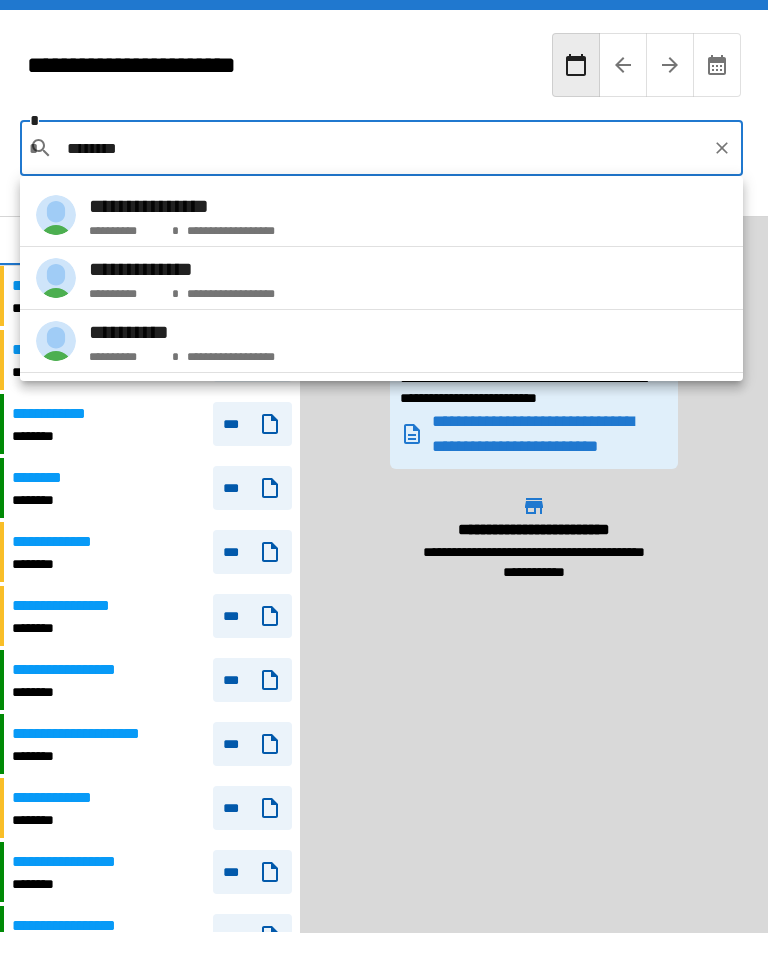 click on "**********" at bounding box center (381, 215) 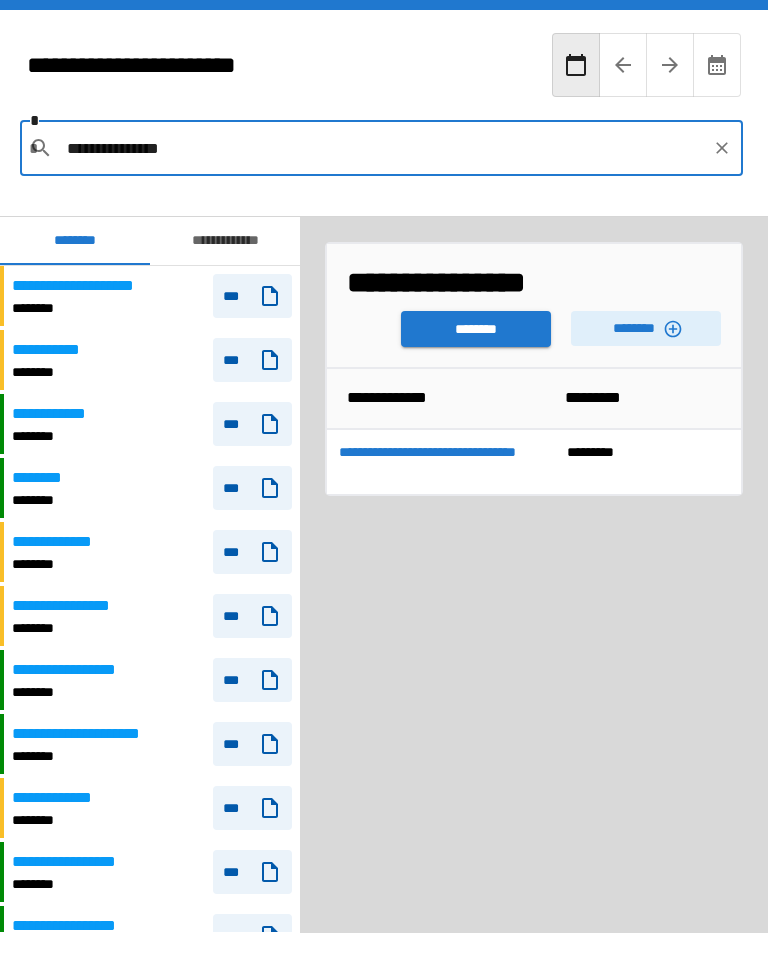 click on "********" at bounding box center (476, 329) 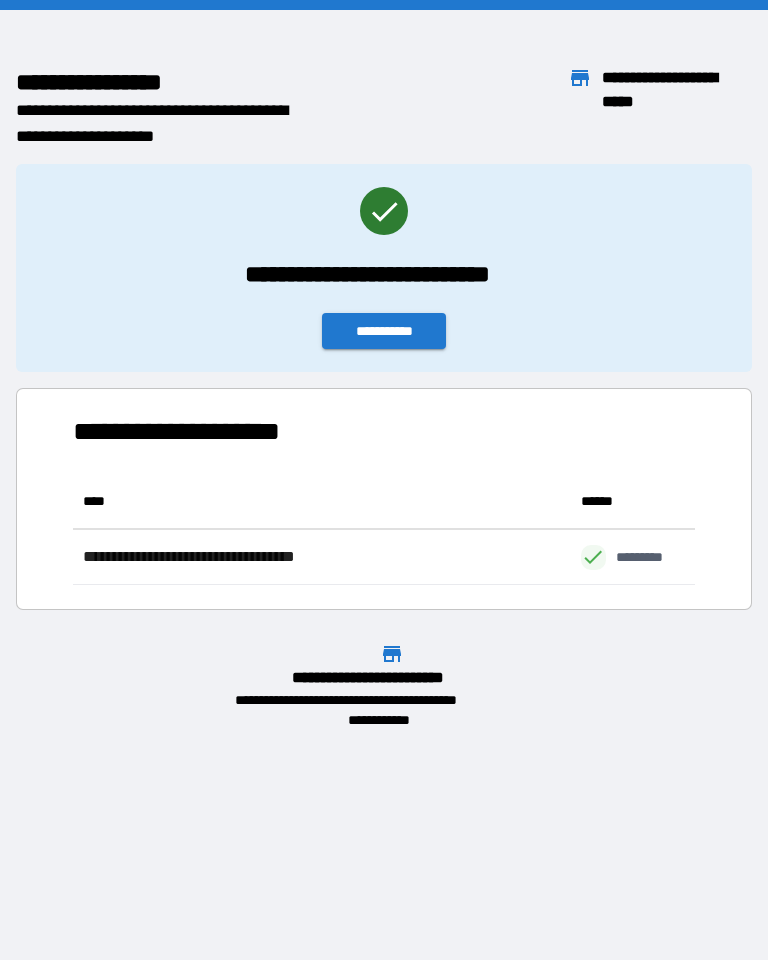 scroll, scrollTop: 1, scrollLeft: 1, axis: both 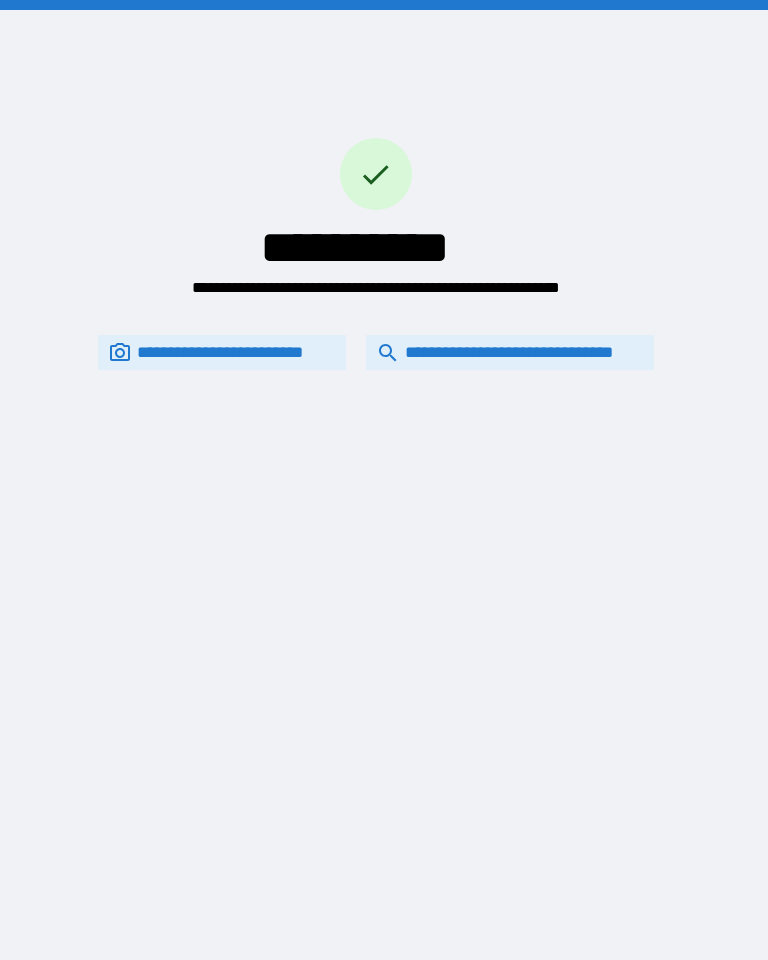 click on "**********" at bounding box center [510, 352] 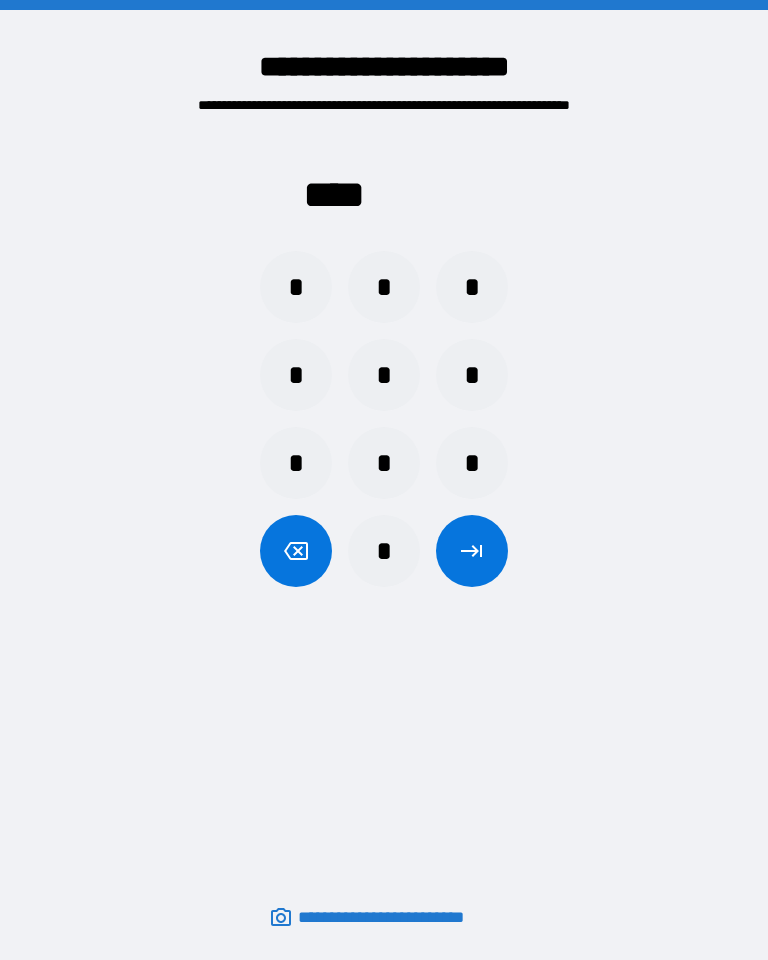 click on "*" at bounding box center (296, 287) 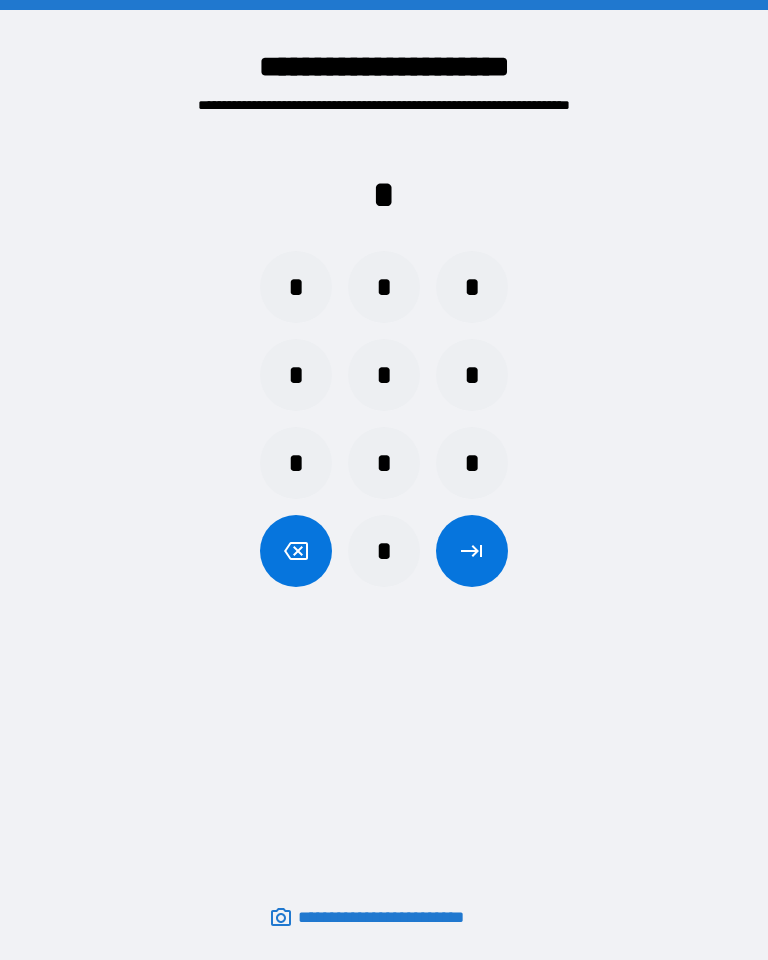 click on "*" at bounding box center (384, 287) 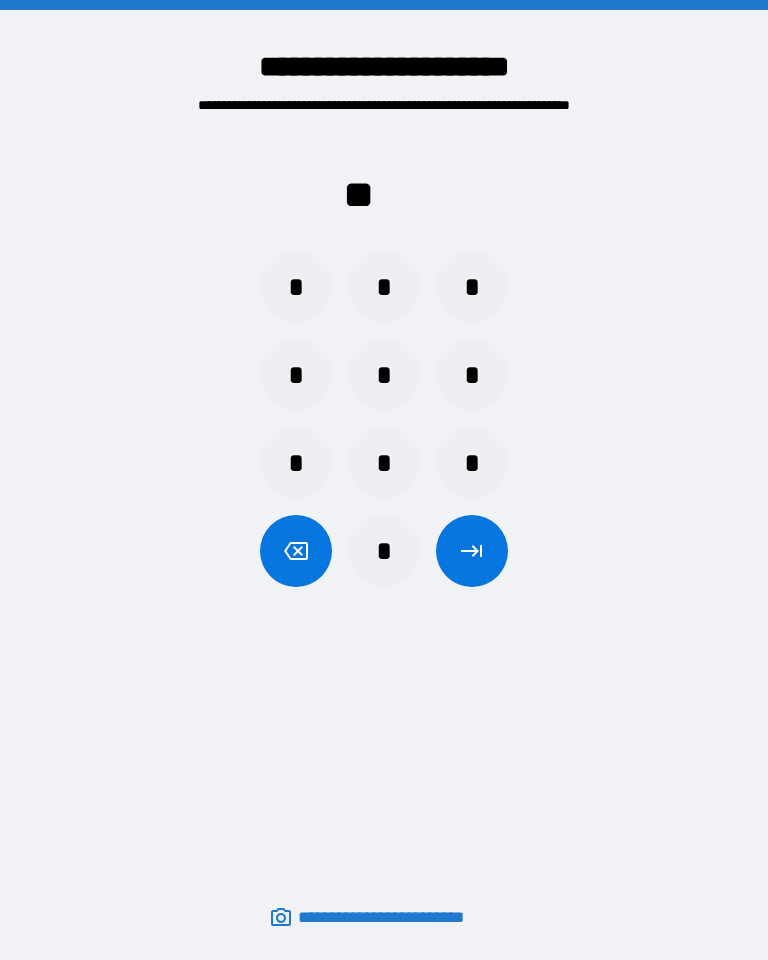 click on "*" at bounding box center [472, 287] 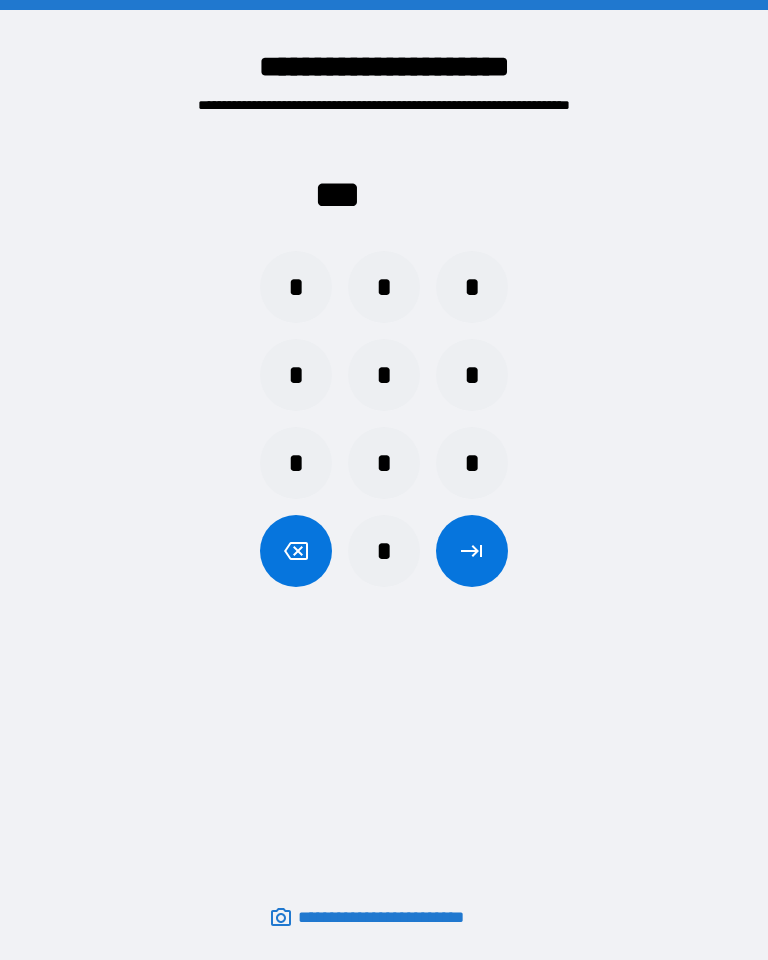 click on "*" at bounding box center (296, 375) 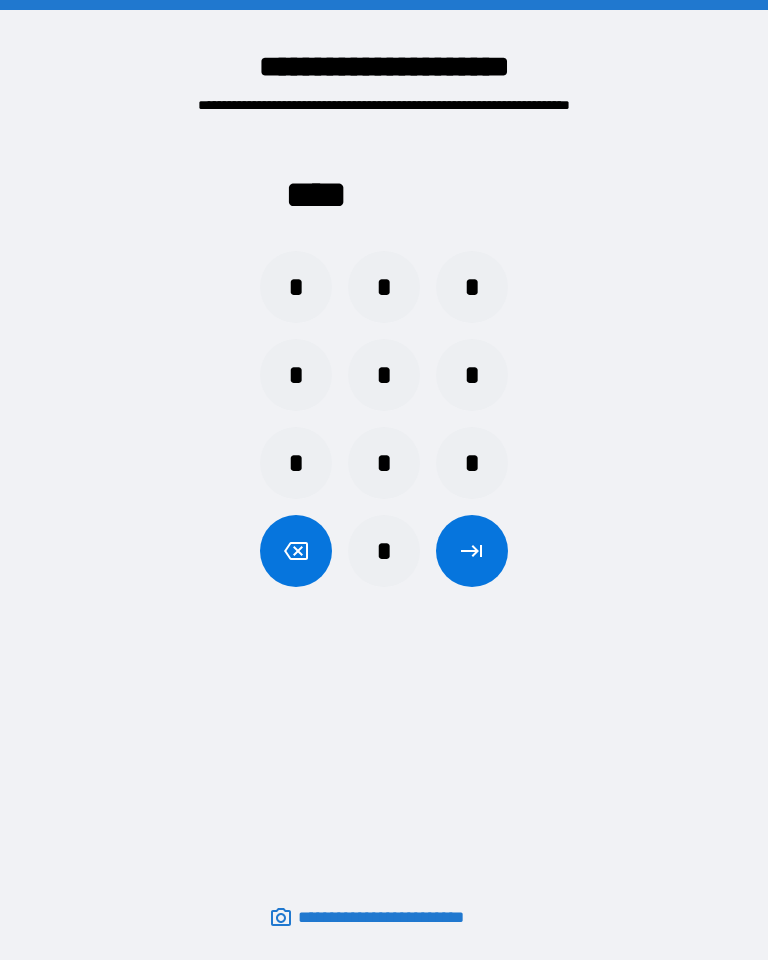 click 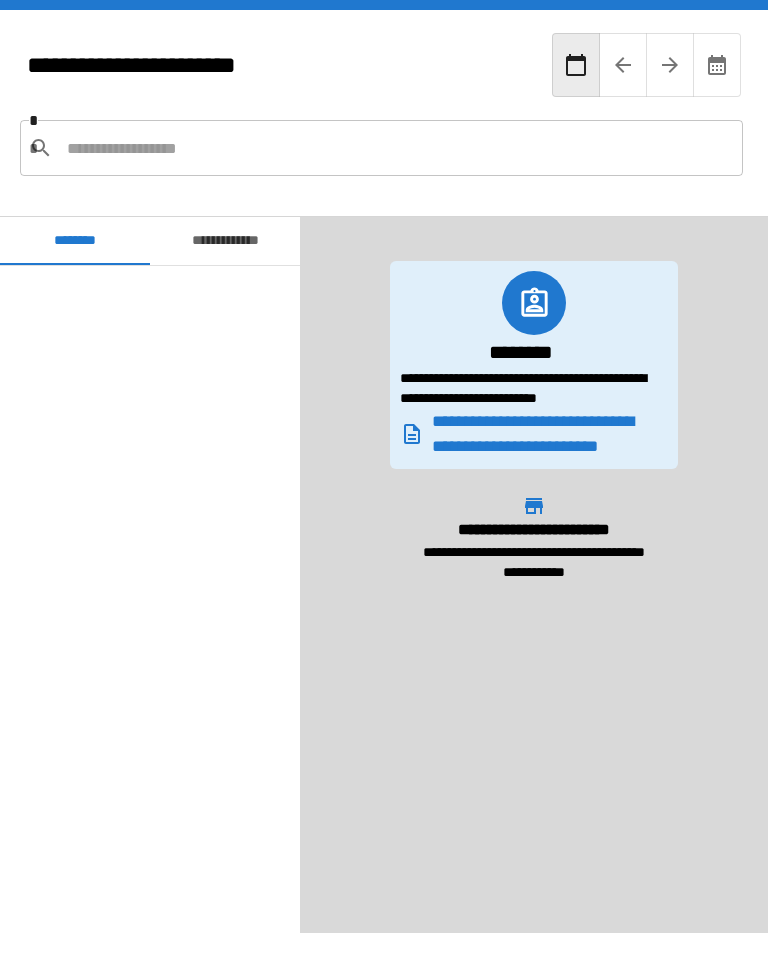 scroll, scrollTop: 2040, scrollLeft: 0, axis: vertical 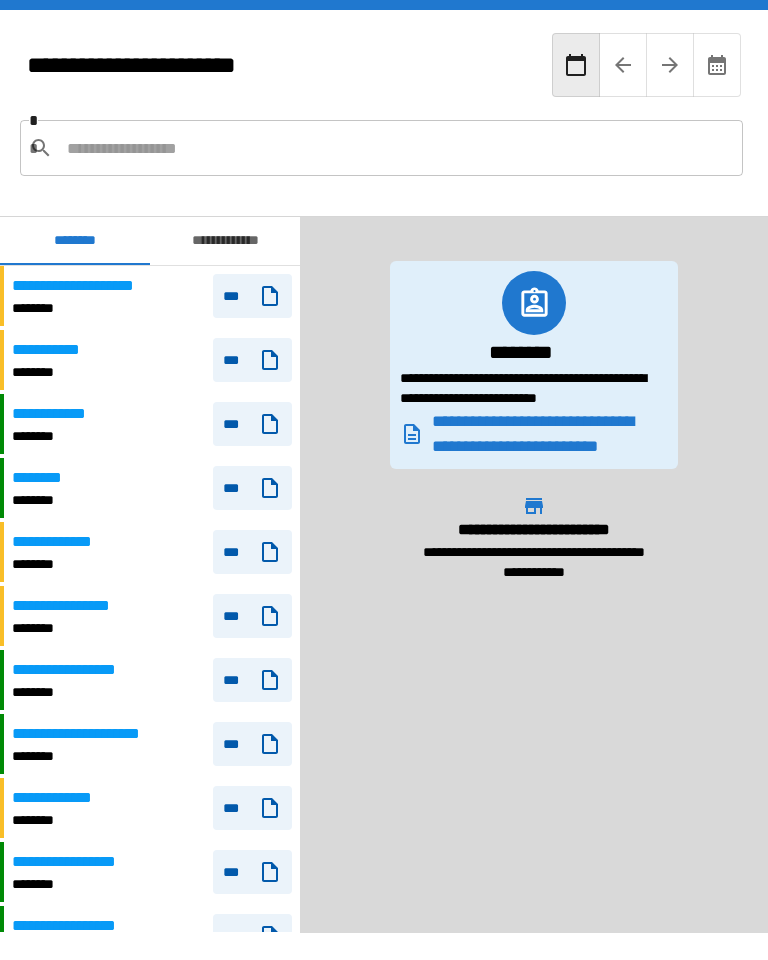 click at bounding box center [397, 148] 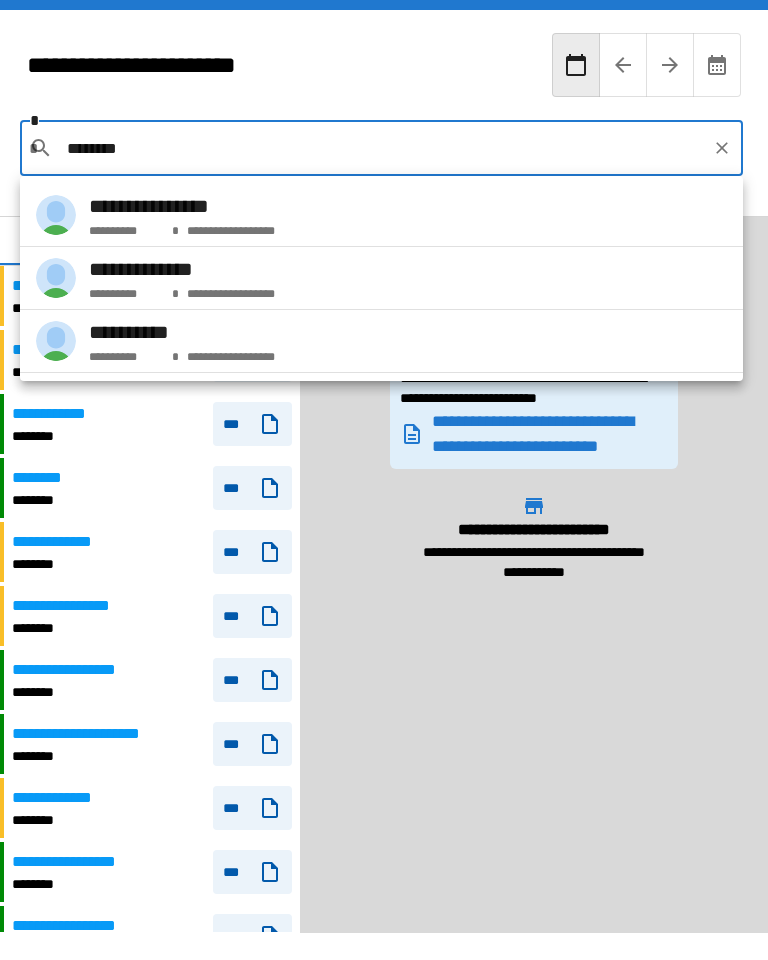 click on "**********" at bounding box center (381, 215) 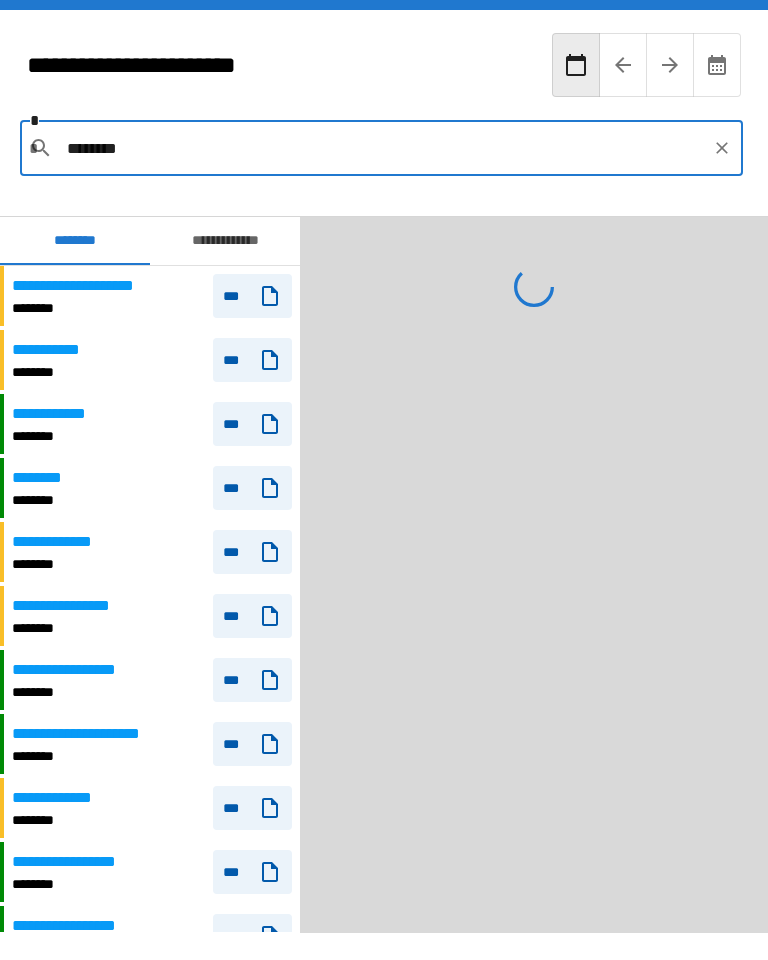 type on "**********" 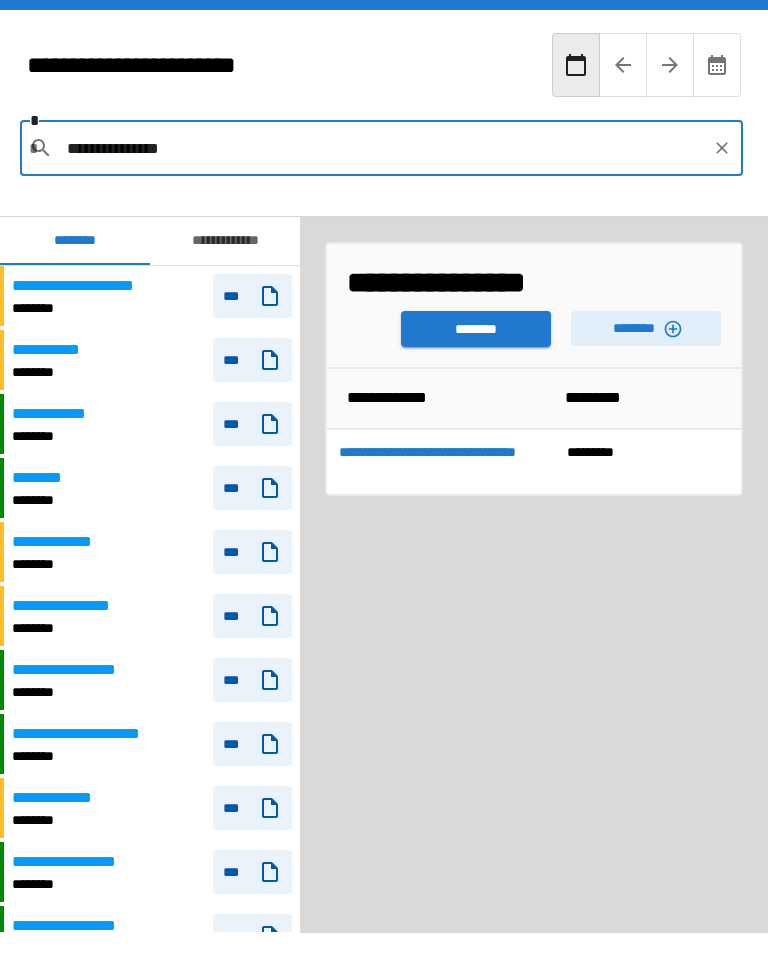 click on "********" at bounding box center [646, 328] 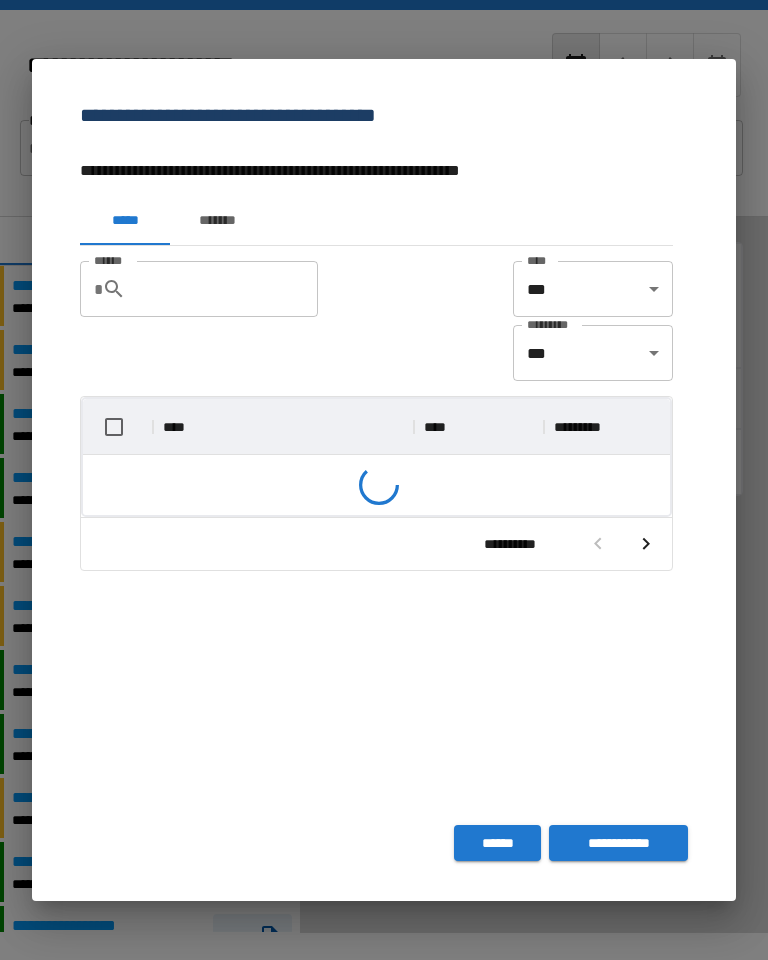 scroll, scrollTop: 1, scrollLeft: 1, axis: both 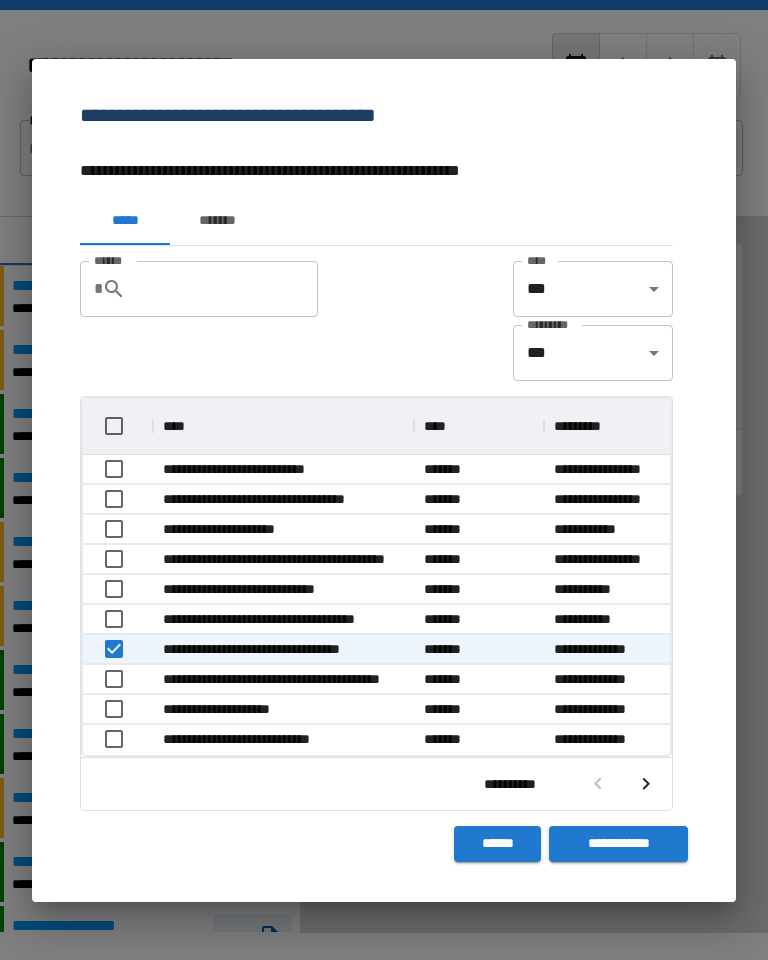 click on "**********" at bounding box center [618, 844] 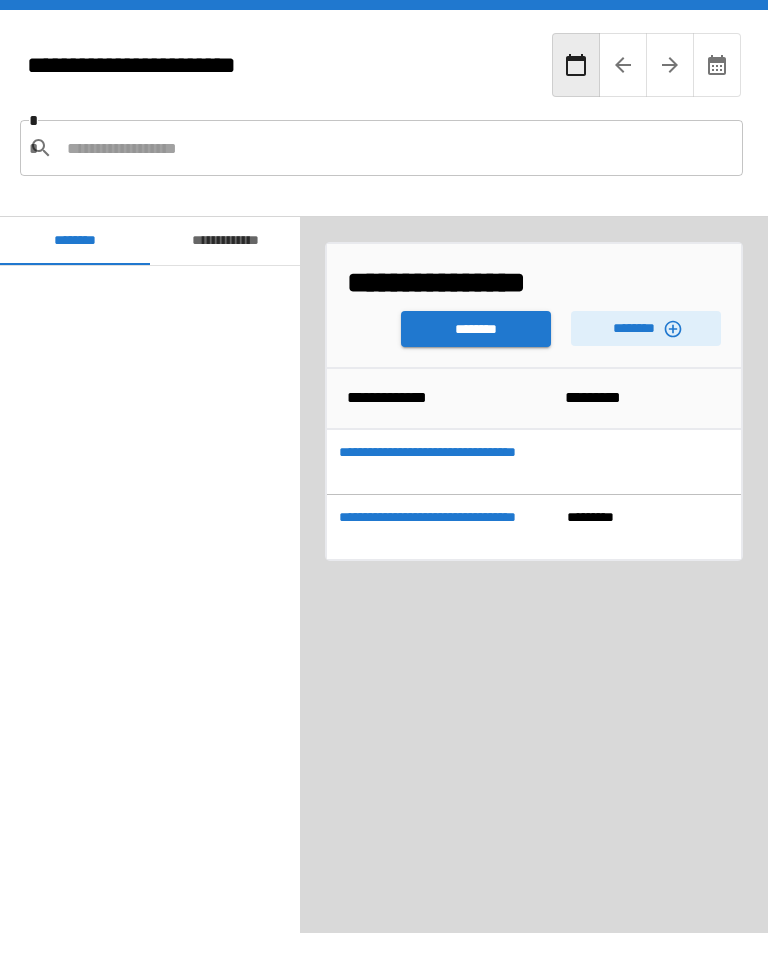 scroll, scrollTop: 2040, scrollLeft: 0, axis: vertical 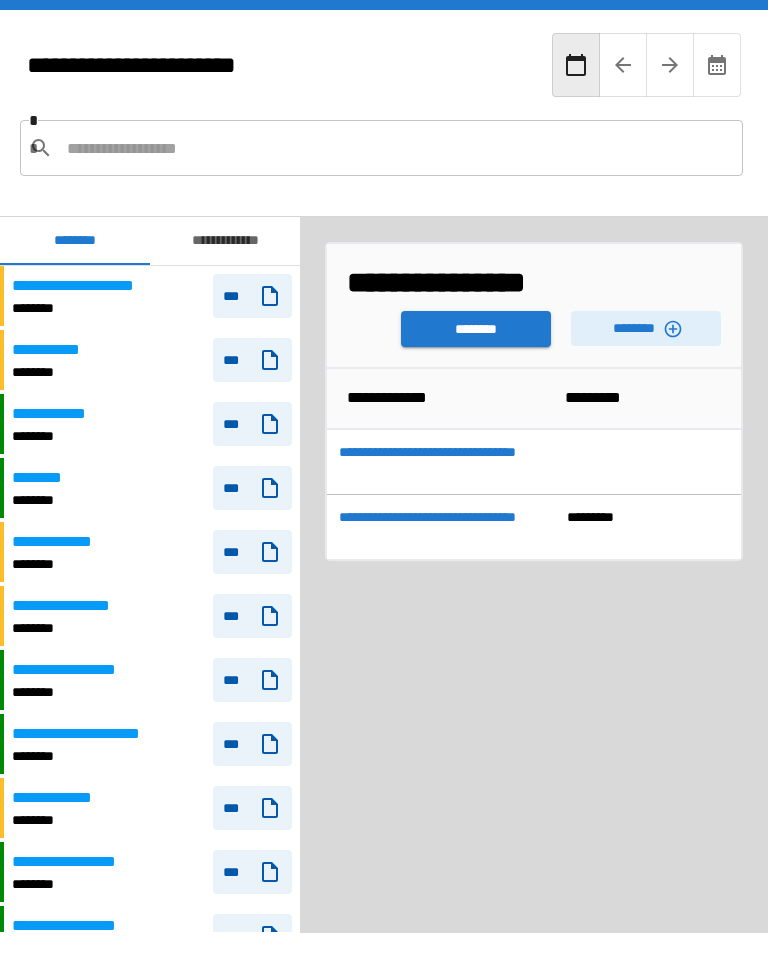 click on "********" at bounding box center (476, 329) 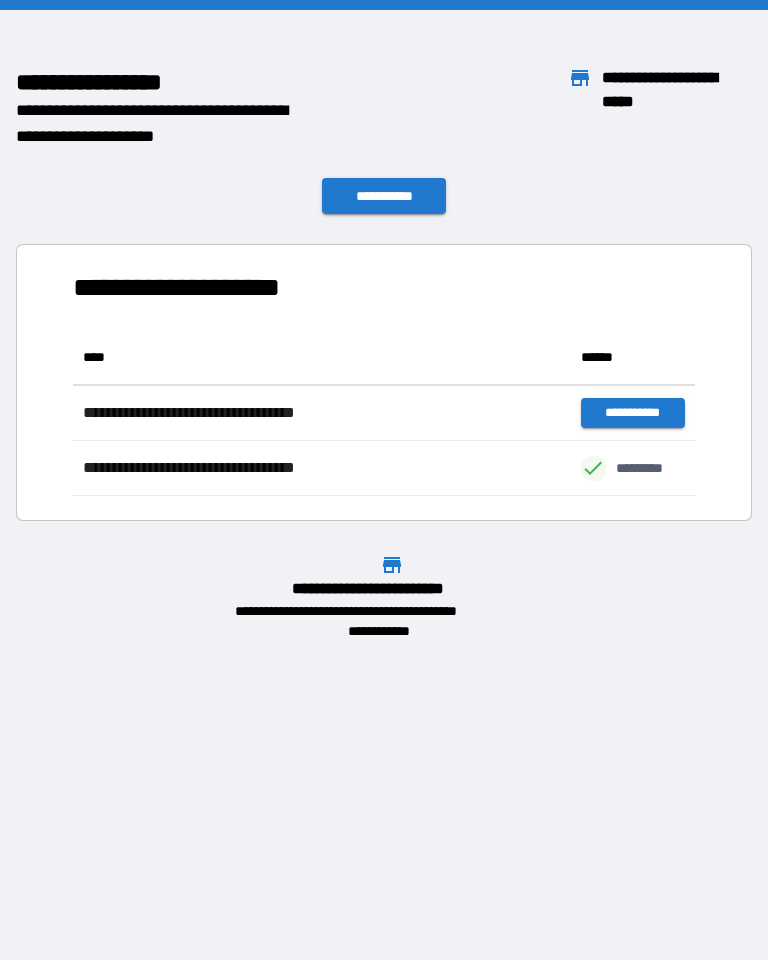scroll, scrollTop: 166, scrollLeft: 622, axis: both 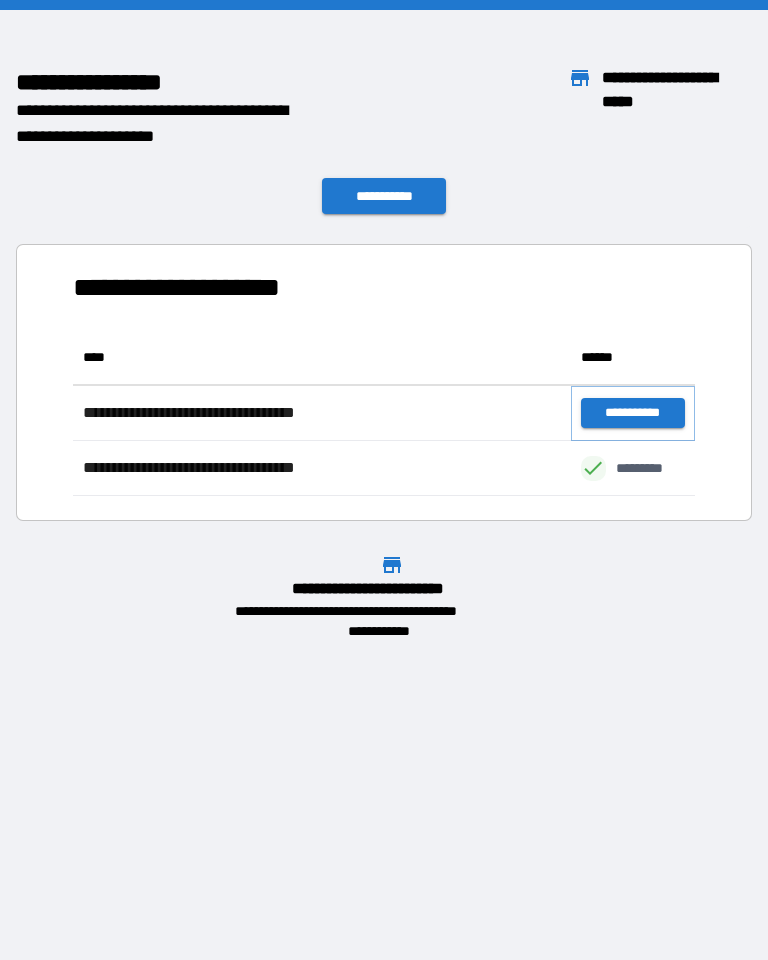 click on "**********" at bounding box center (633, 413) 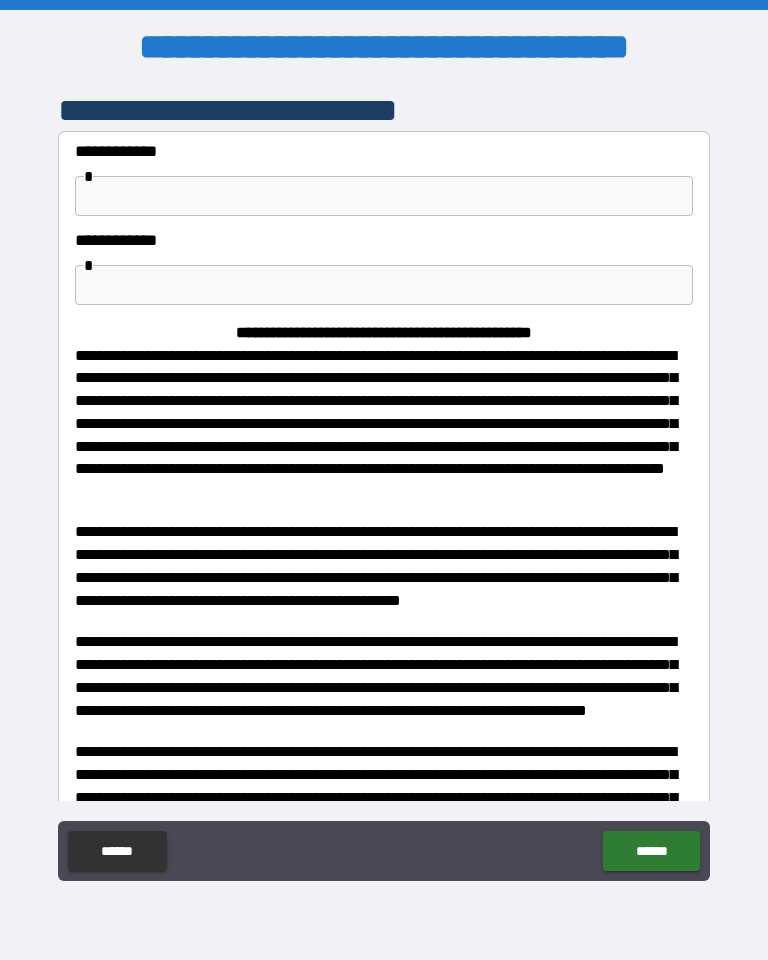 click at bounding box center (384, 196) 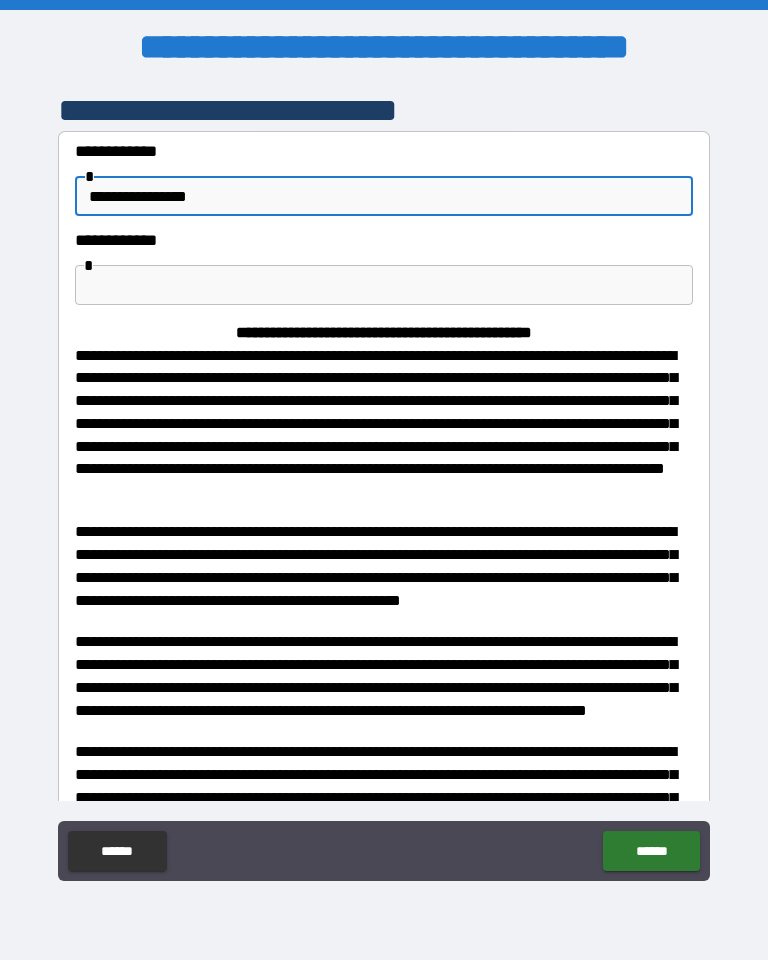 type on "**********" 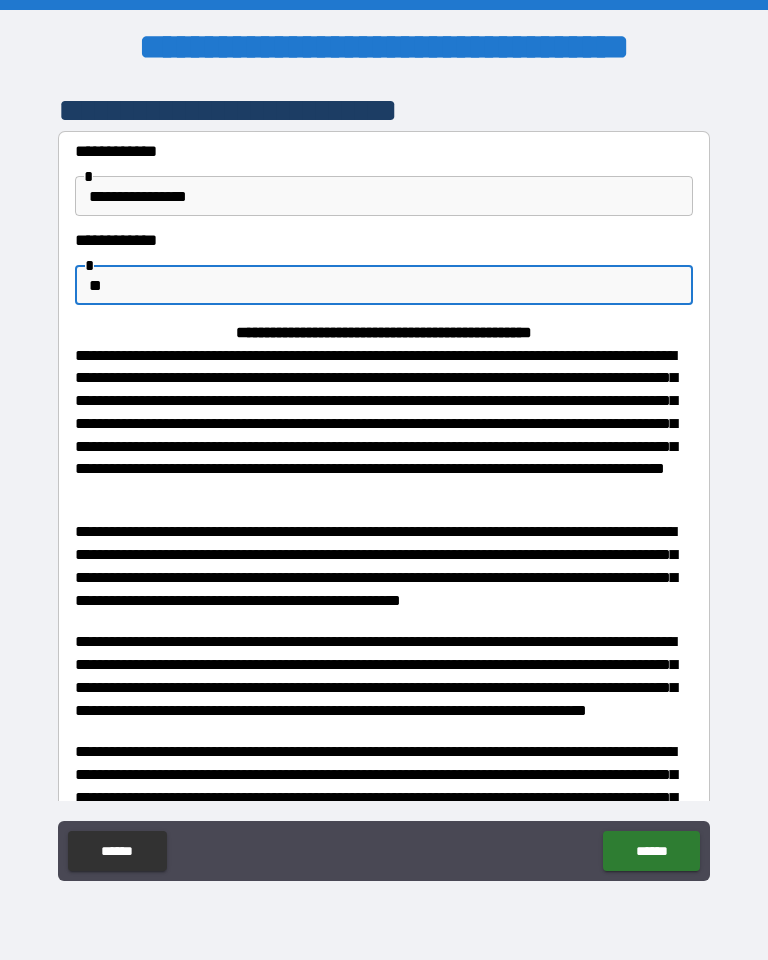 type on "**" 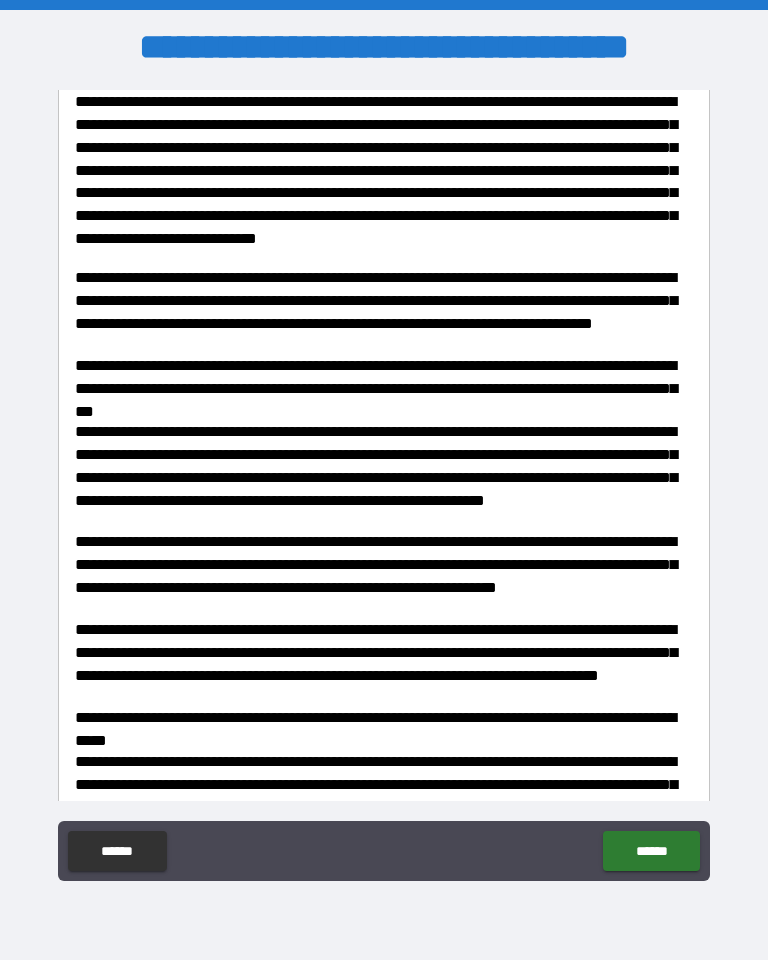 scroll, scrollTop: 721, scrollLeft: 0, axis: vertical 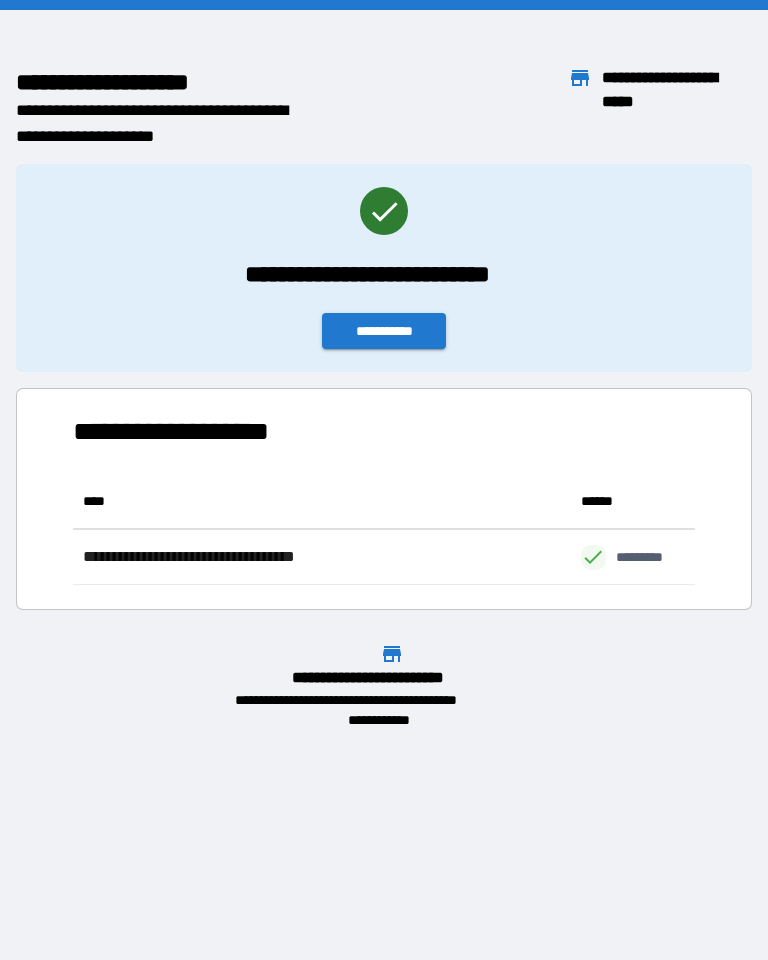 click on "**********" at bounding box center (384, 331) 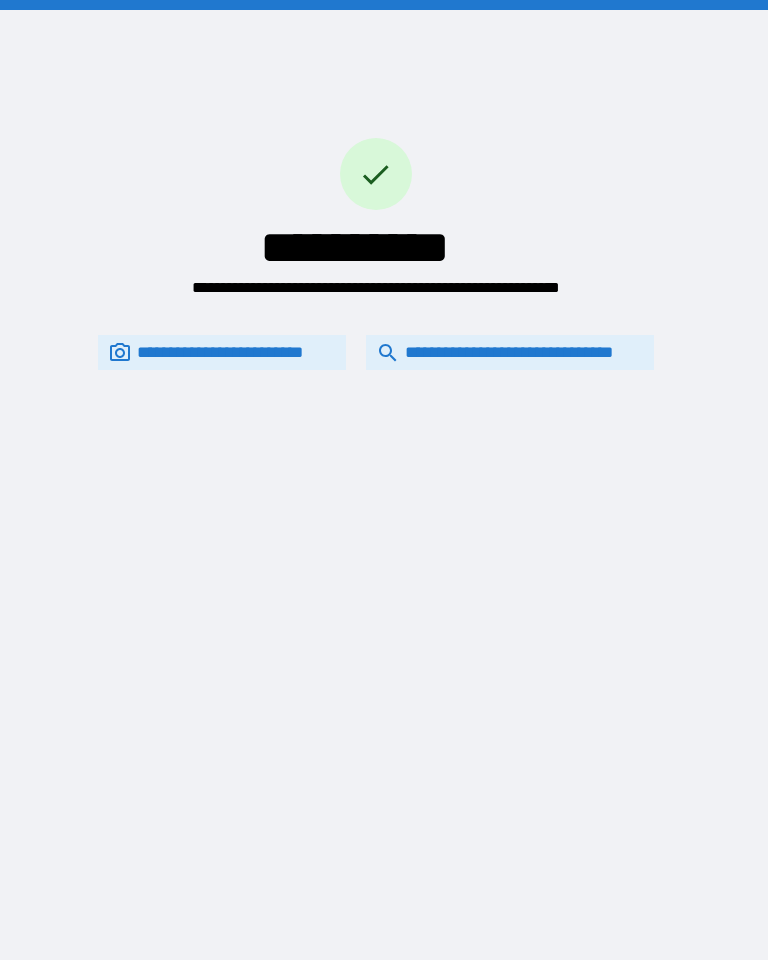 click on "**********" at bounding box center [510, 352] 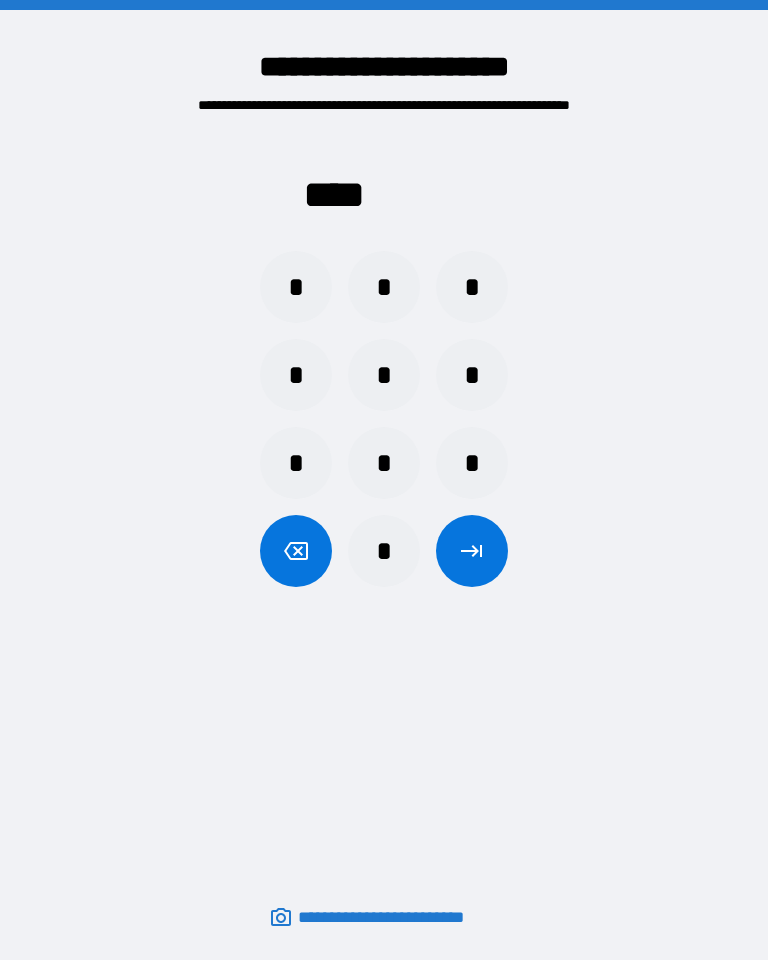 click on "*" at bounding box center (296, 287) 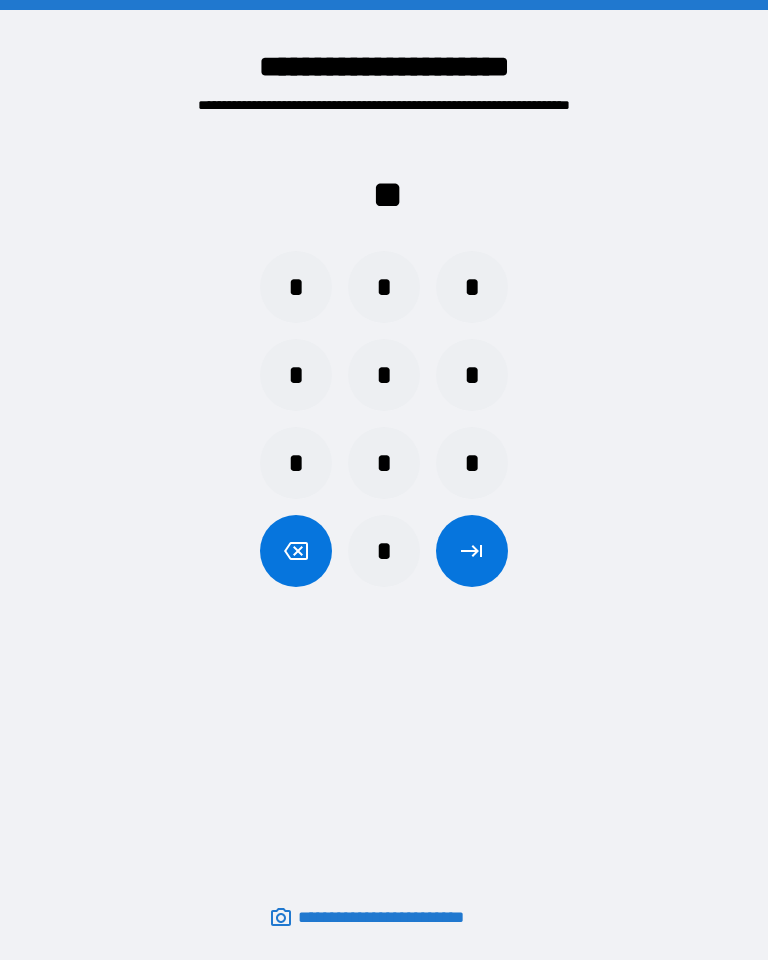 click on "*" at bounding box center [472, 287] 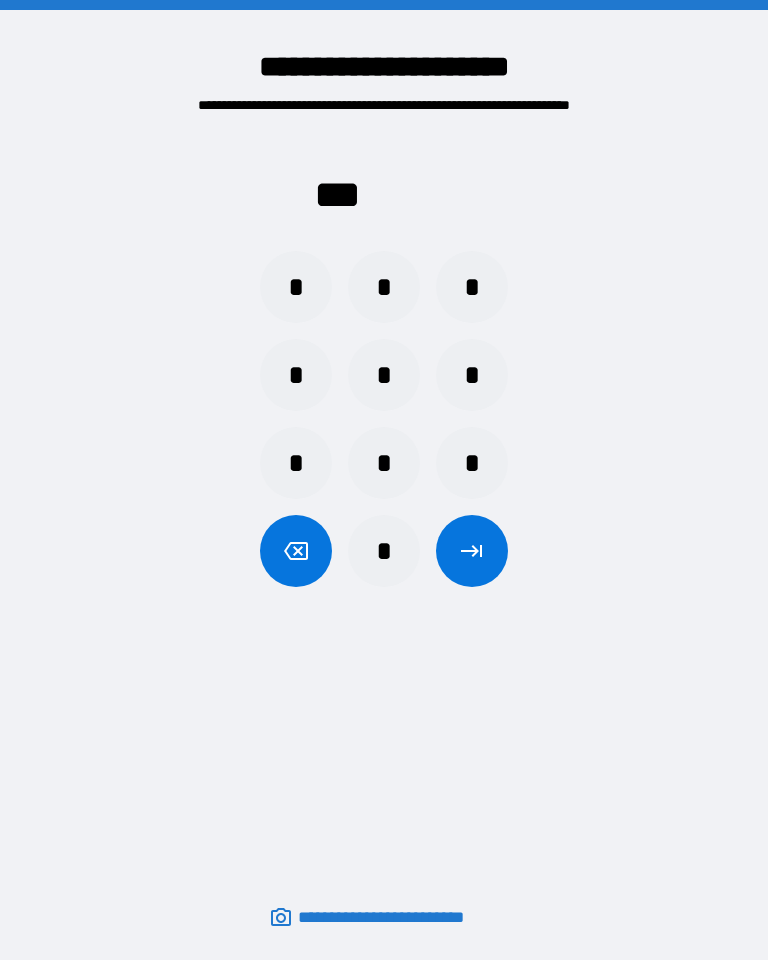 click on "*" at bounding box center [296, 375] 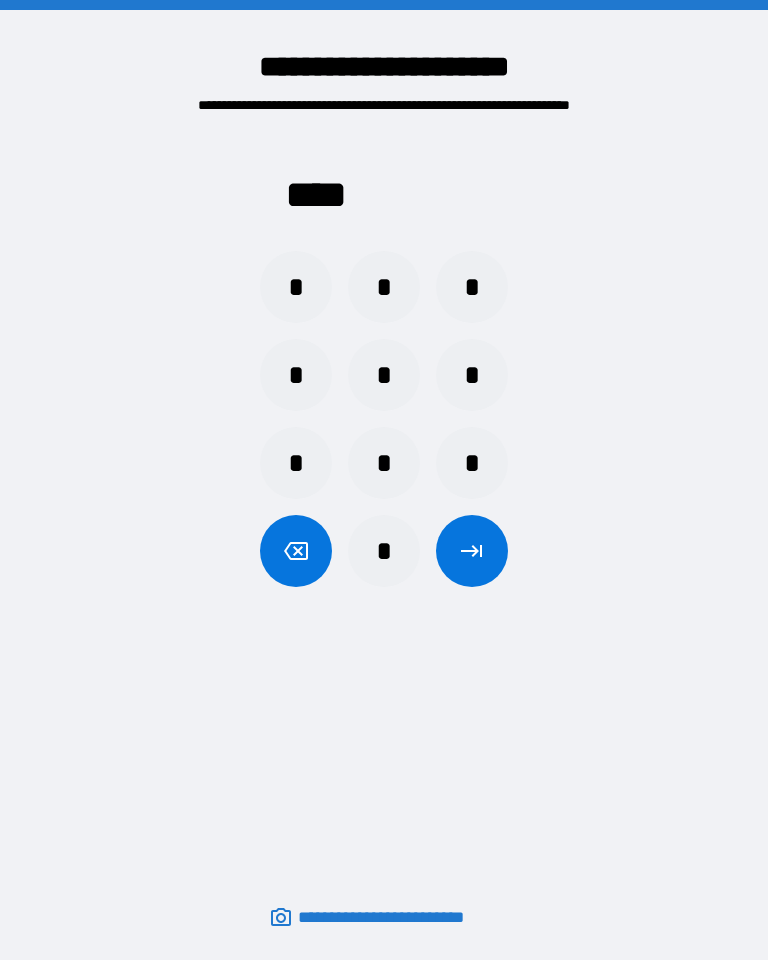 click at bounding box center [472, 551] 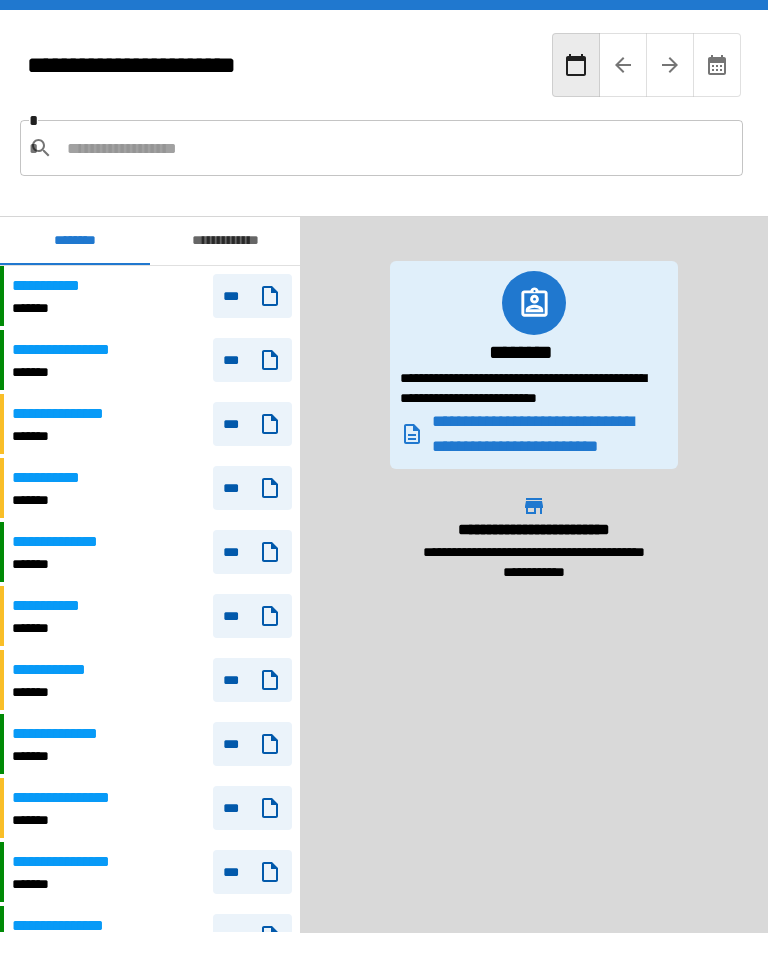 scroll, scrollTop: 2520, scrollLeft: 0, axis: vertical 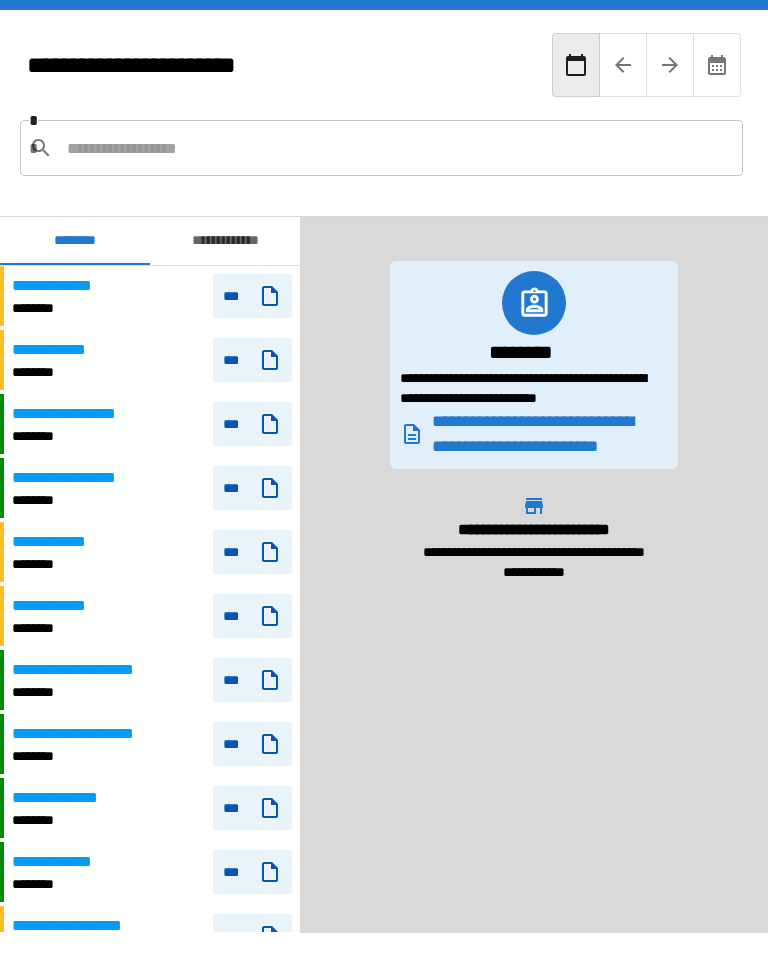 click at bounding box center [397, 148] 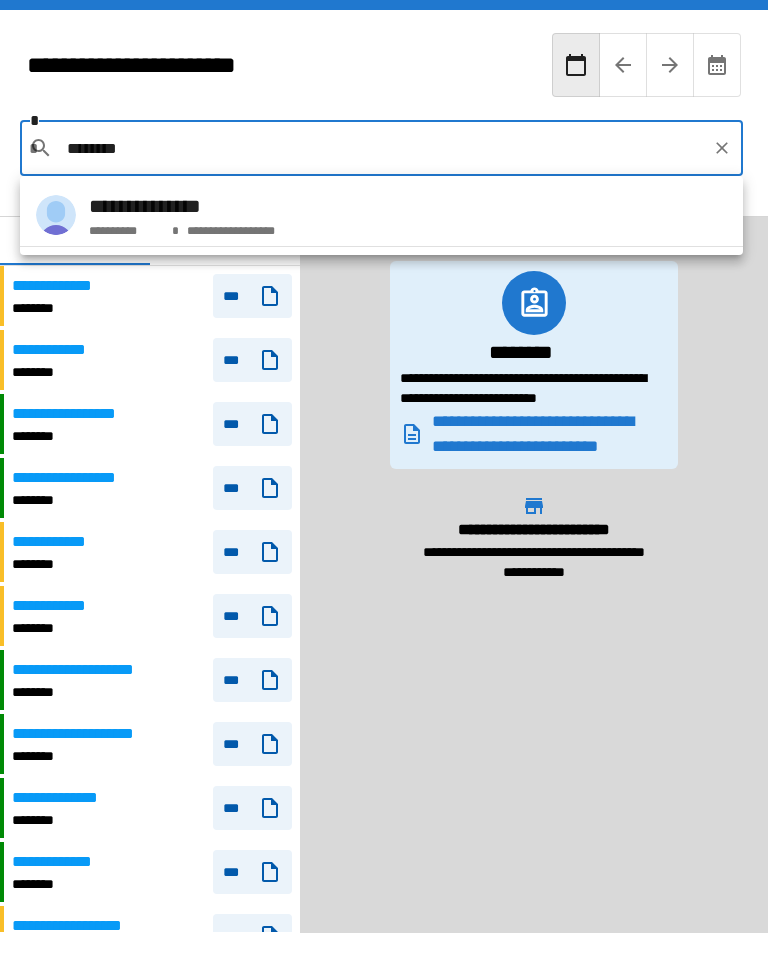 click on "**********" at bounding box center [381, 215] 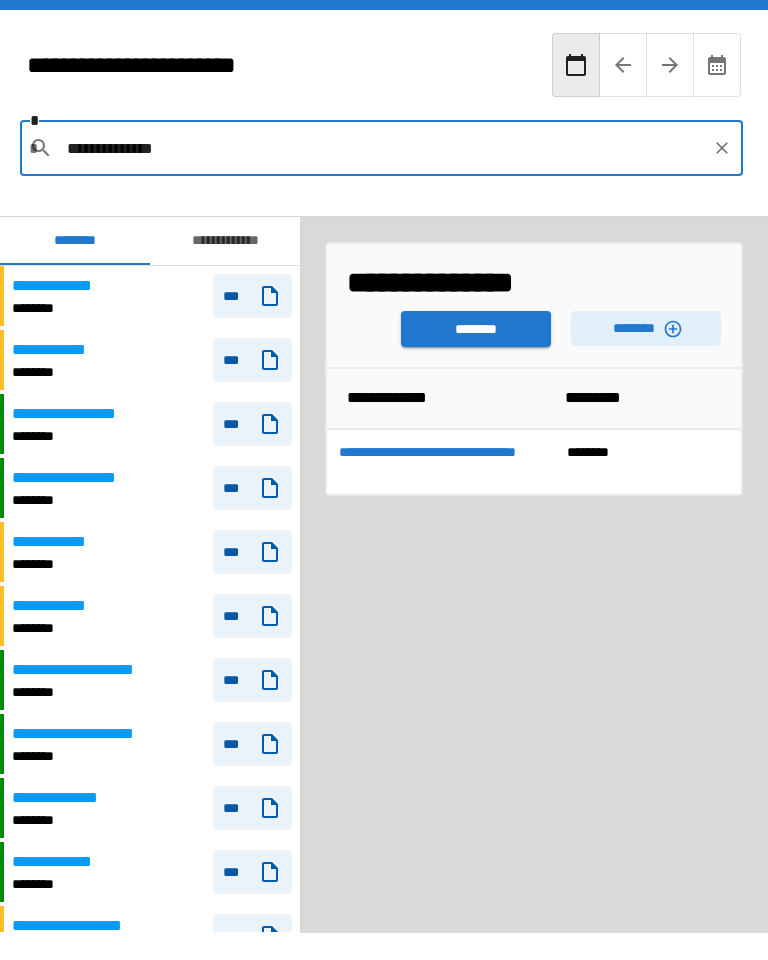 click 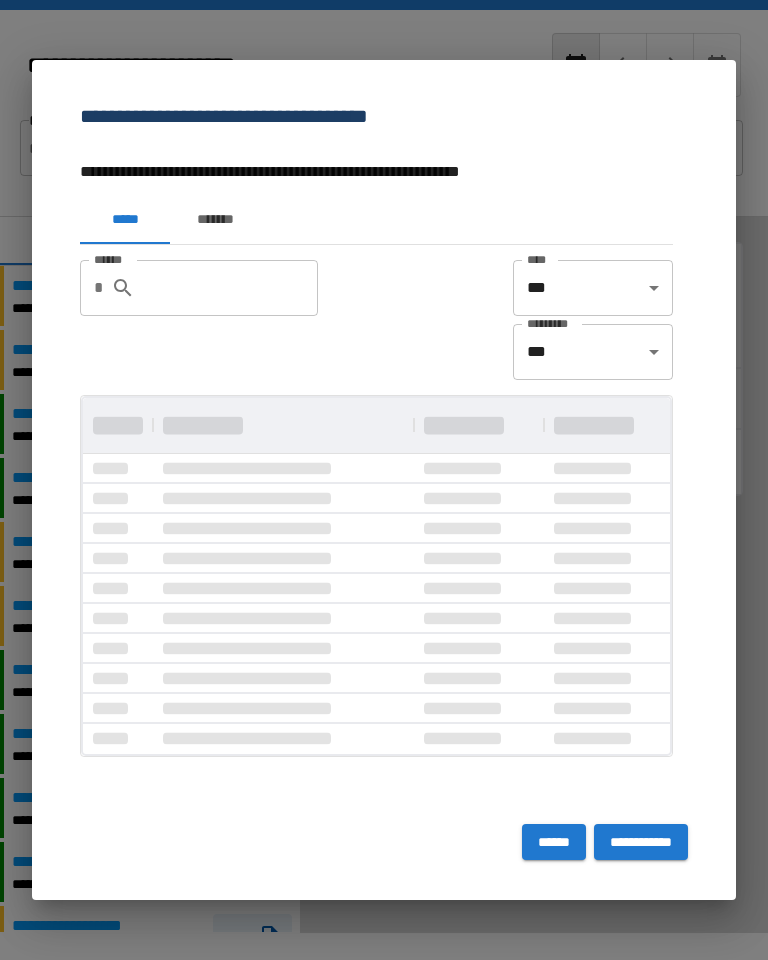 scroll, scrollTop: 1, scrollLeft: 1, axis: both 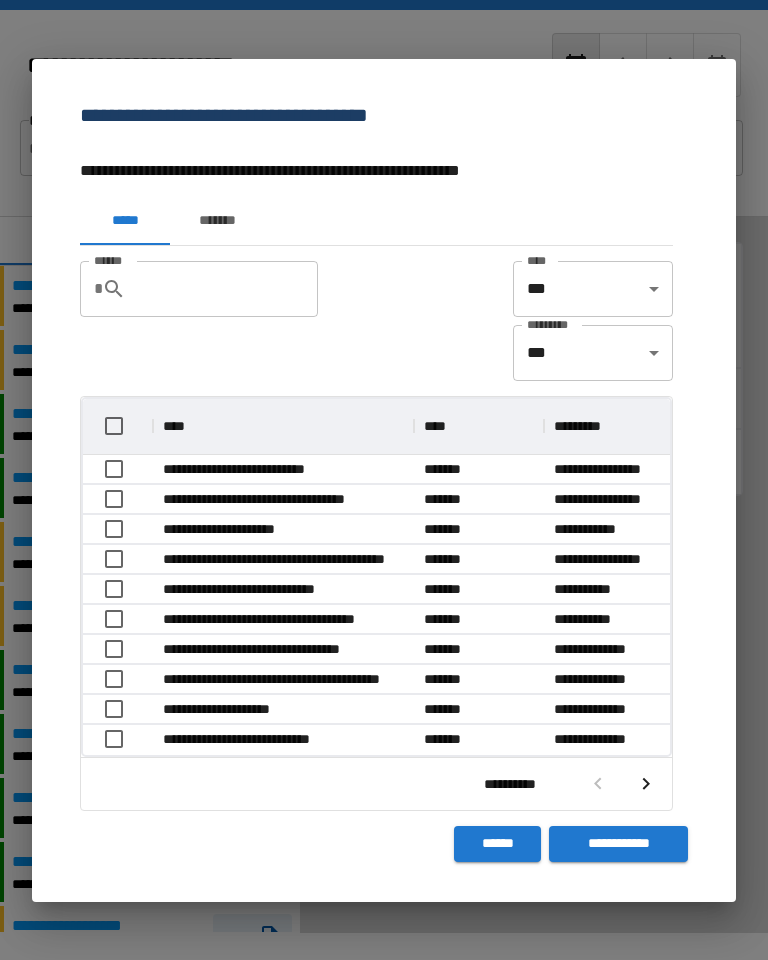 click 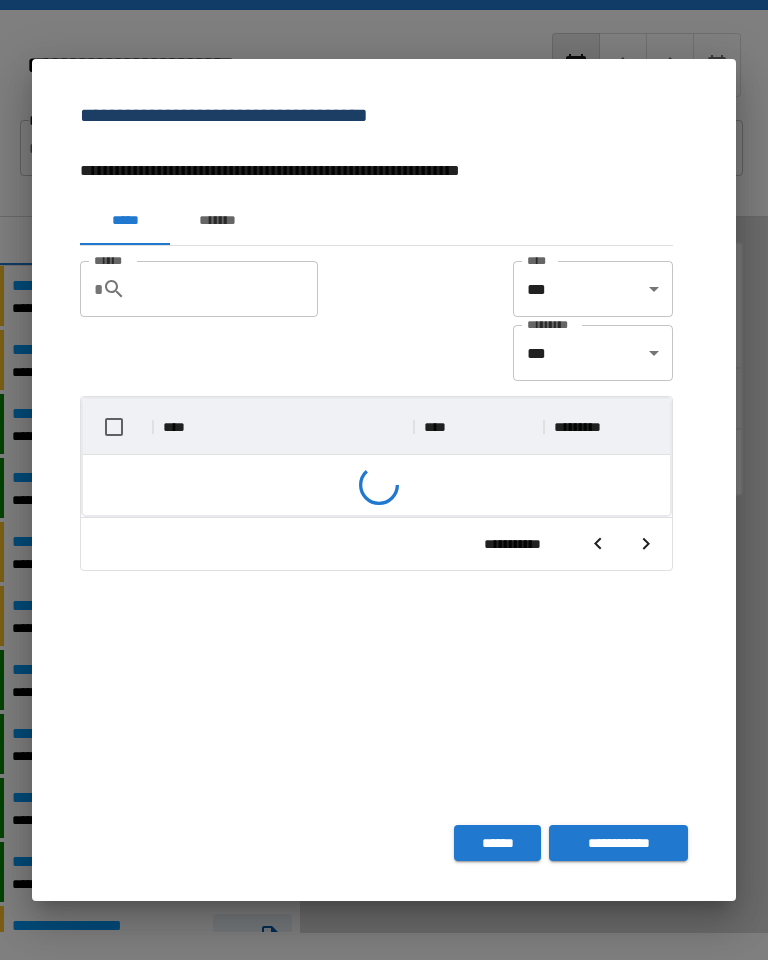 scroll, scrollTop: 356, scrollLeft: 587, axis: both 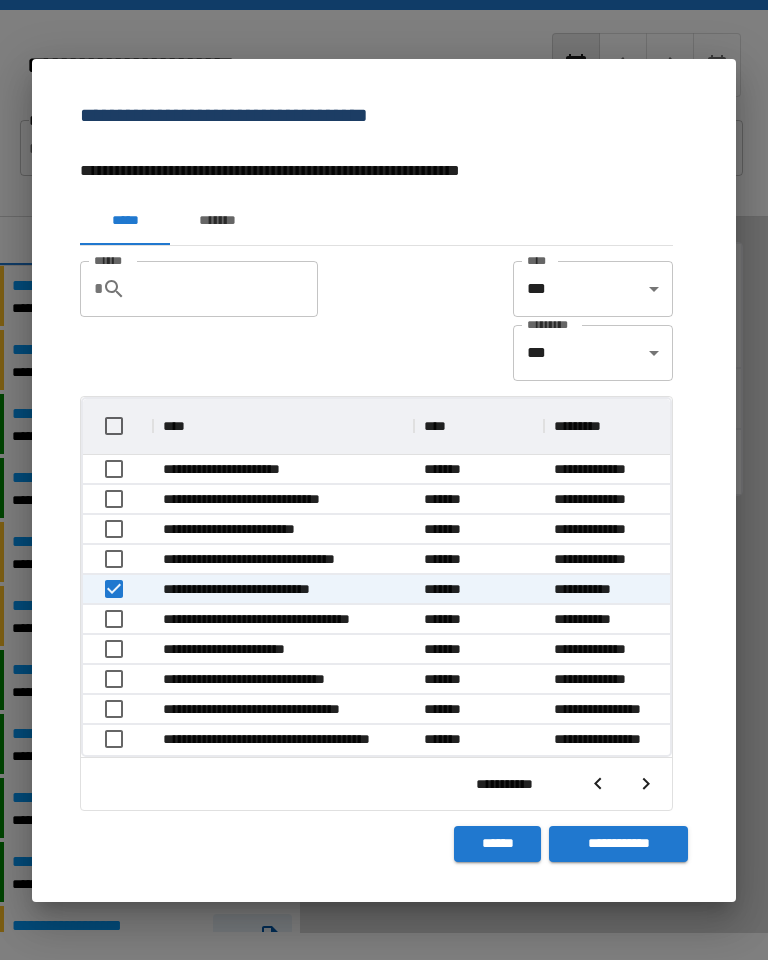 click on "**********" at bounding box center (618, 844) 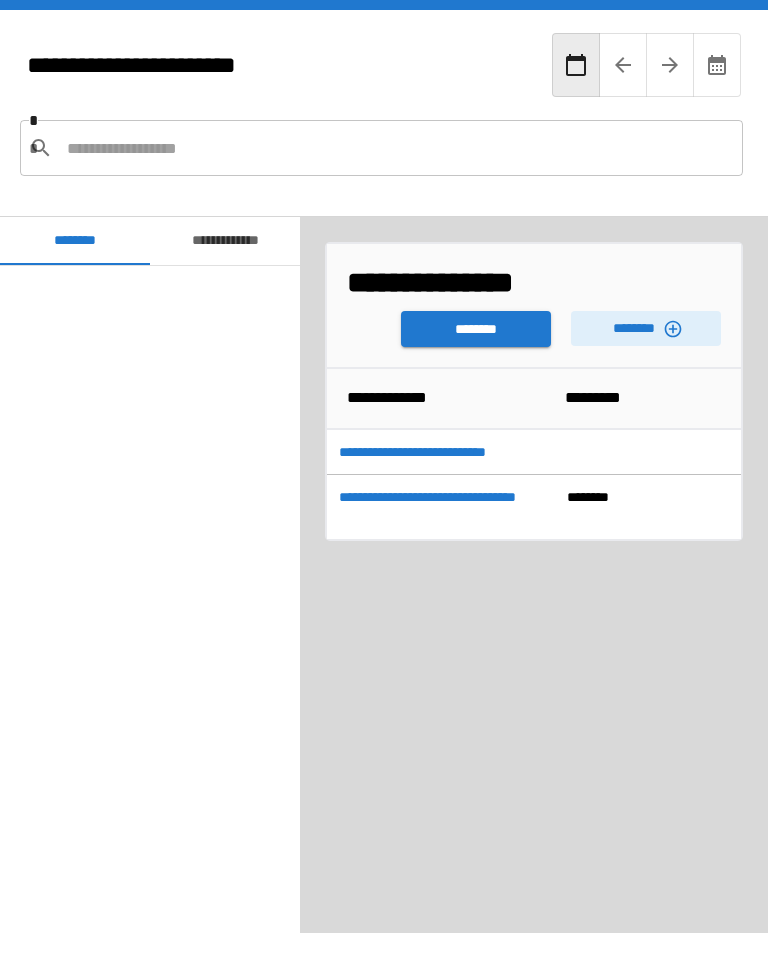 scroll, scrollTop: 2520, scrollLeft: 0, axis: vertical 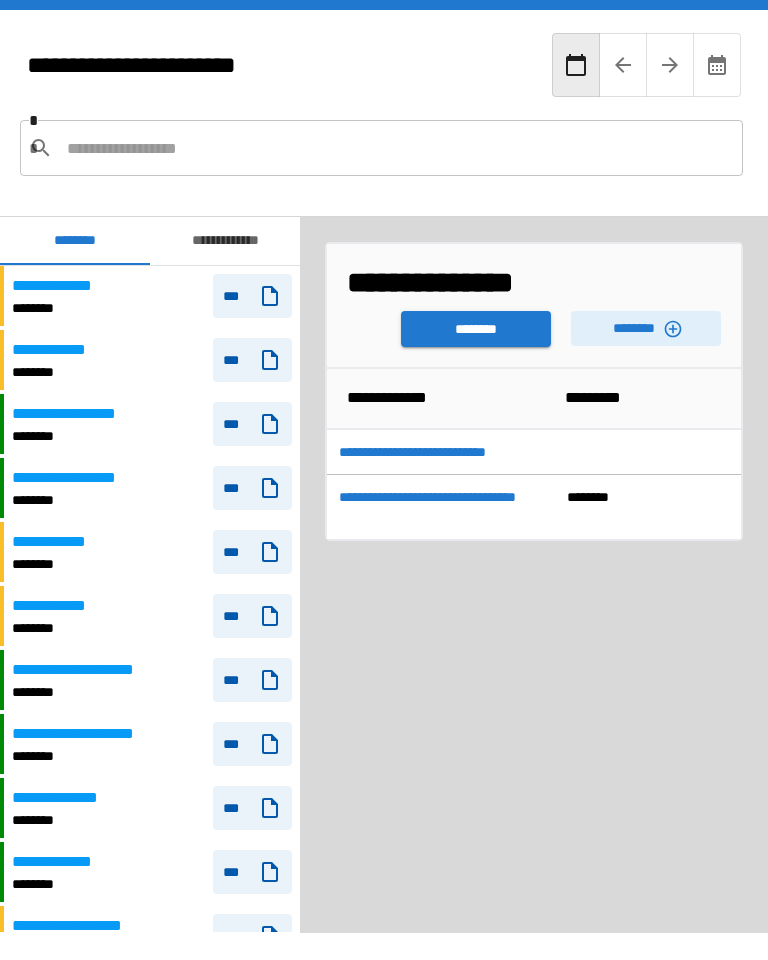 click on "********" at bounding box center (476, 329) 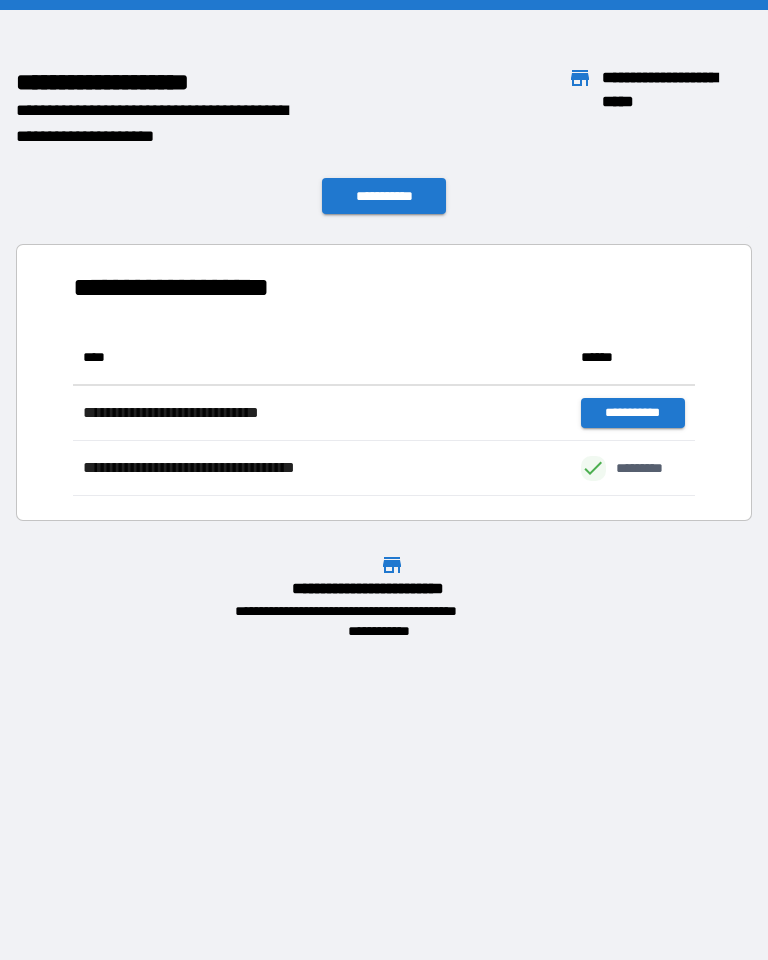 scroll, scrollTop: 166, scrollLeft: 622, axis: both 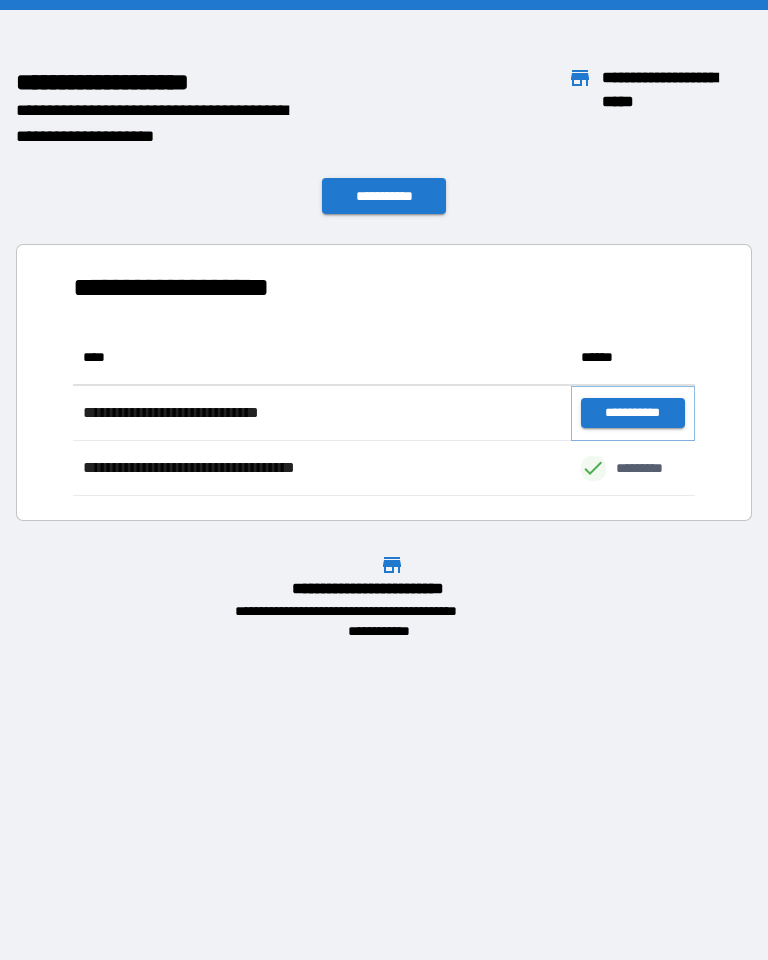 click on "**********" at bounding box center (633, 413) 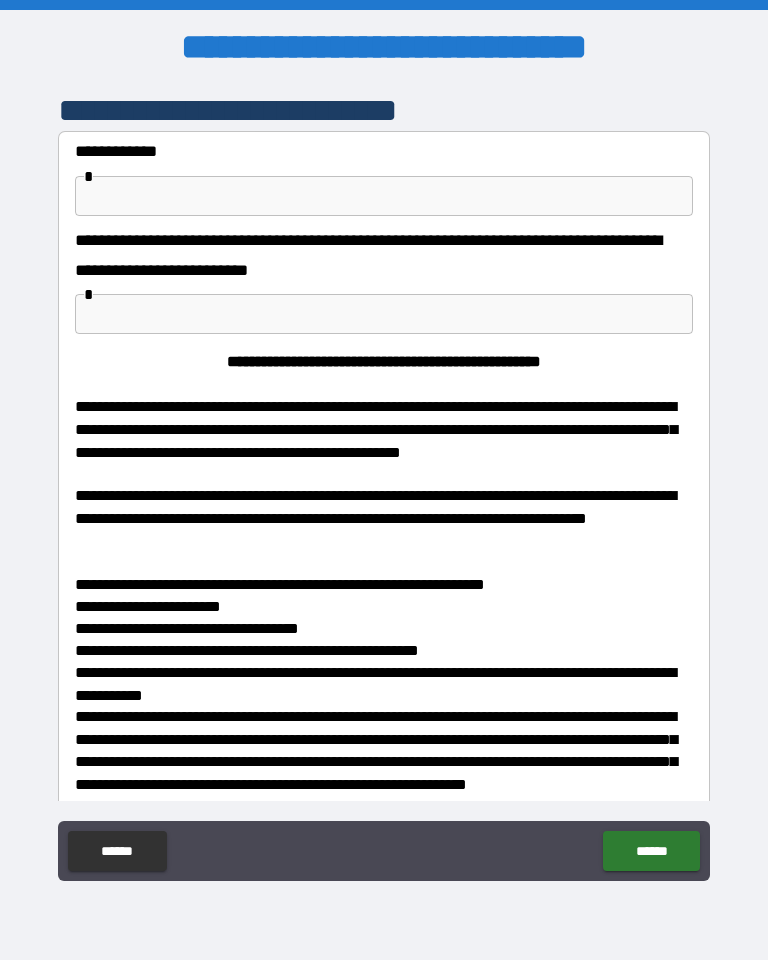click at bounding box center (384, 196) 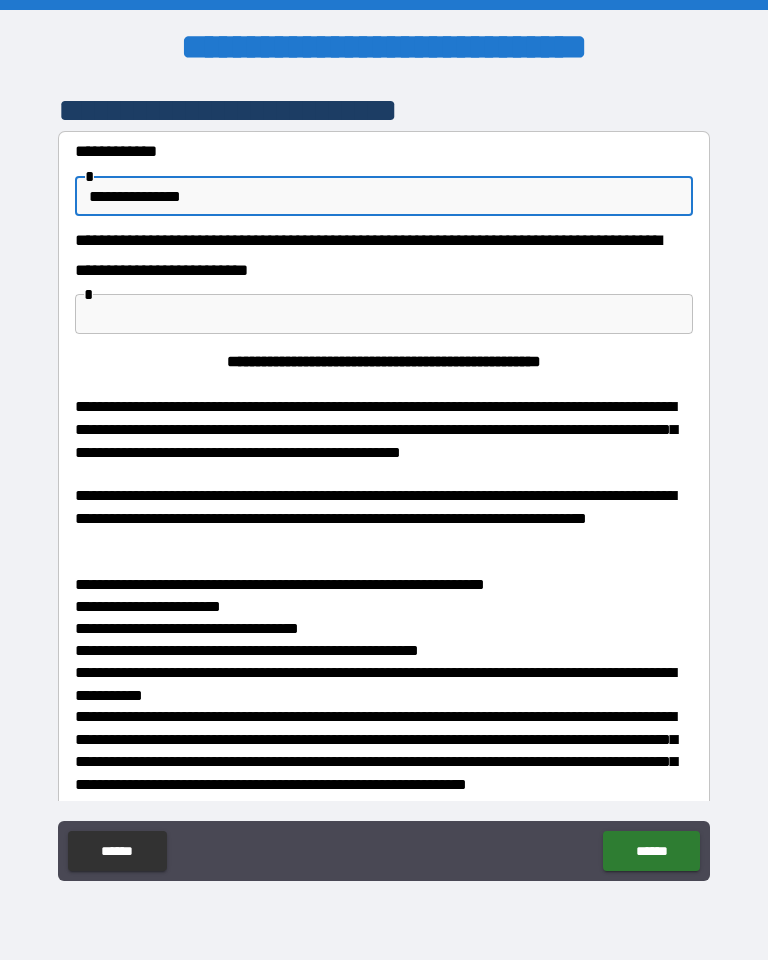type on "**********" 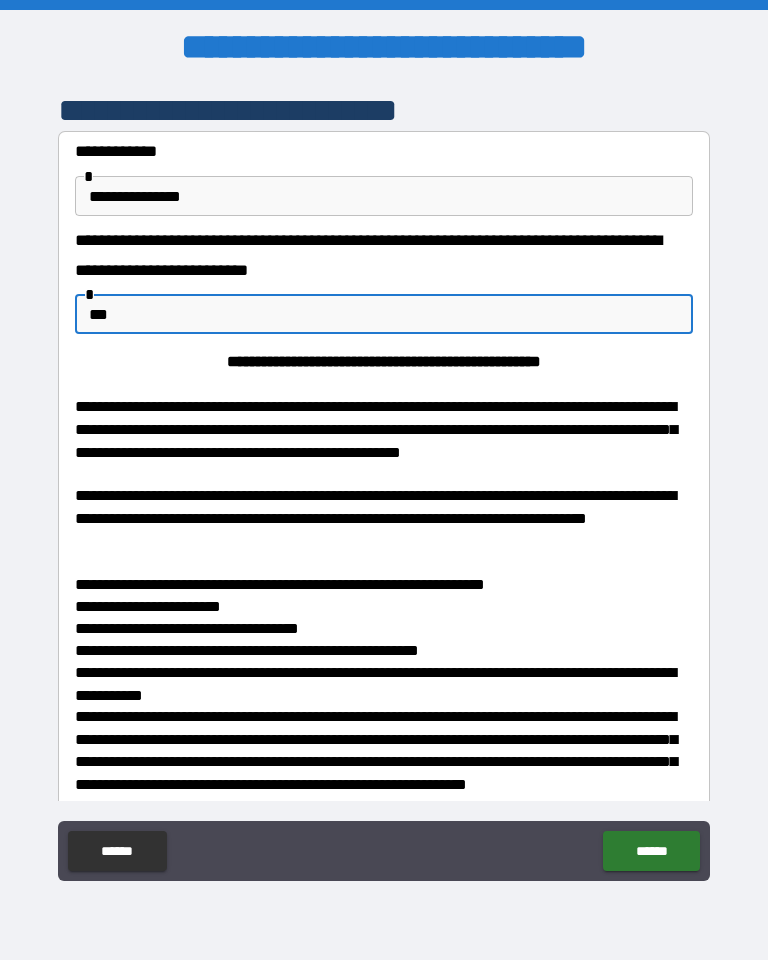 type on "***" 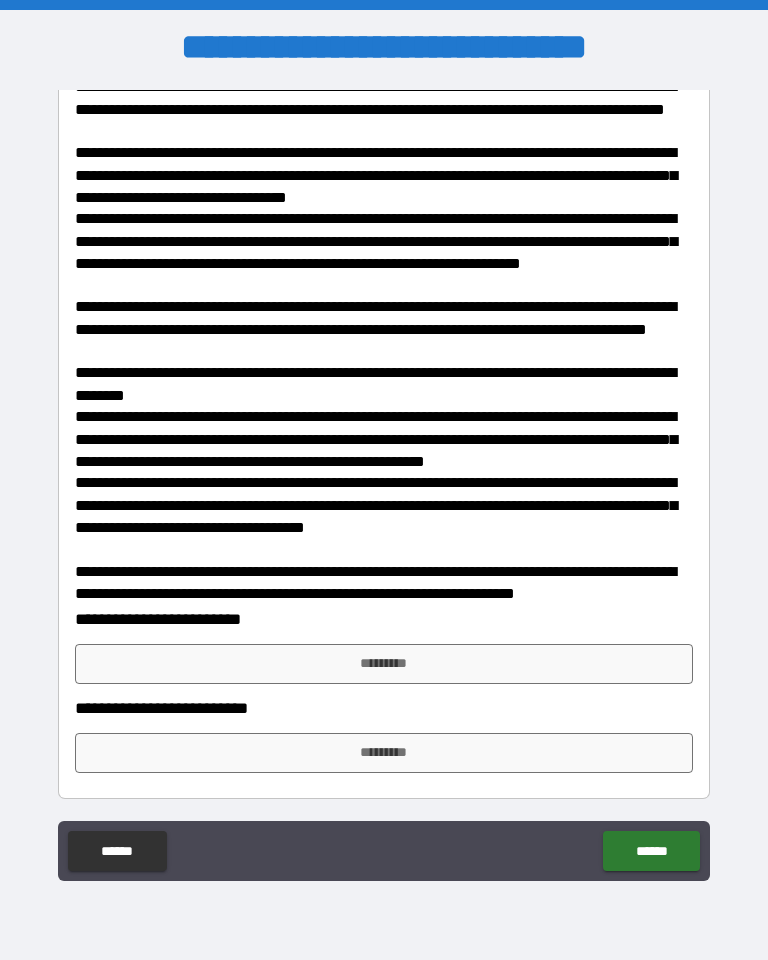scroll, scrollTop: 739, scrollLeft: 0, axis: vertical 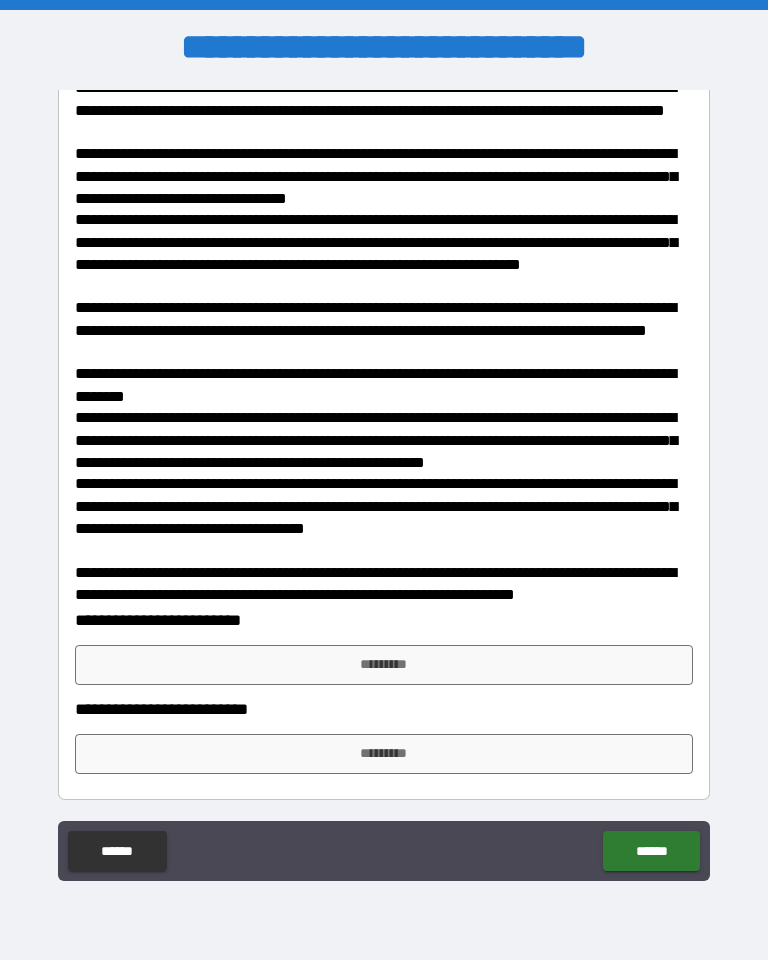 click on "*********" at bounding box center (384, 665) 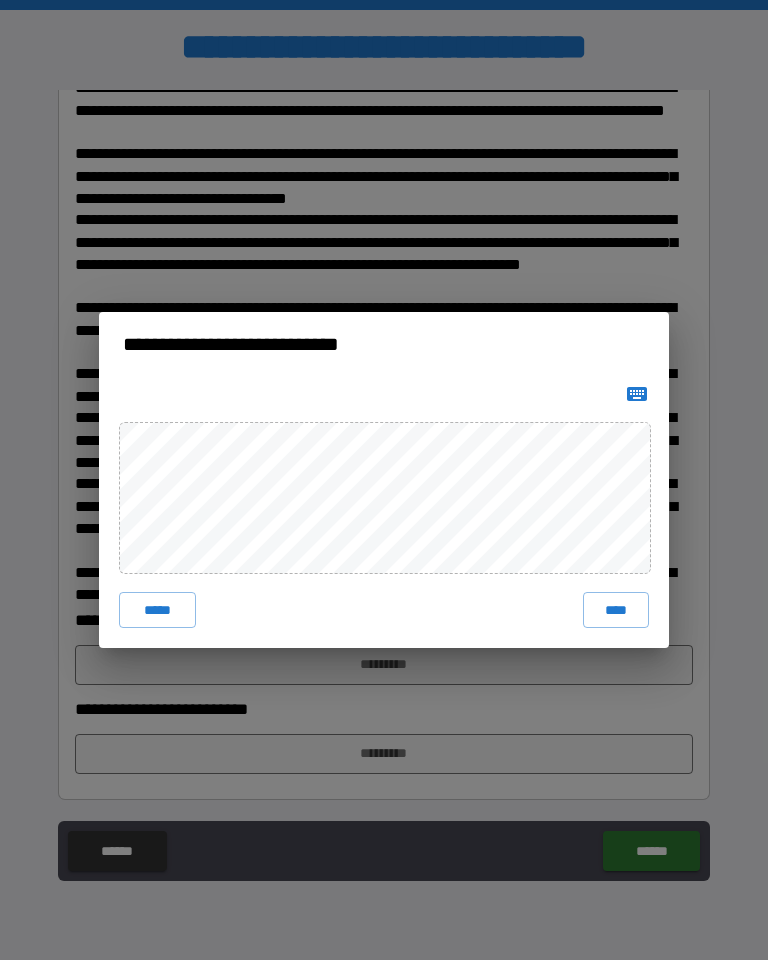 click on "****" at bounding box center (616, 610) 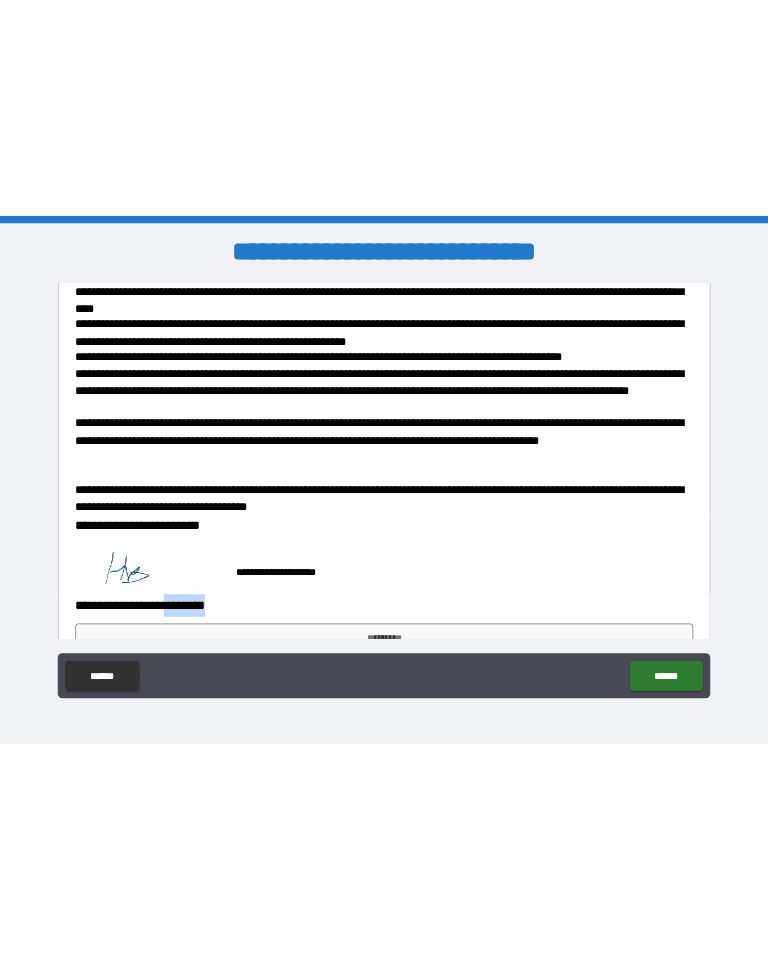 scroll, scrollTop: 756, scrollLeft: 0, axis: vertical 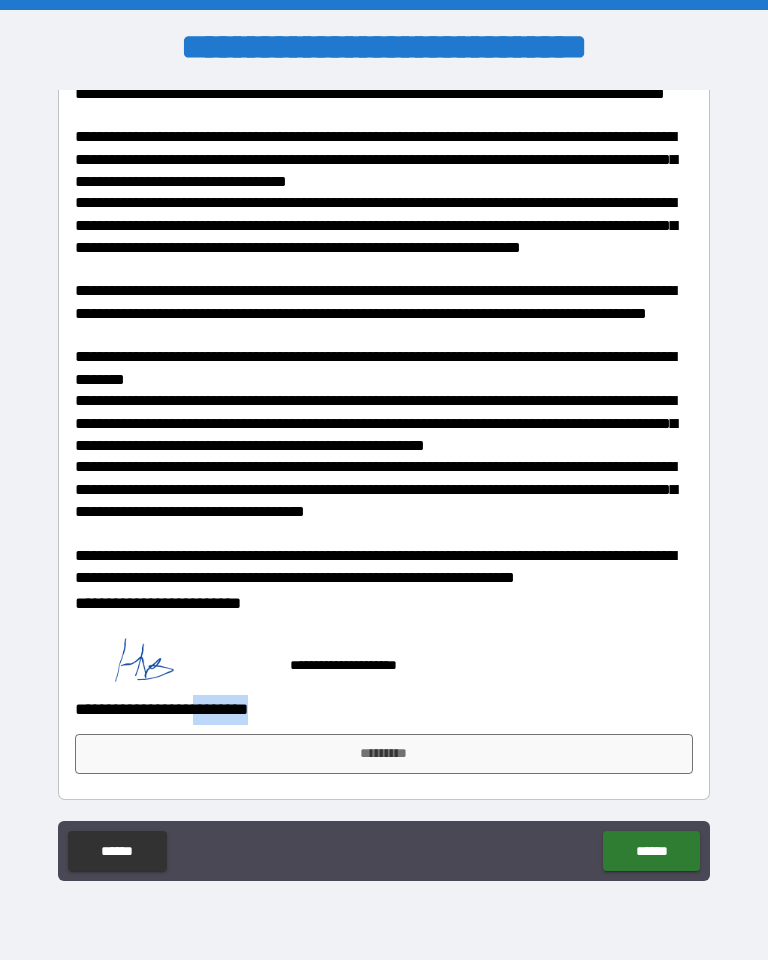click on "*********" at bounding box center [384, 754] 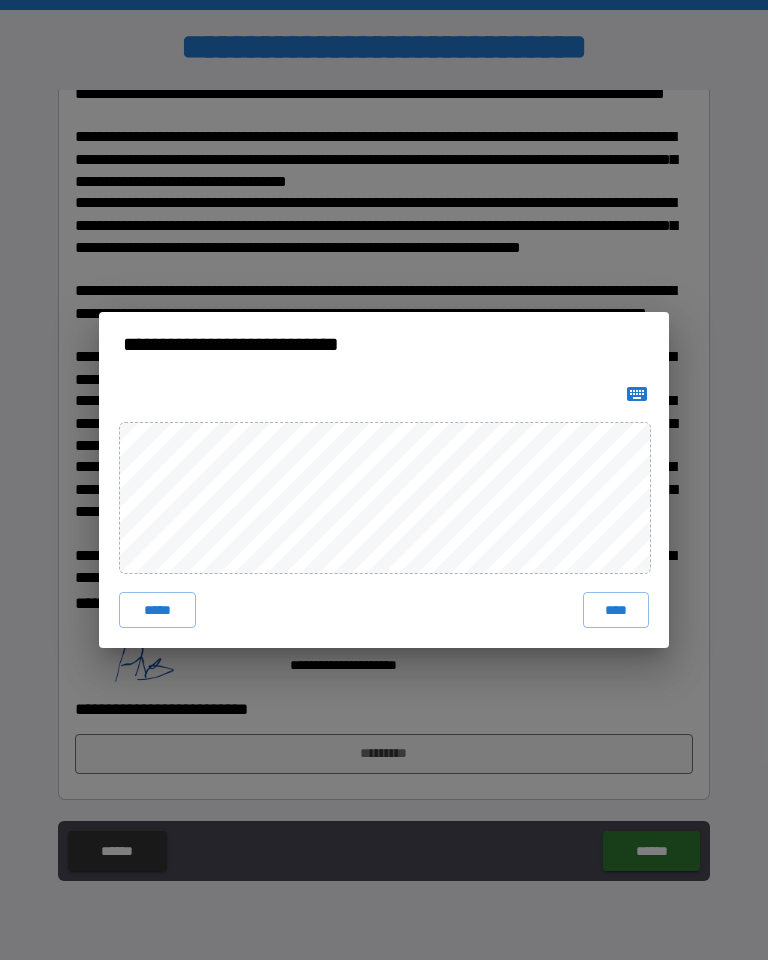 click on "****" at bounding box center (616, 610) 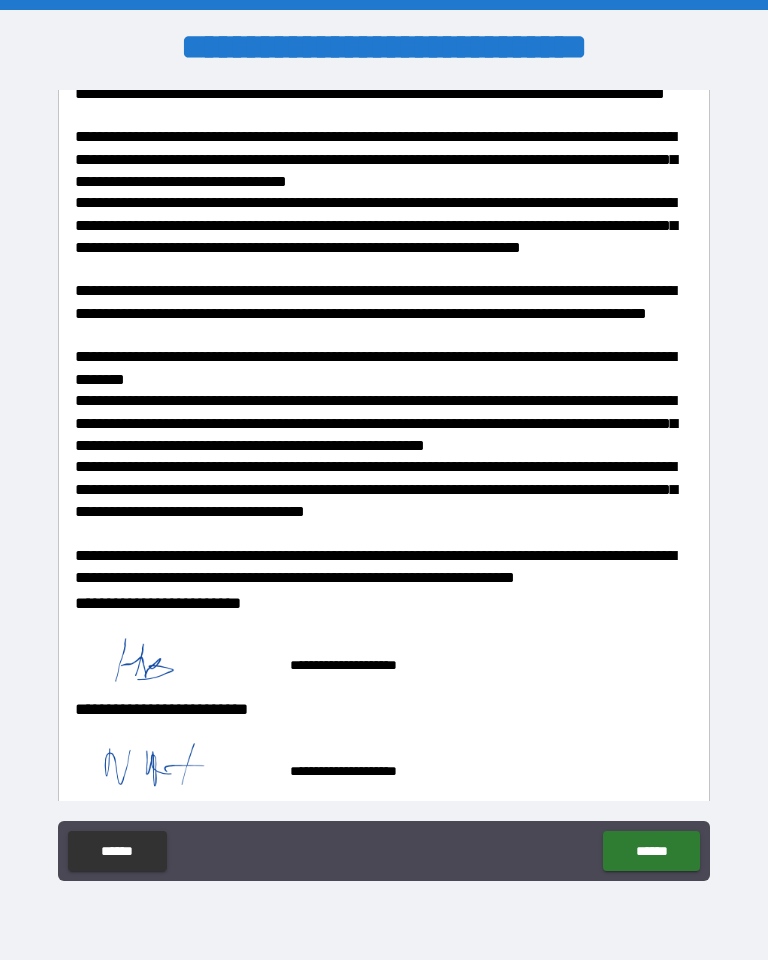 scroll, scrollTop: 746, scrollLeft: 0, axis: vertical 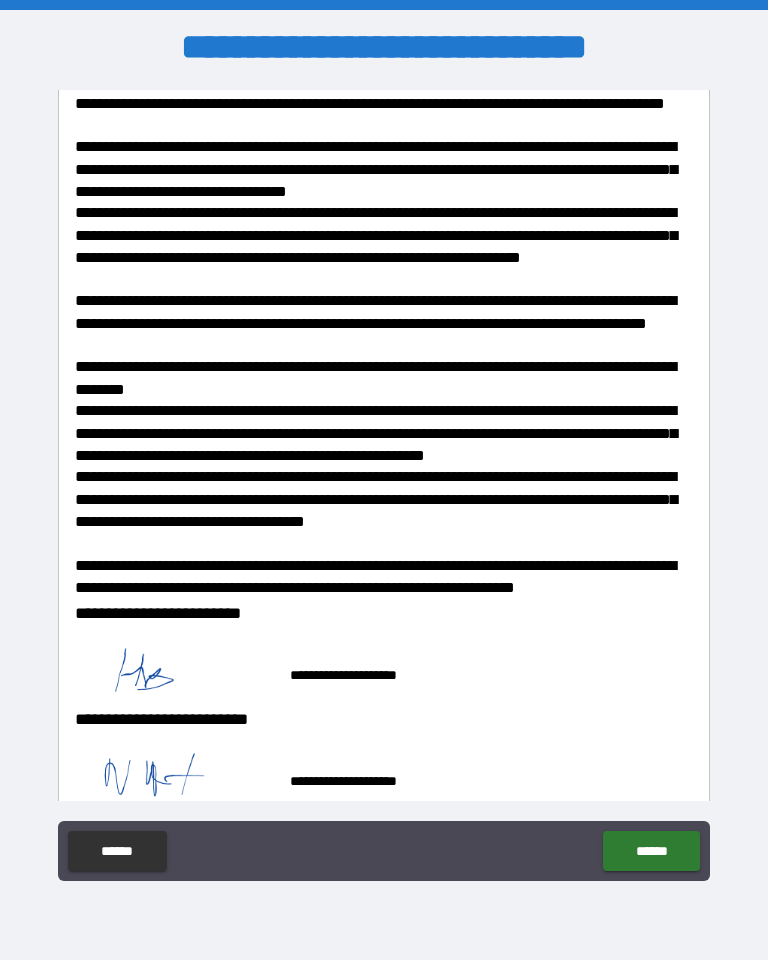 click on "******" at bounding box center (651, 851) 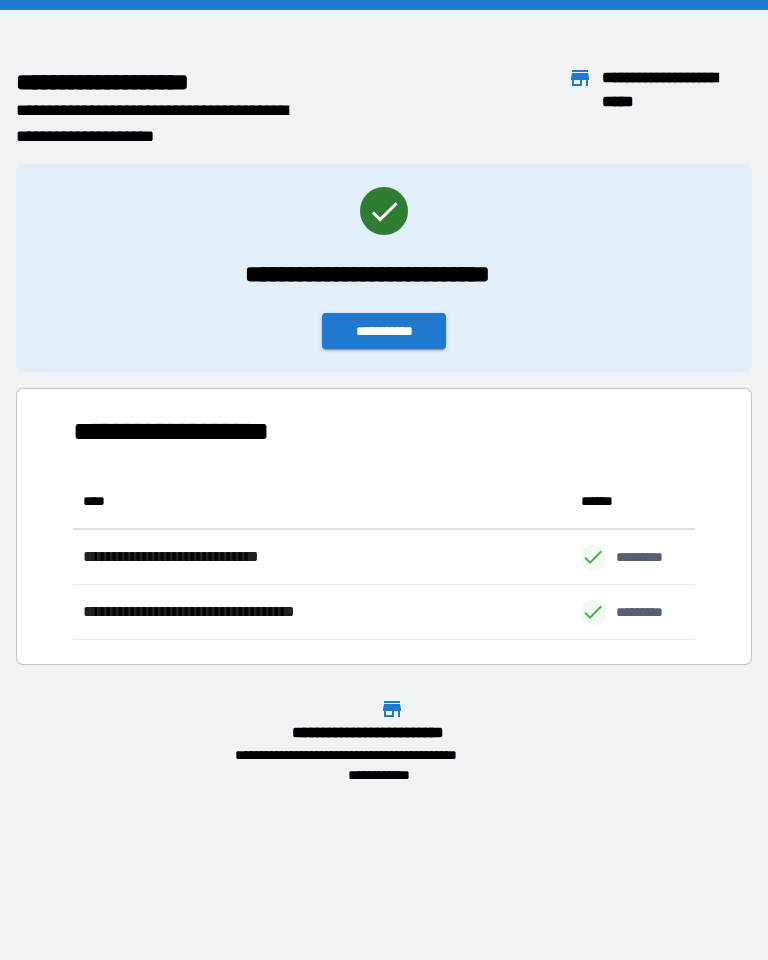 scroll, scrollTop: 1, scrollLeft: 1, axis: both 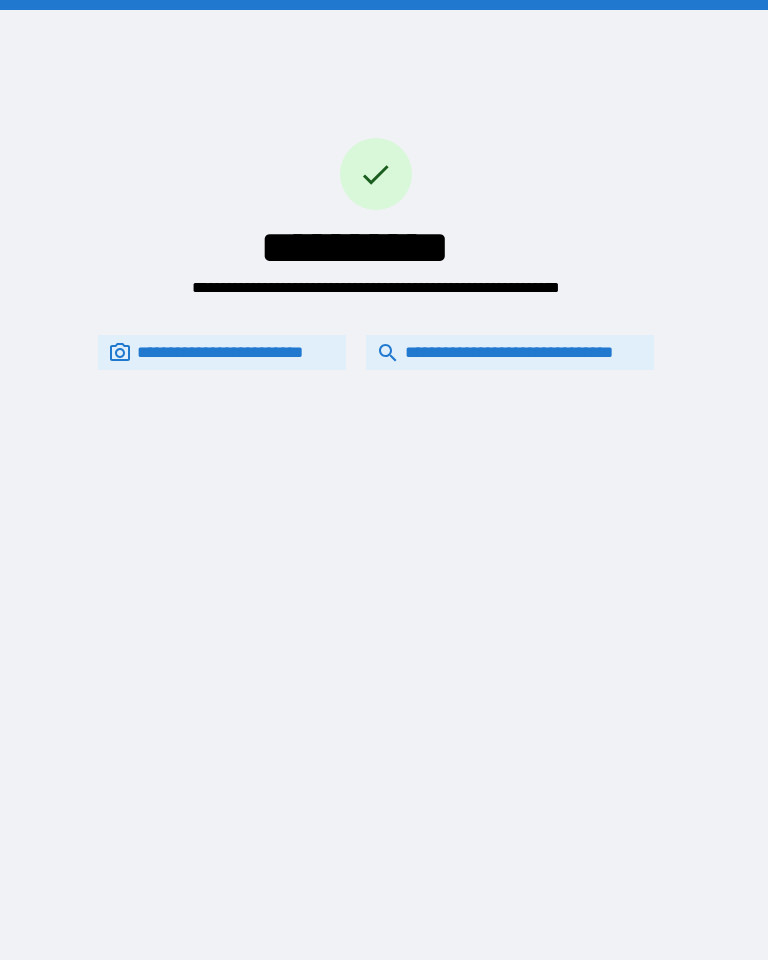 click on "**********" at bounding box center [510, 352] 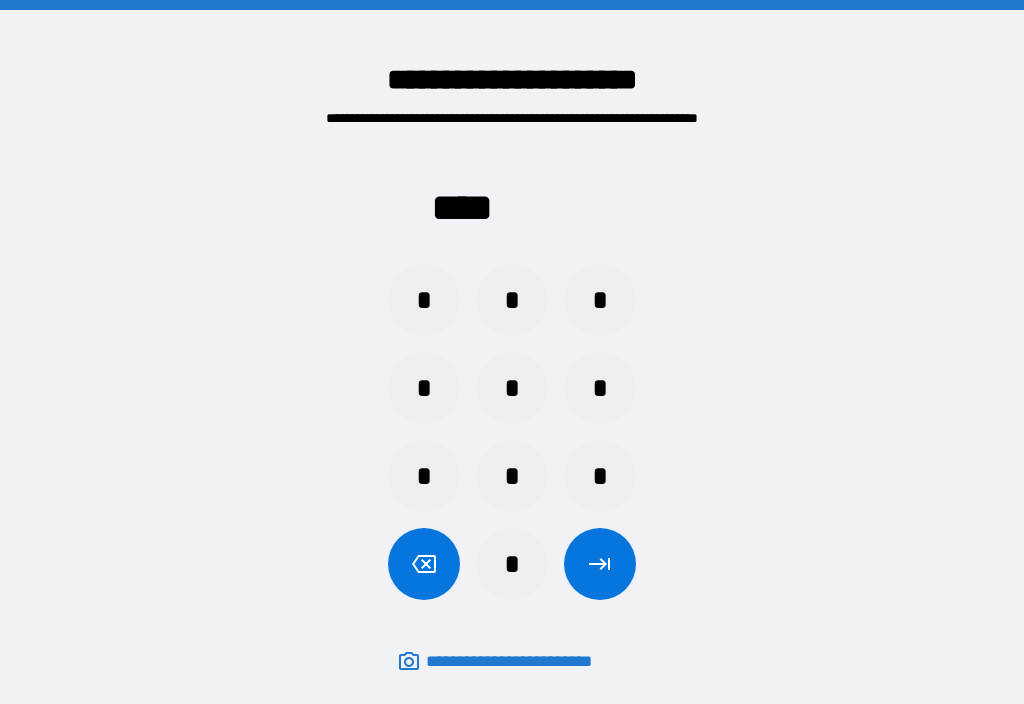 click on "*" at bounding box center (424, 300) 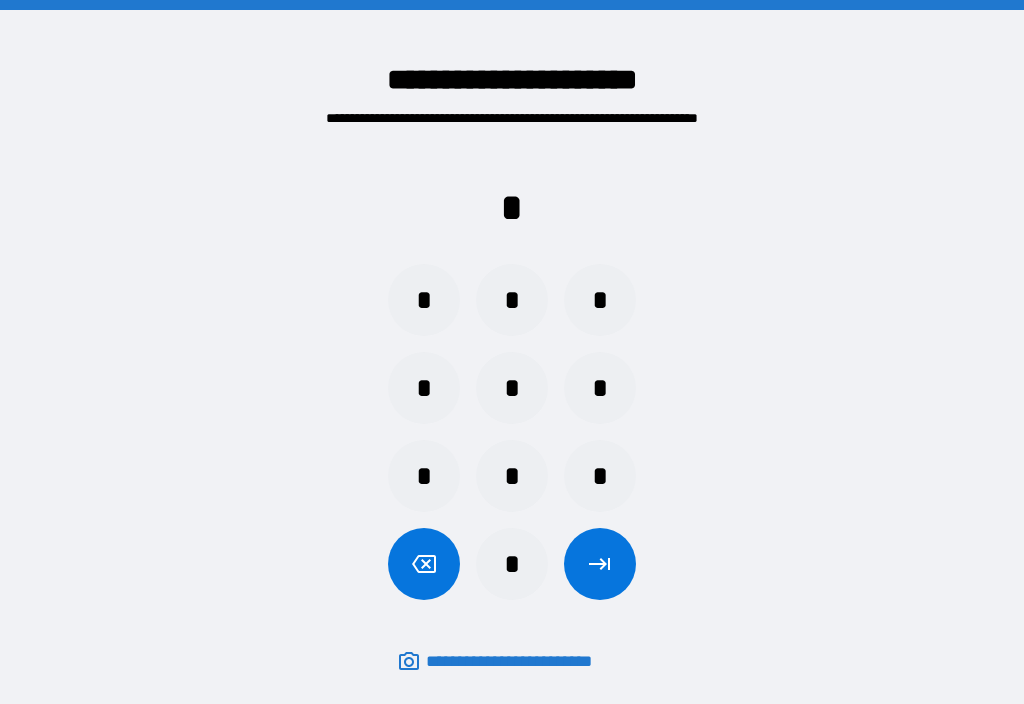 click on "*" at bounding box center [600, 300] 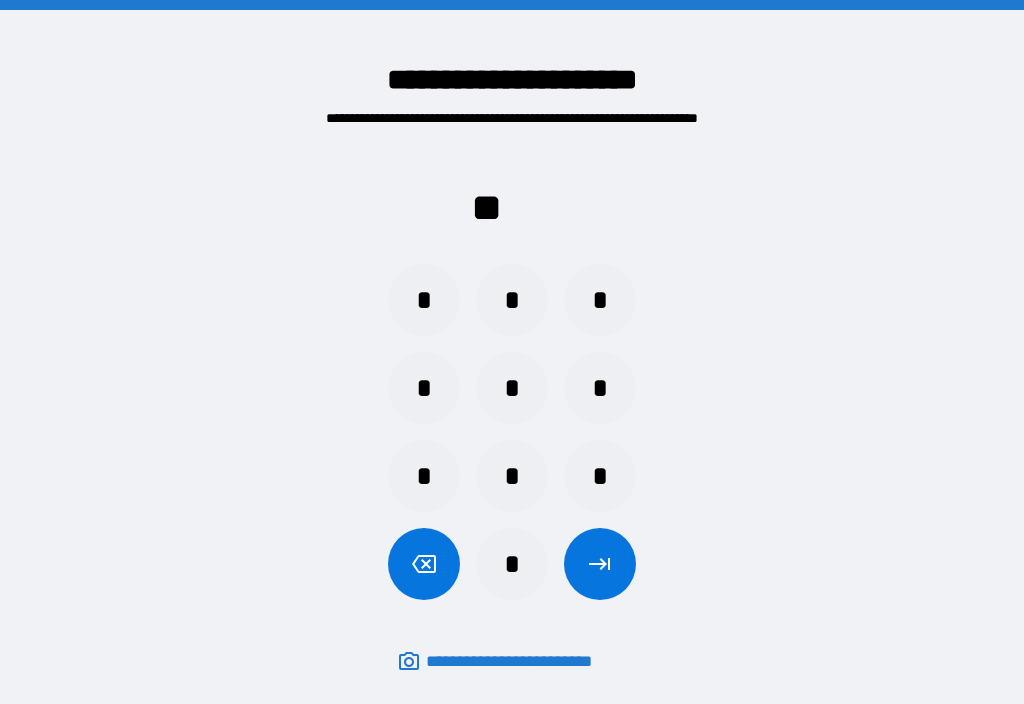 click on "*" at bounding box center (424, 388) 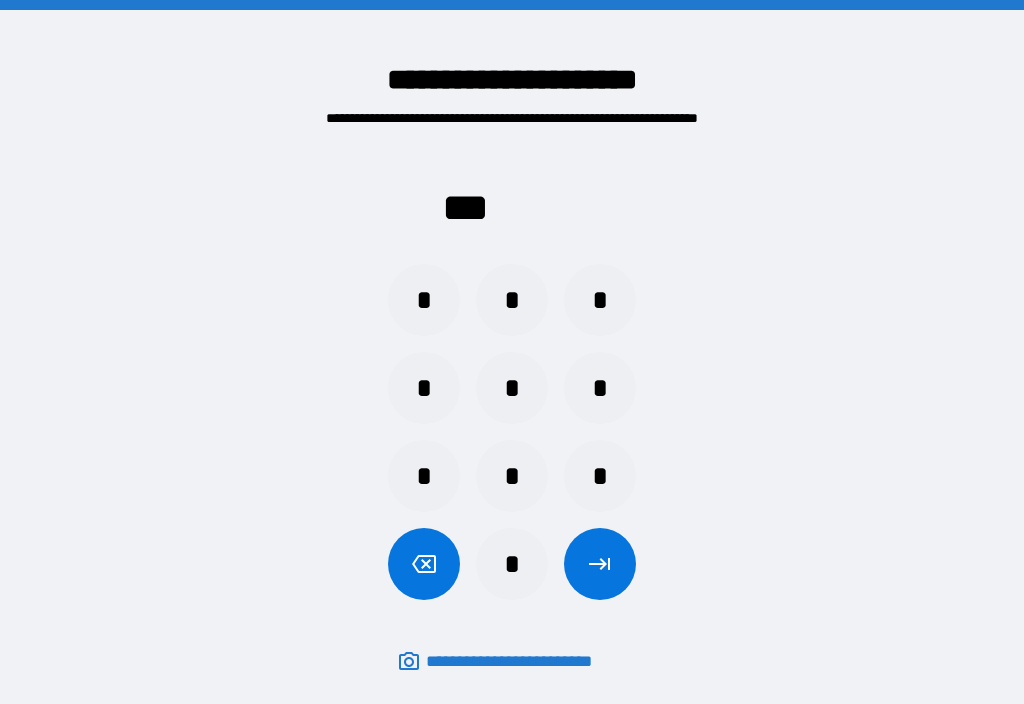 click at bounding box center (424, 564) 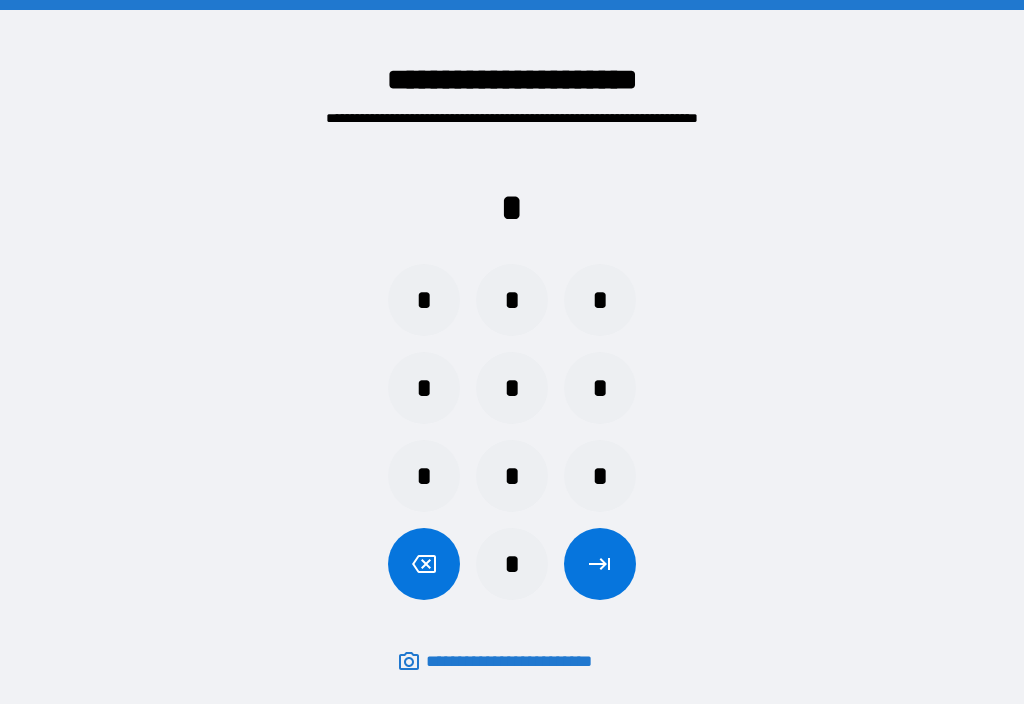 click at bounding box center (424, 564) 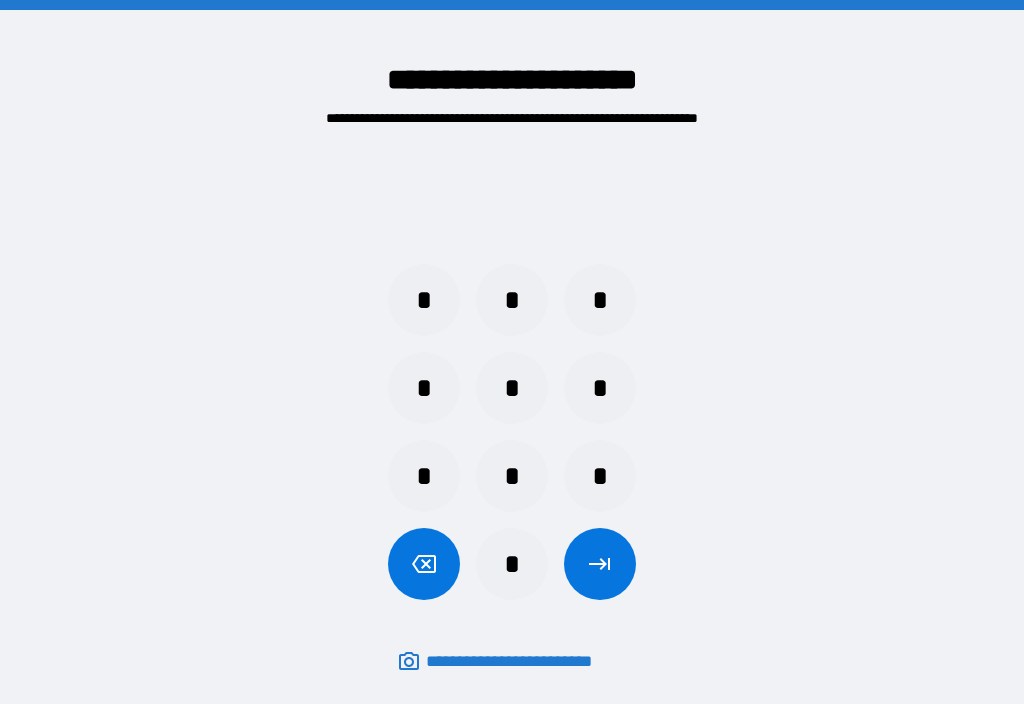 click at bounding box center [424, 564] 